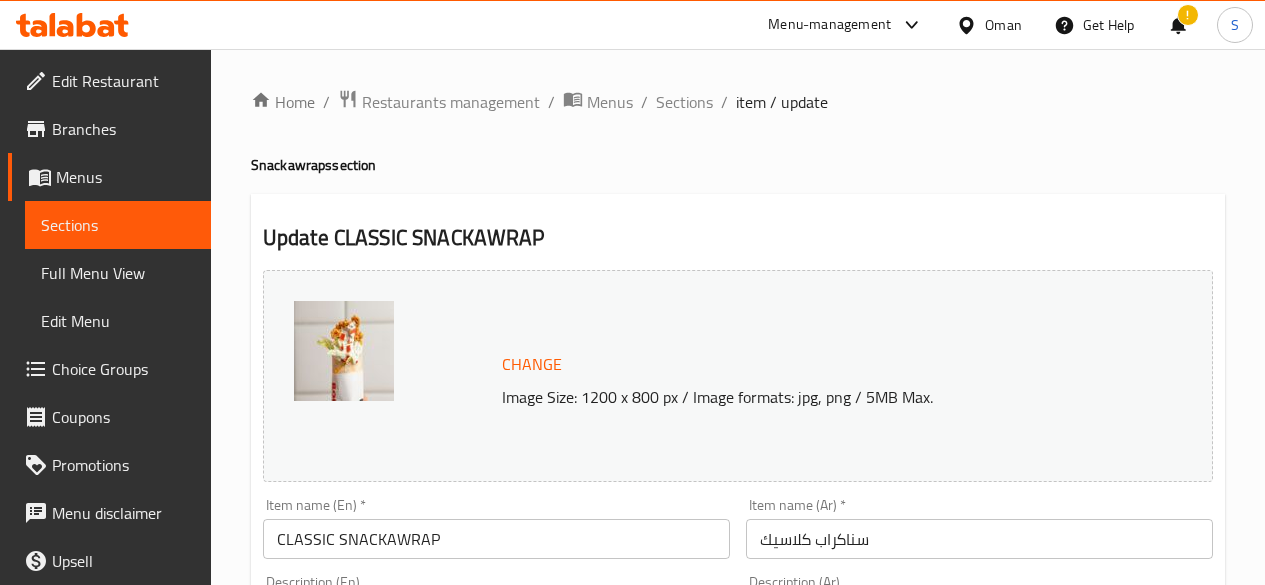 scroll, scrollTop: 970, scrollLeft: 0, axis: vertical 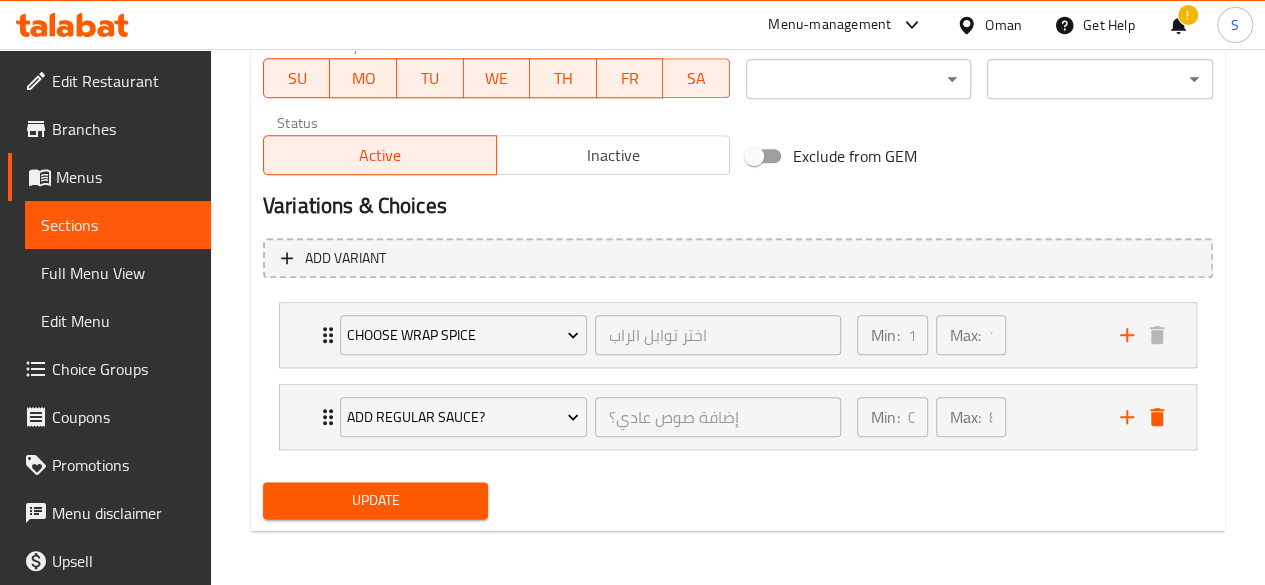 click on "Sections" at bounding box center [118, 225] 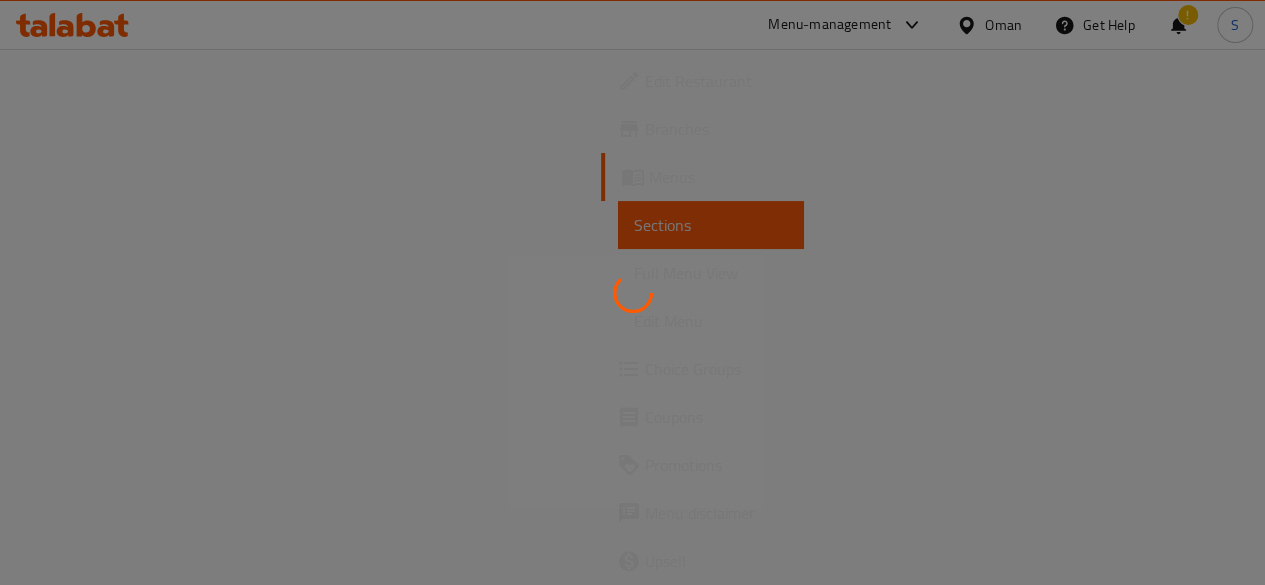 scroll, scrollTop: 0, scrollLeft: 0, axis: both 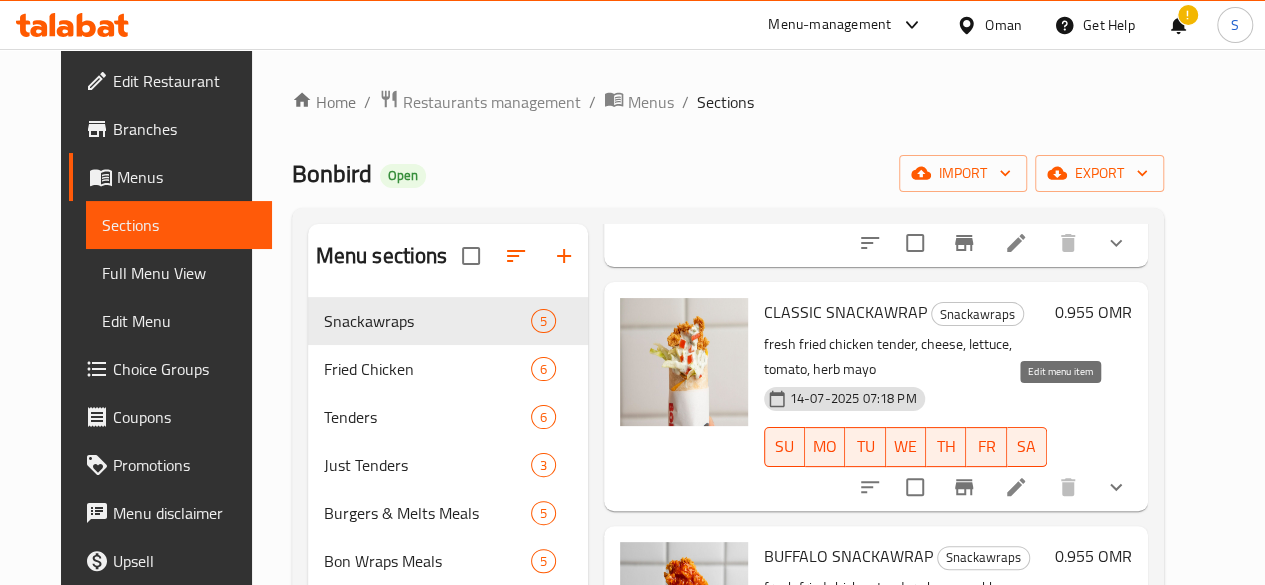 click 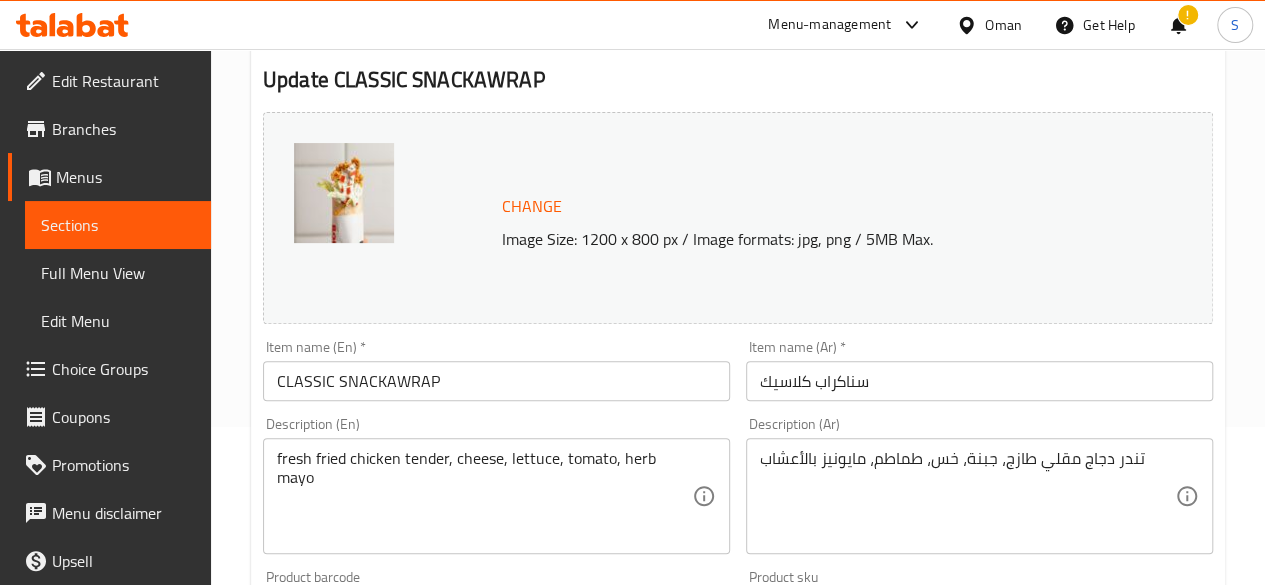 scroll, scrollTop: 0, scrollLeft: 0, axis: both 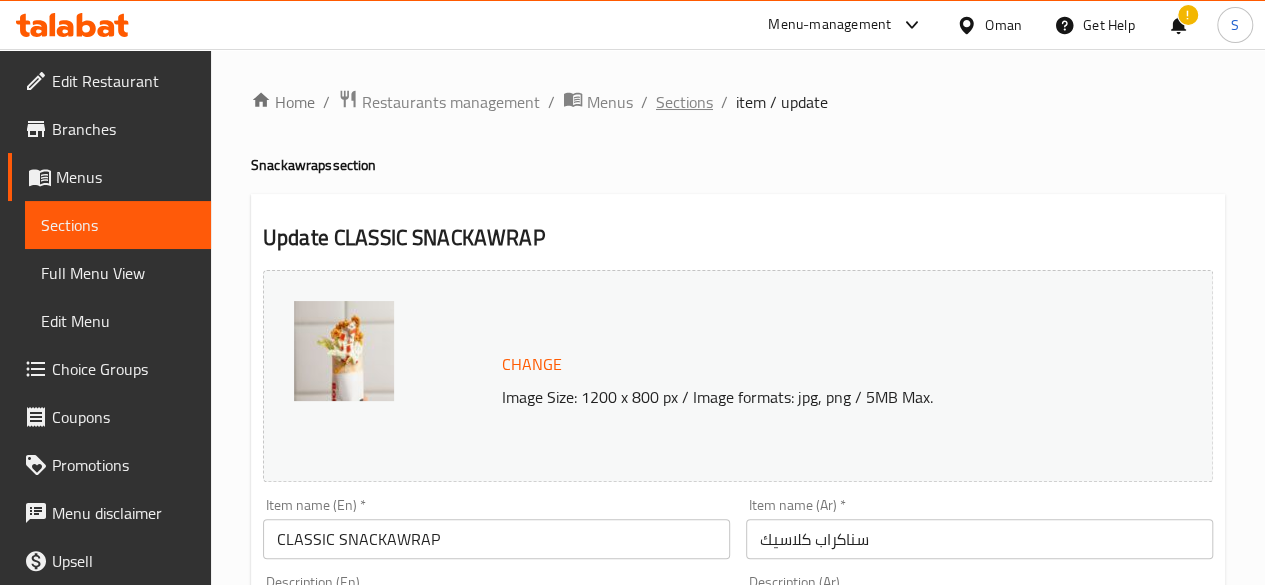 click on "Sections" at bounding box center [684, 102] 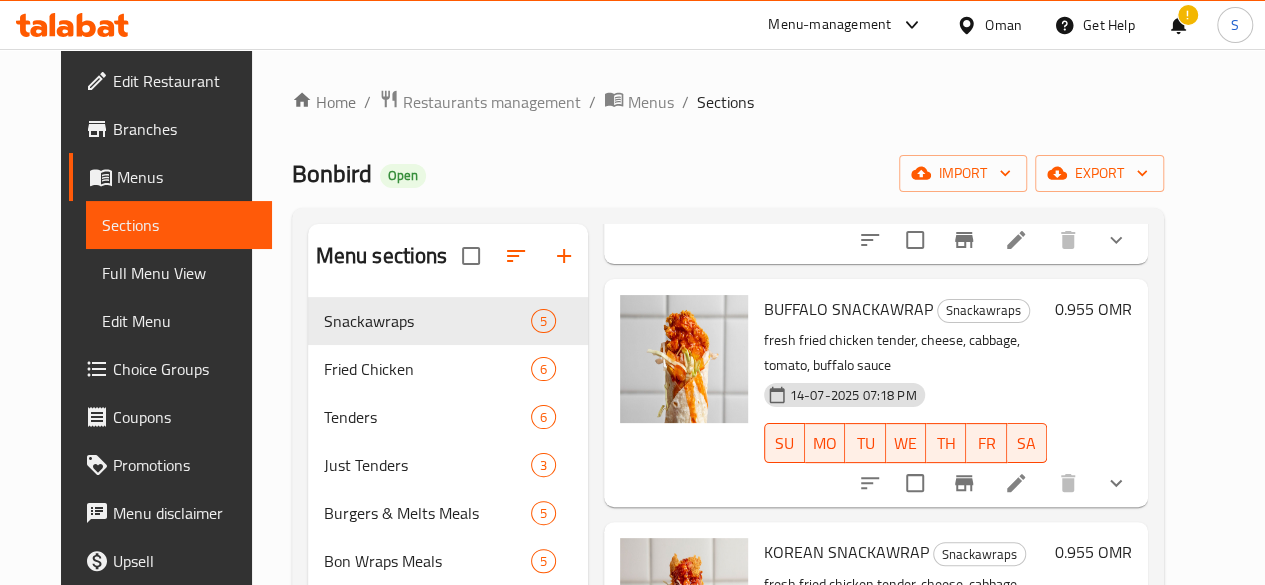 scroll, scrollTop: 519, scrollLeft: 0, axis: vertical 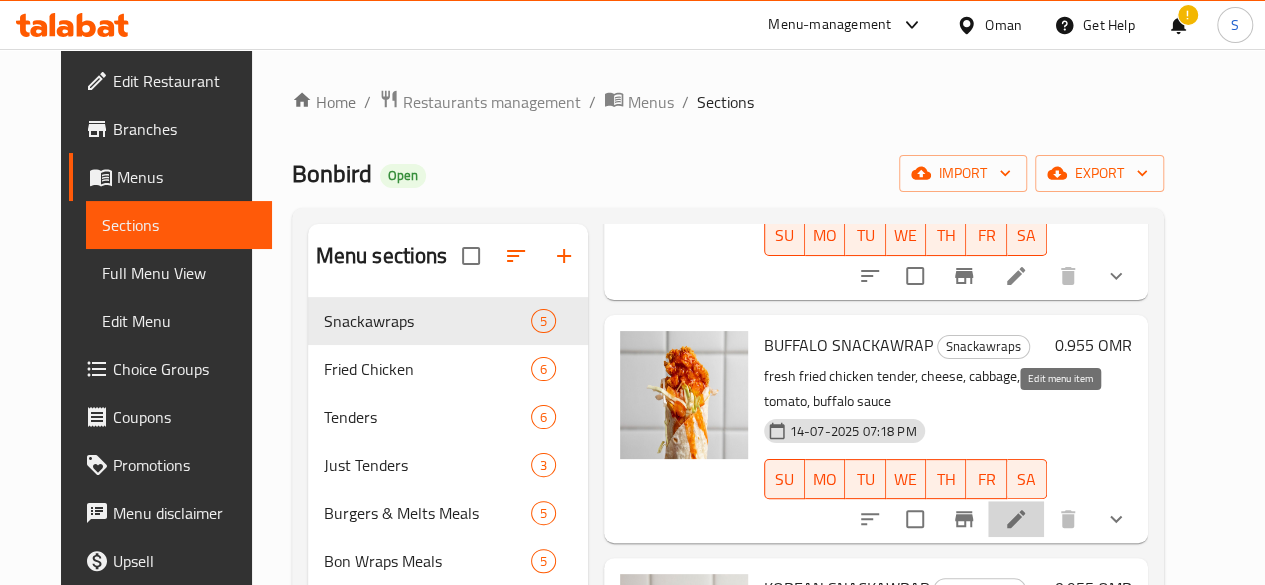 click 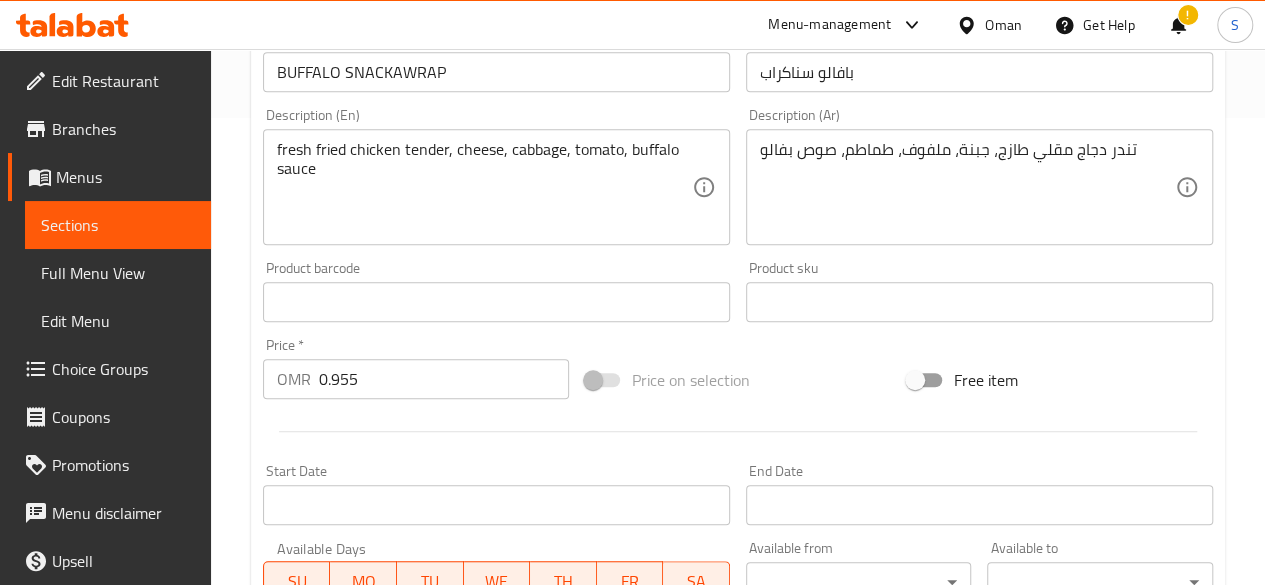 scroll, scrollTop: 889, scrollLeft: 0, axis: vertical 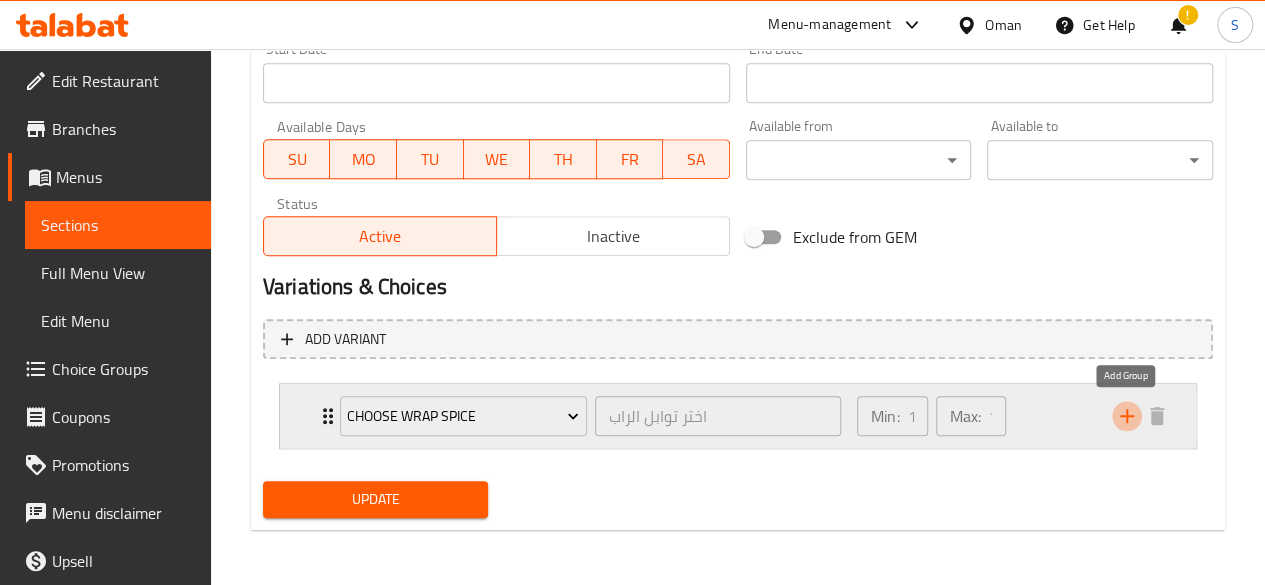 click 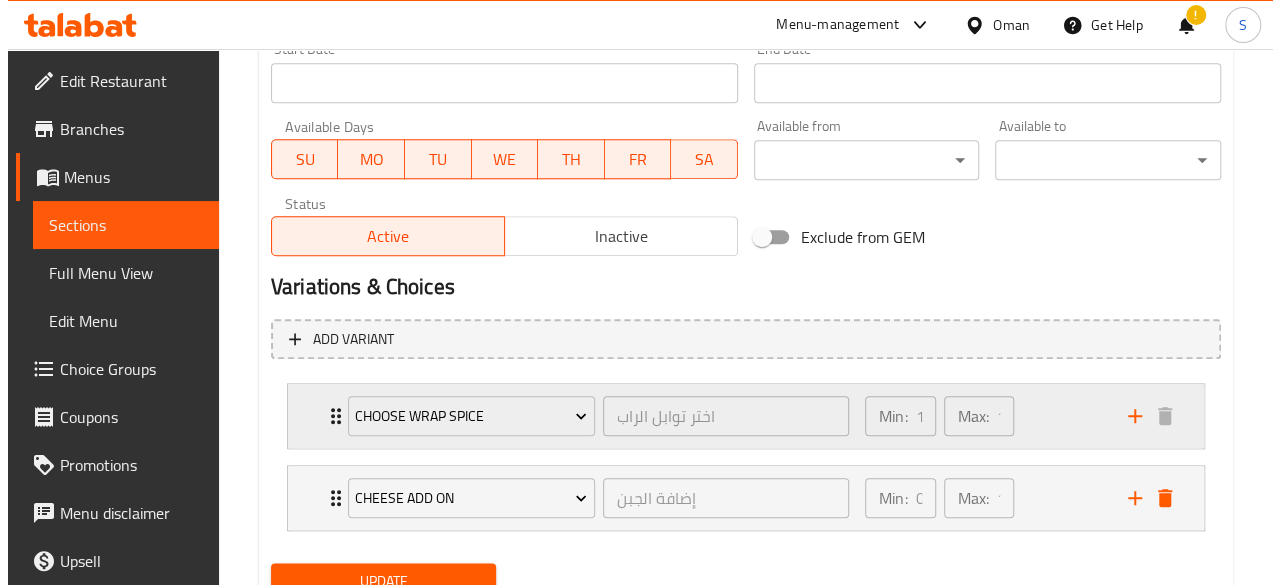 scroll, scrollTop: 970, scrollLeft: 0, axis: vertical 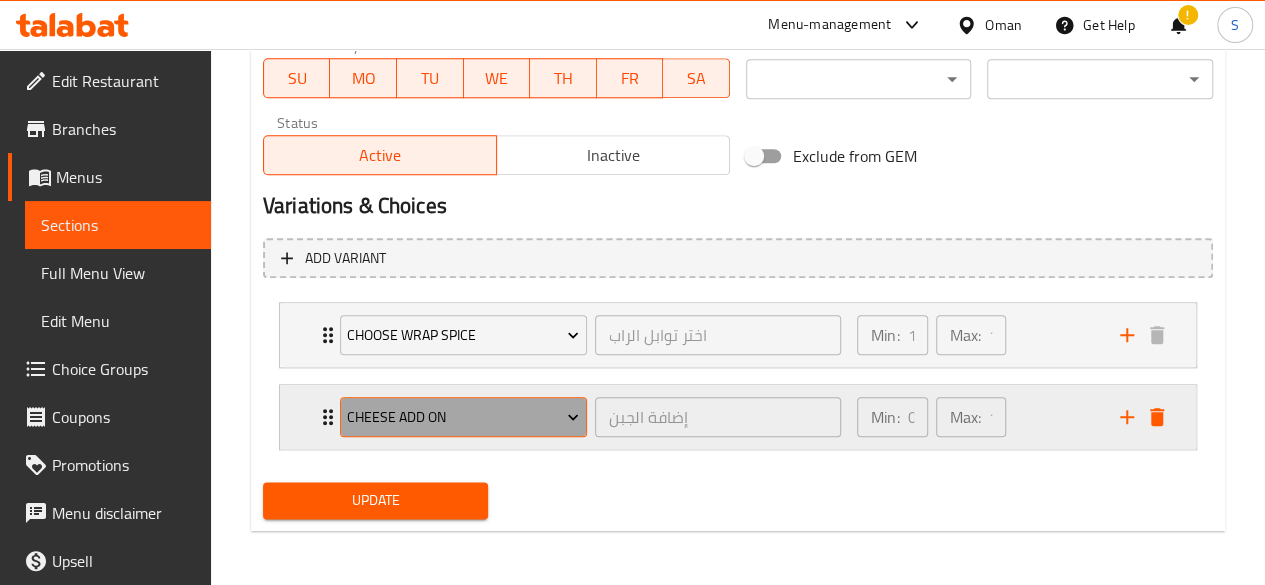 click on "Cheese add on" at bounding box center (463, 417) 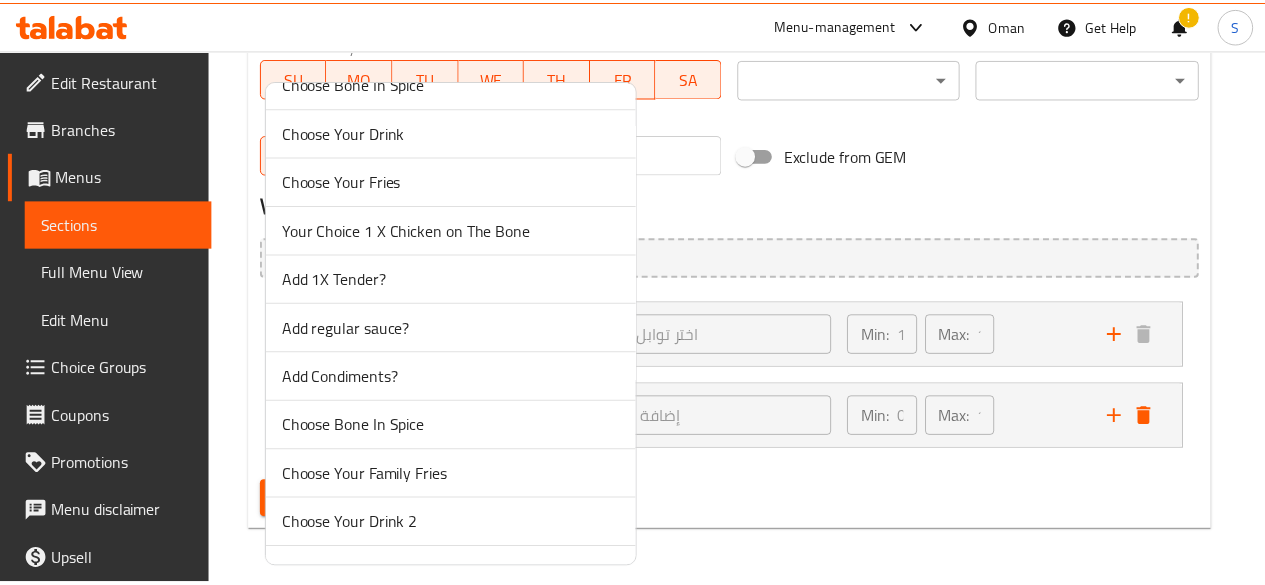 scroll, scrollTop: 472, scrollLeft: 0, axis: vertical 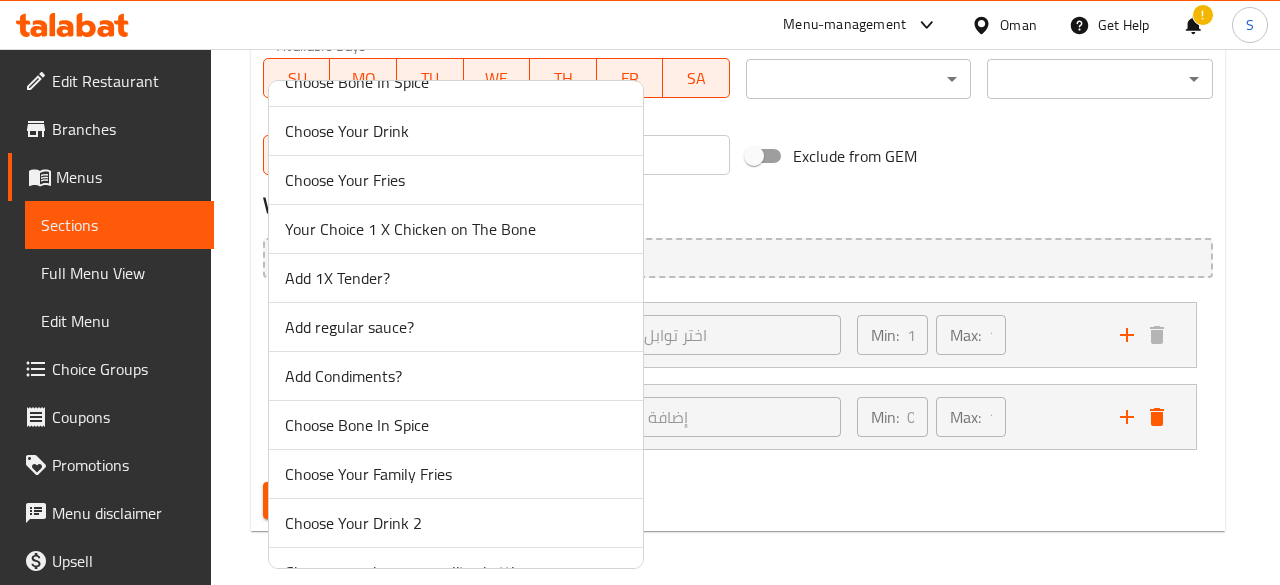 click on "Add regular sauce?" at bounding box center [456, 327] 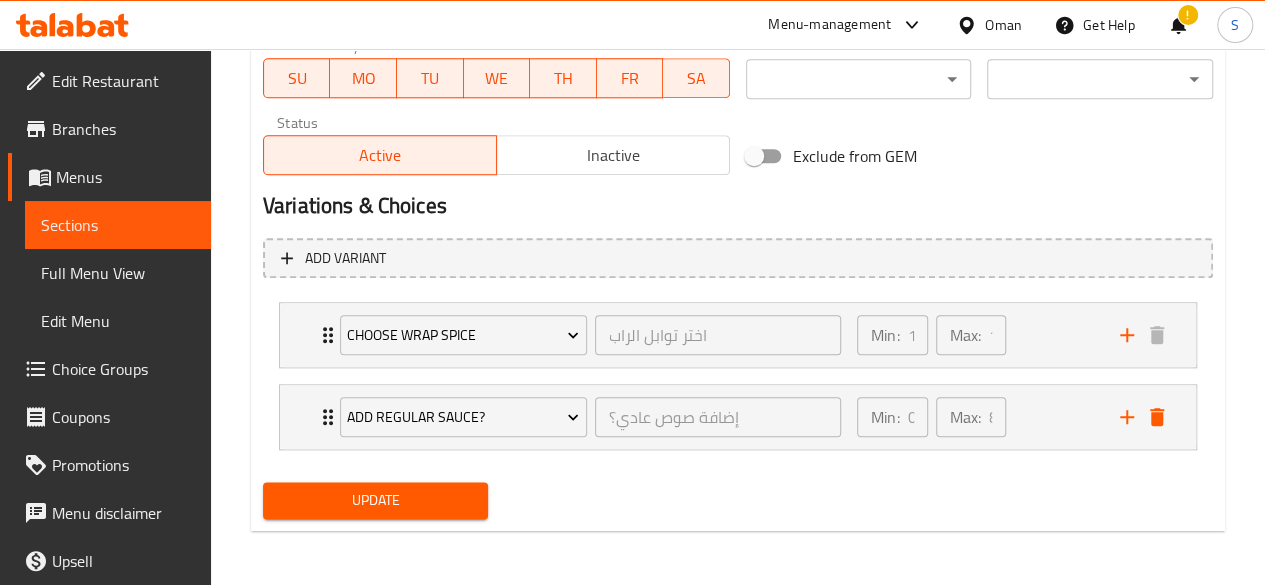 click on "Update" at bounding box center (376, 500) 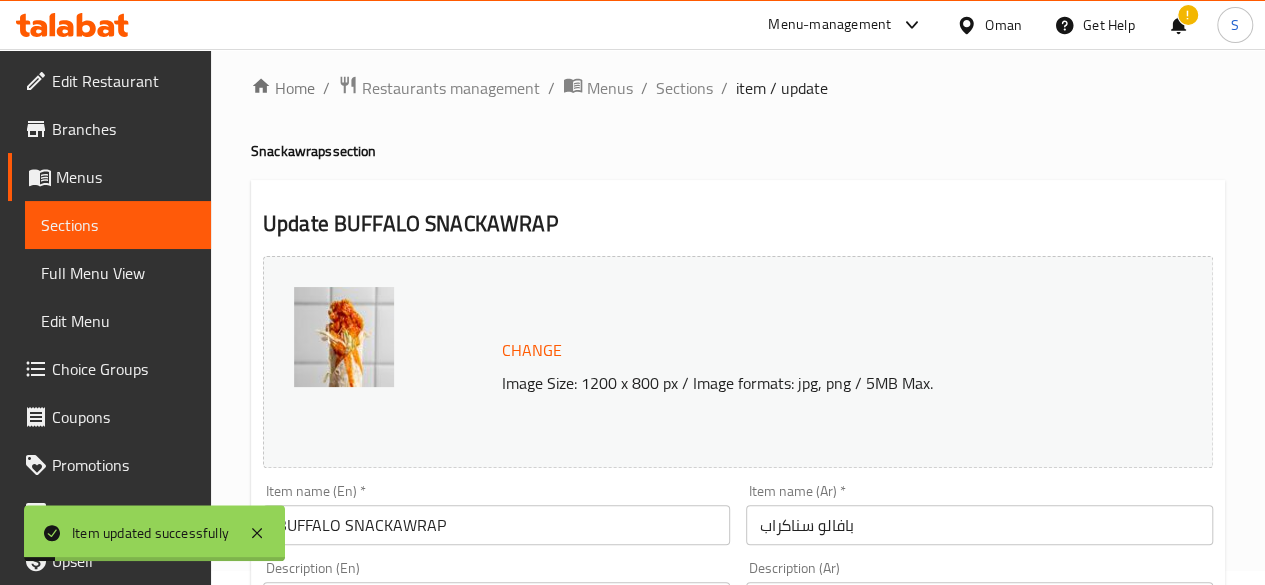 scroll, scrollTop: 0, scrollLeft: 0, axis: both 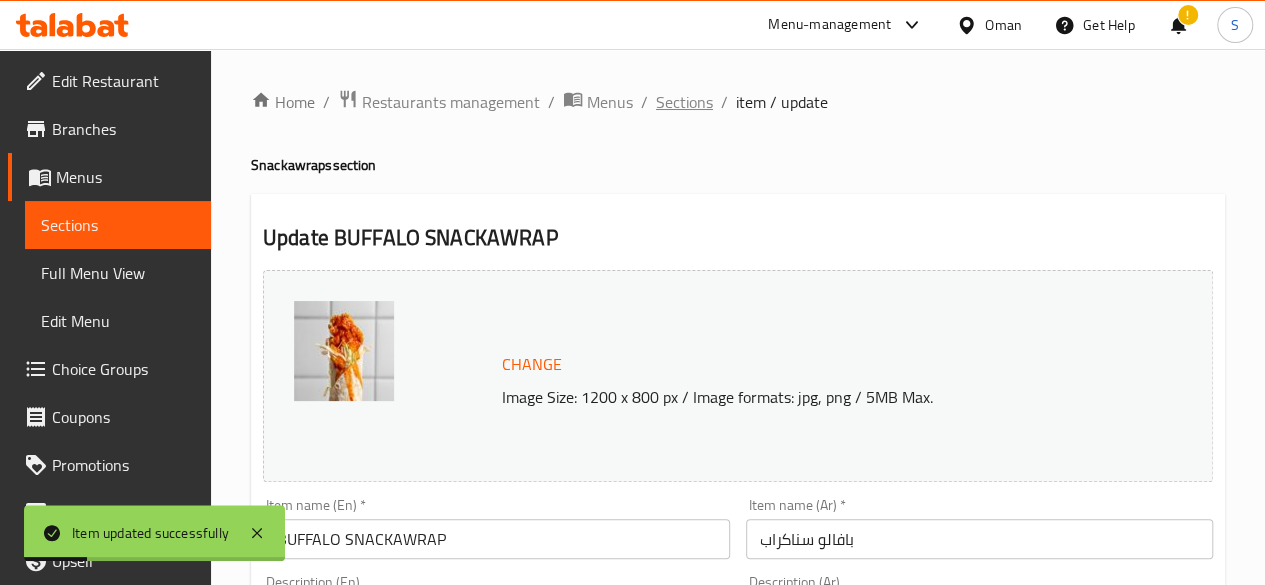 click on "Sections" at bounding box center [684, 102] 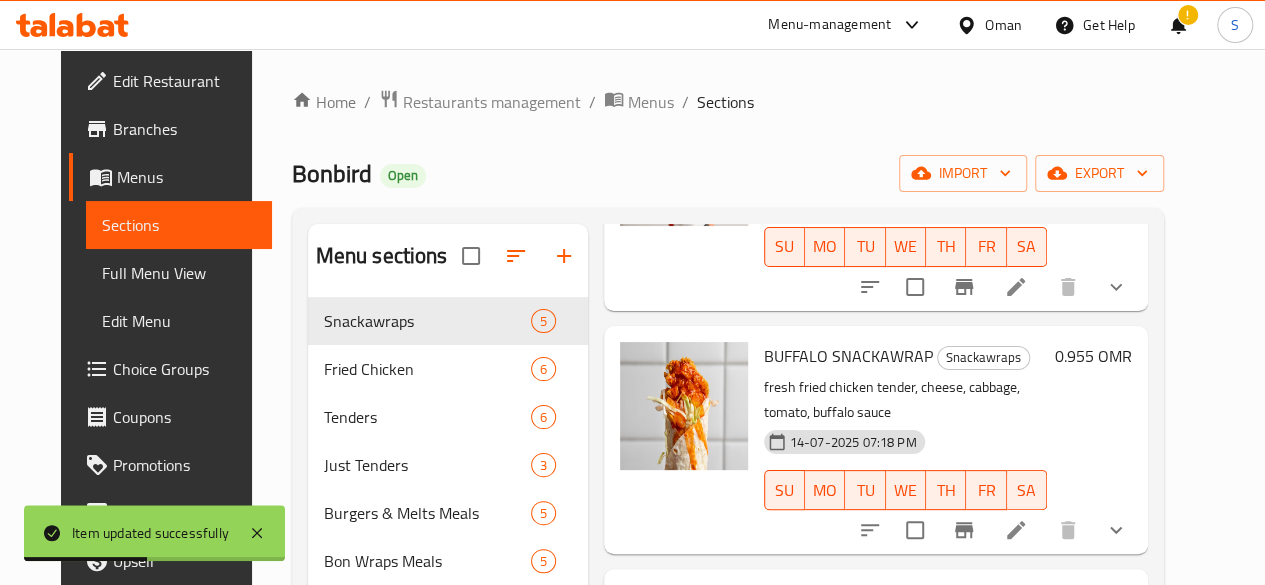 scroll, scrollTop: 558, scrollLeft: 0, axis: vertical 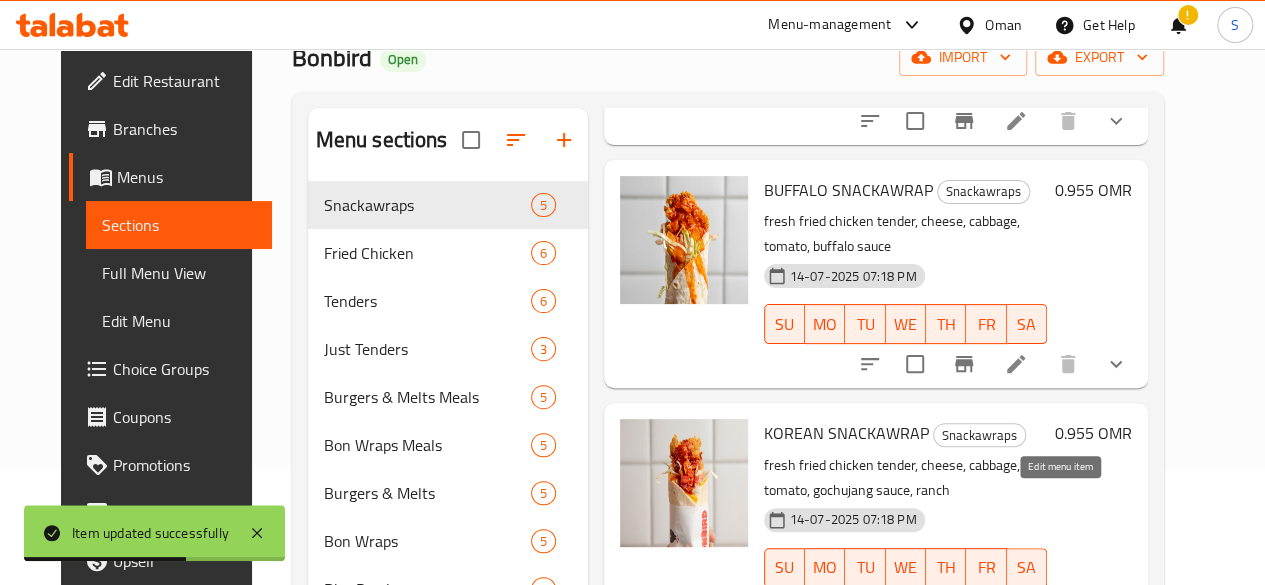 click 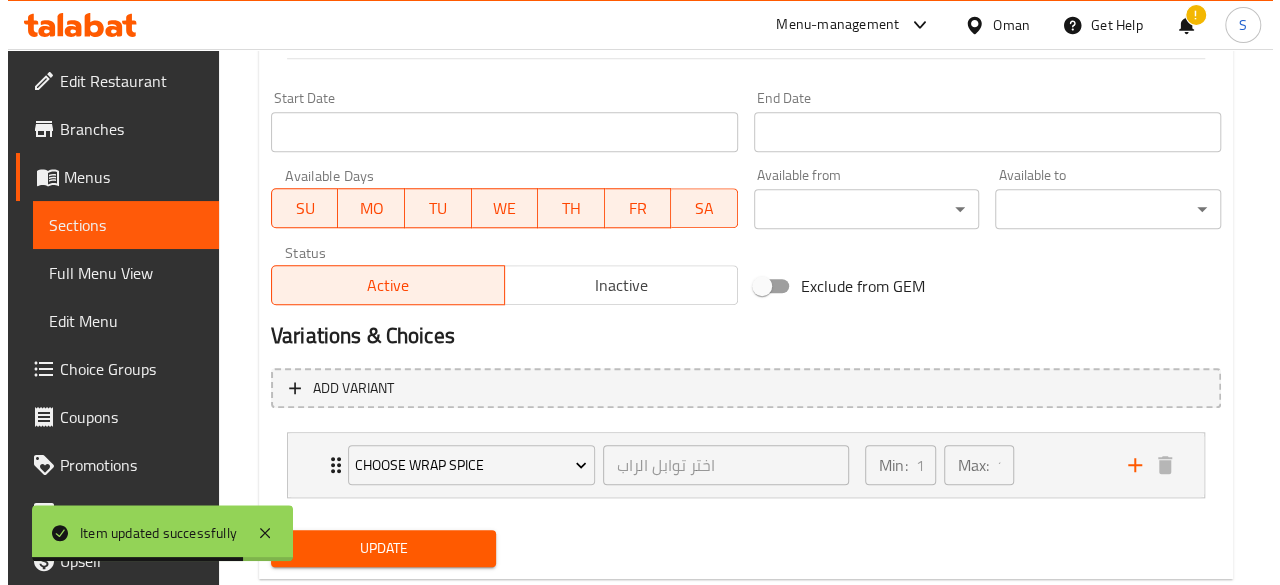 scroll, scrollTop: 889, scrollLeft: 0, axis: vertical 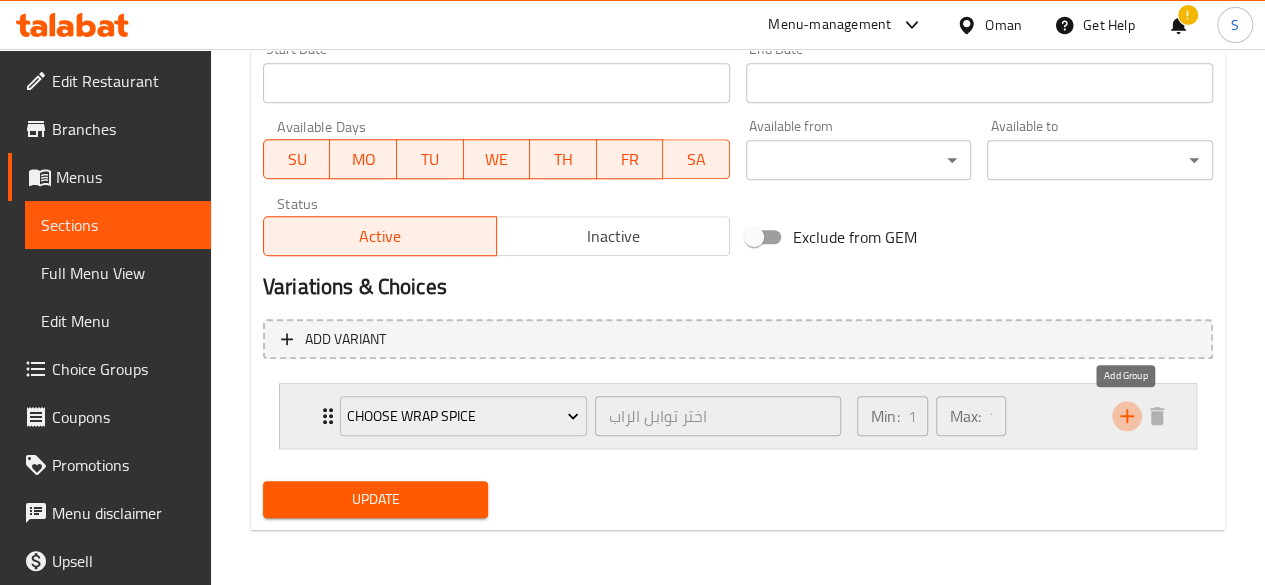 click 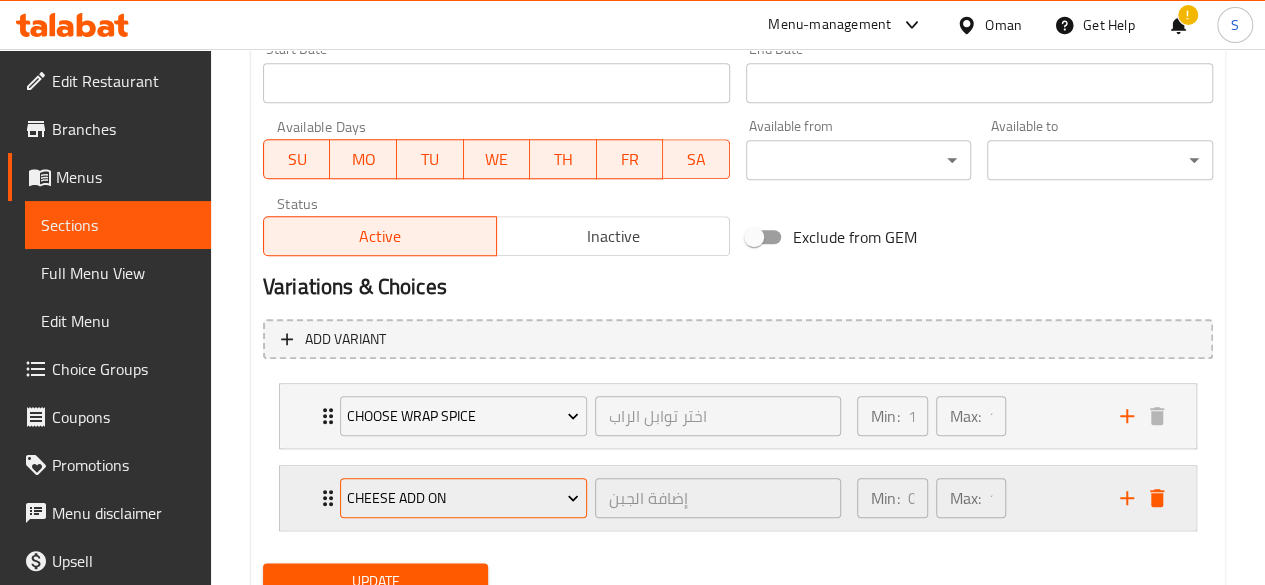 click on "Cheese add on" at bounding box center [463, 498] 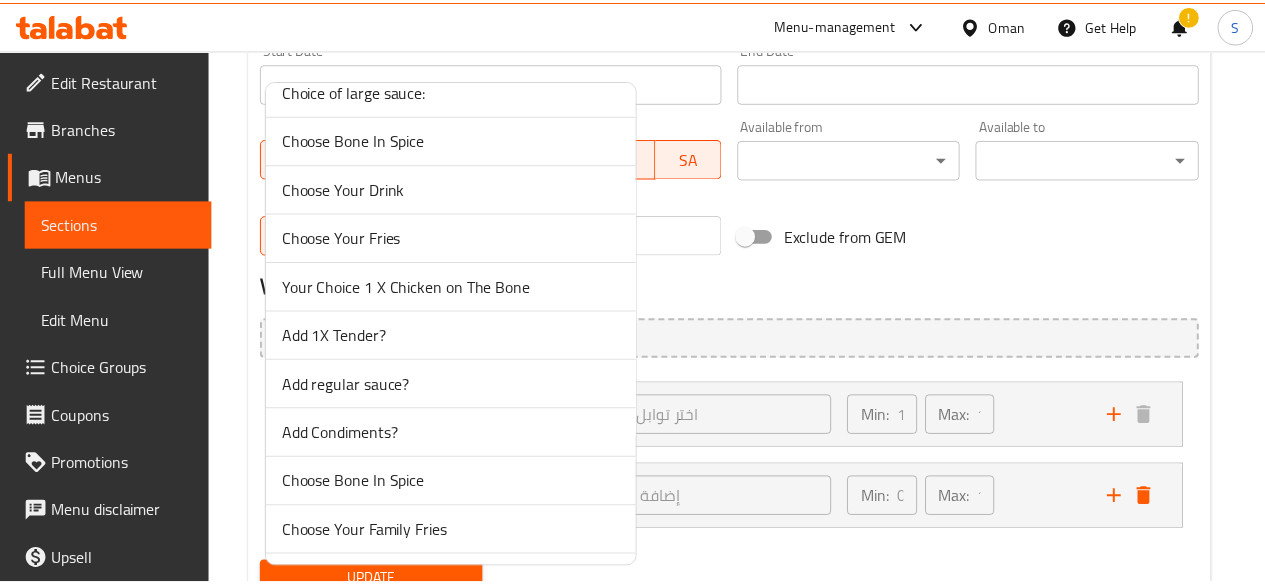 scroll, scrollTop: 415, scrollLeft: 0, axis: vertical 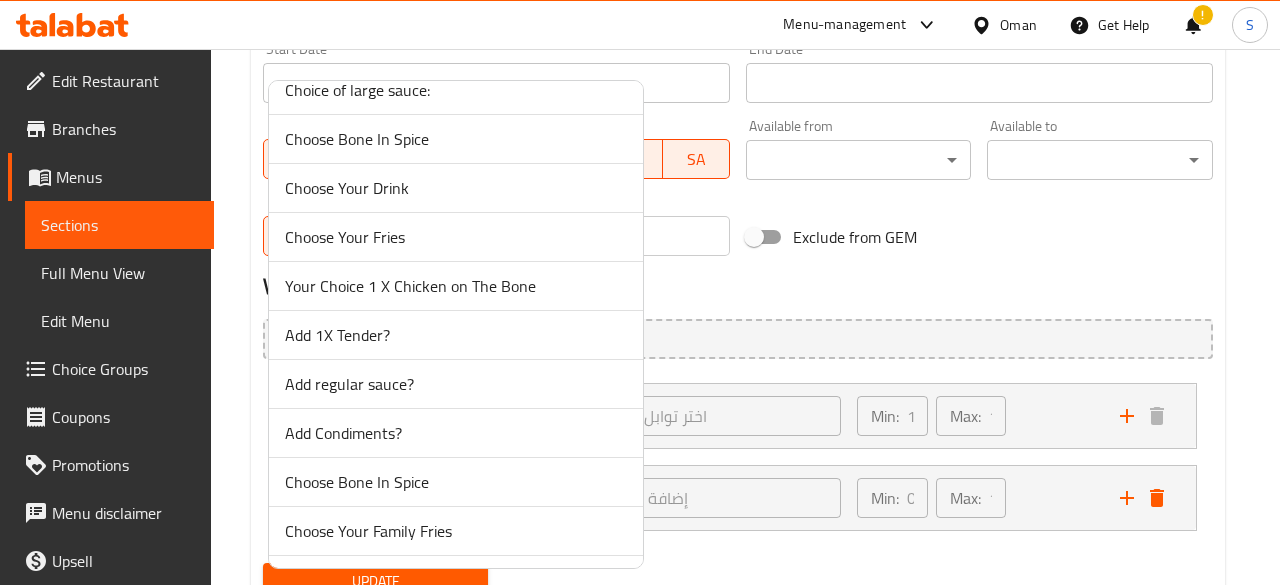 click on "Add regular sauce?" at bounding box center [456, 384] 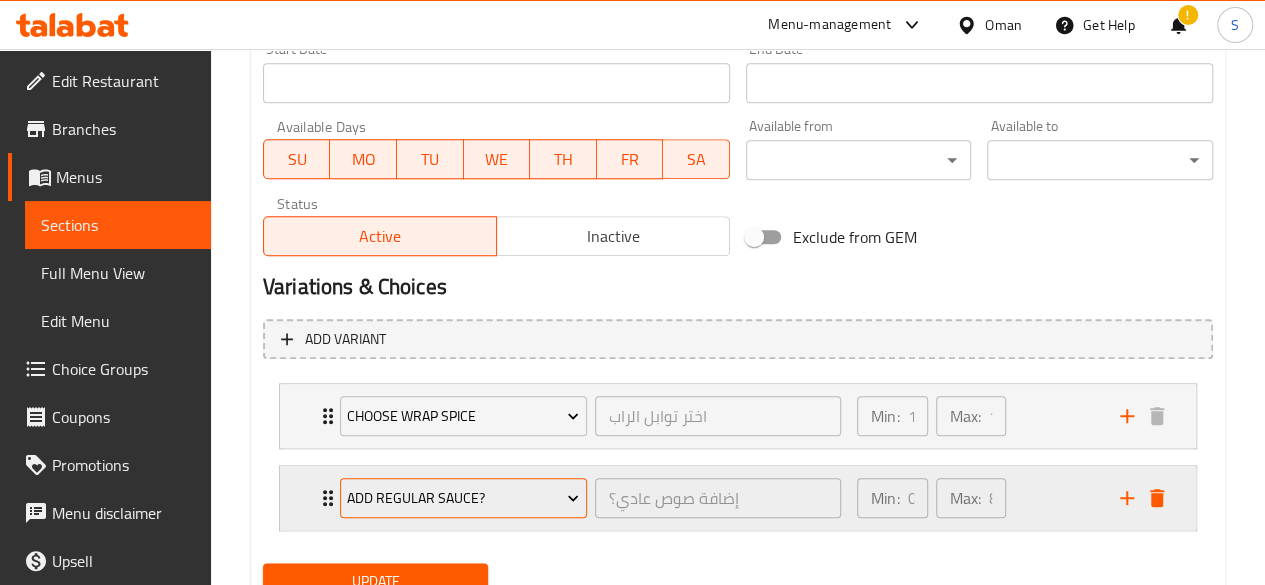 scroll, scrollTop: 970, scrollLeft: 0, axis: vertical 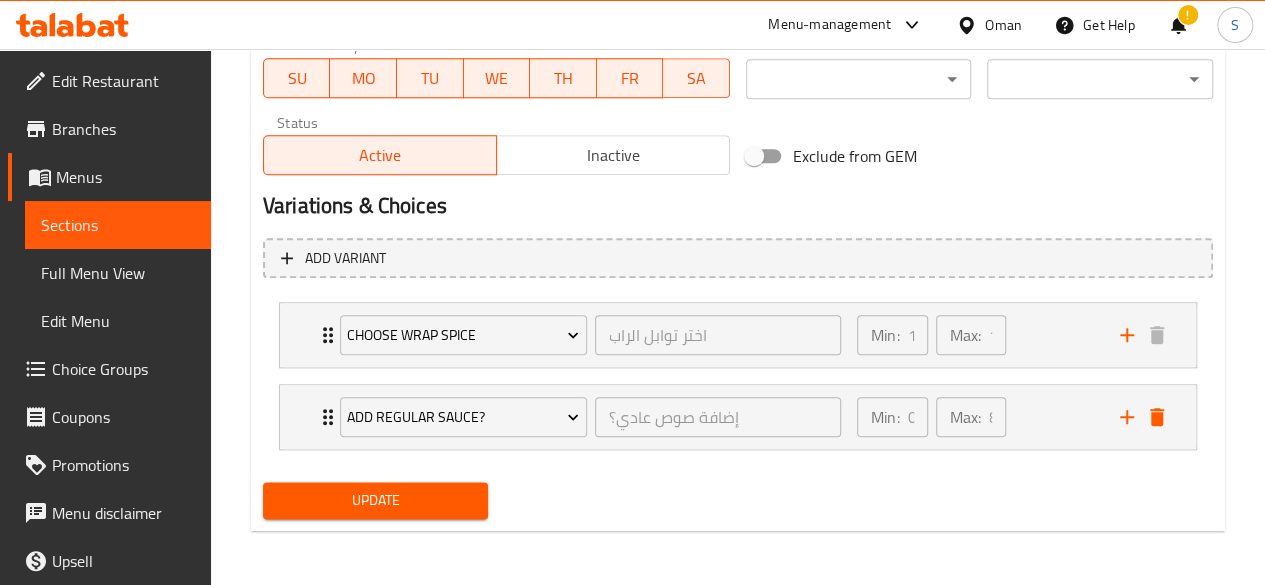 click on "Update" at bounding box center [376, 500] 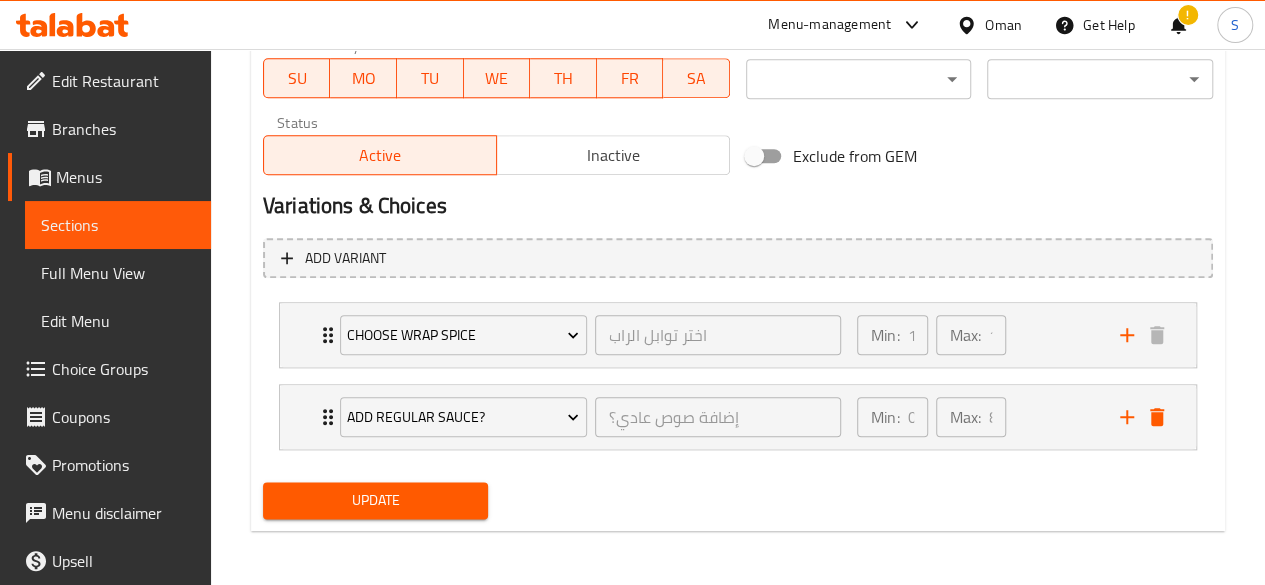 click on "Sections" at bounding box center (118, 225) 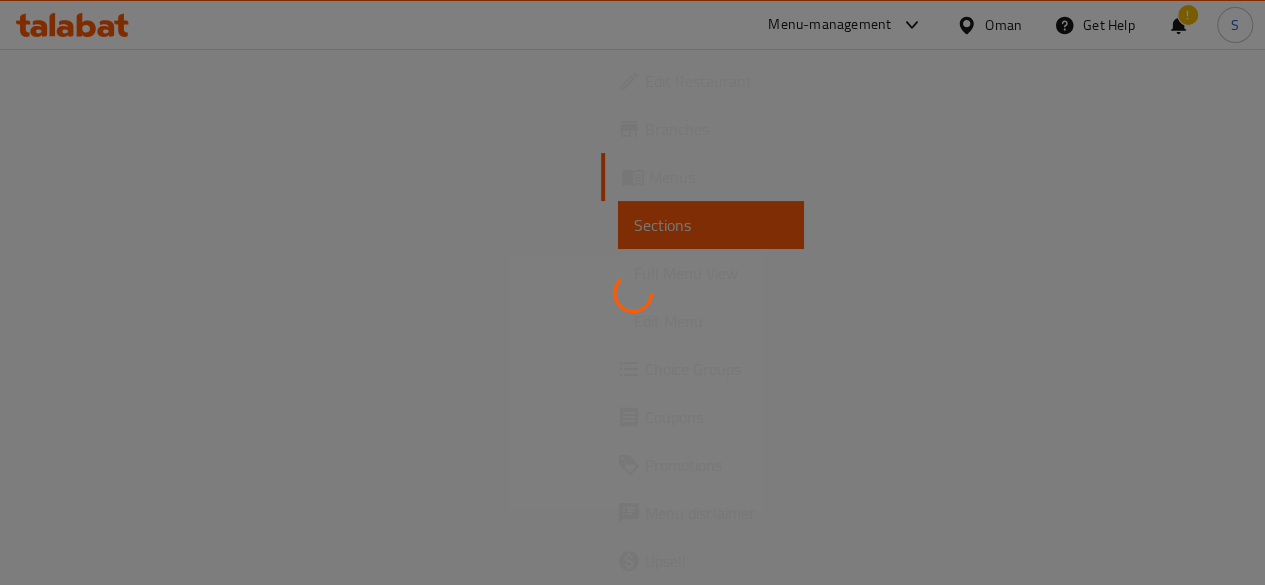 scroll, scrollTop: 0, scrollLeft: 0, axis: both 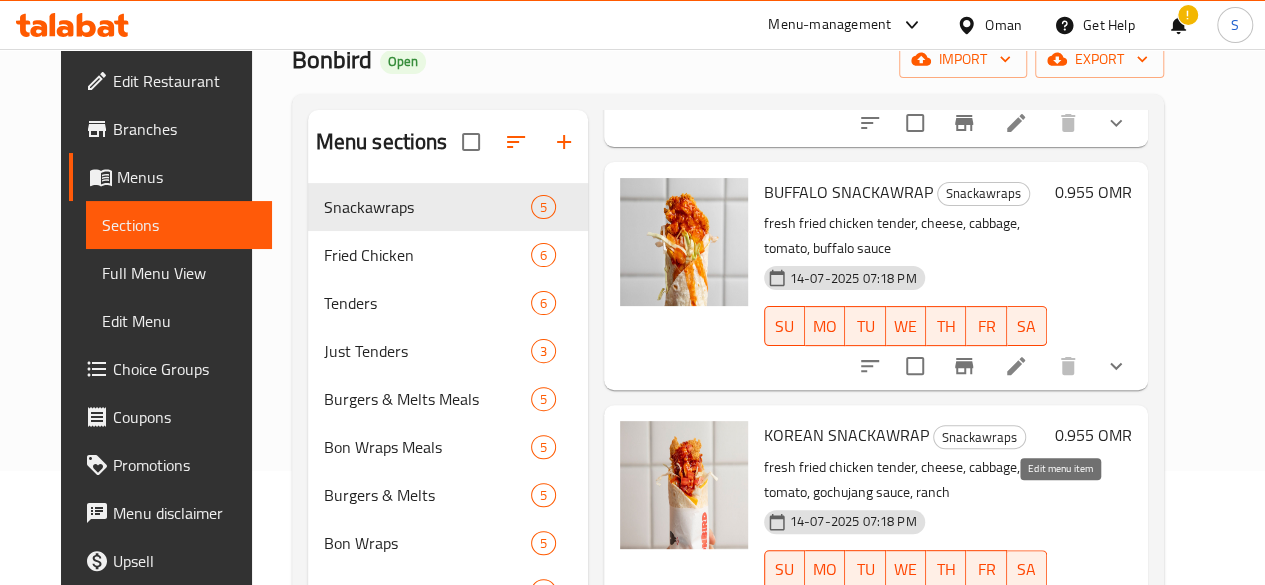 click 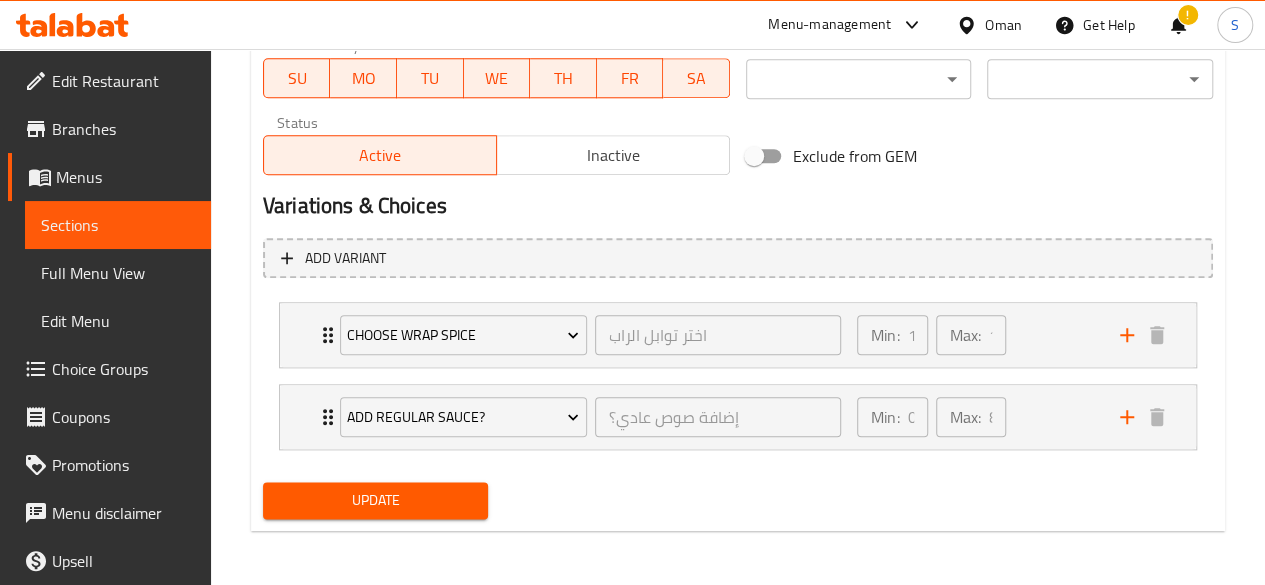 scroll, scrollTop: 0, scrollLeft: 0, axis: both 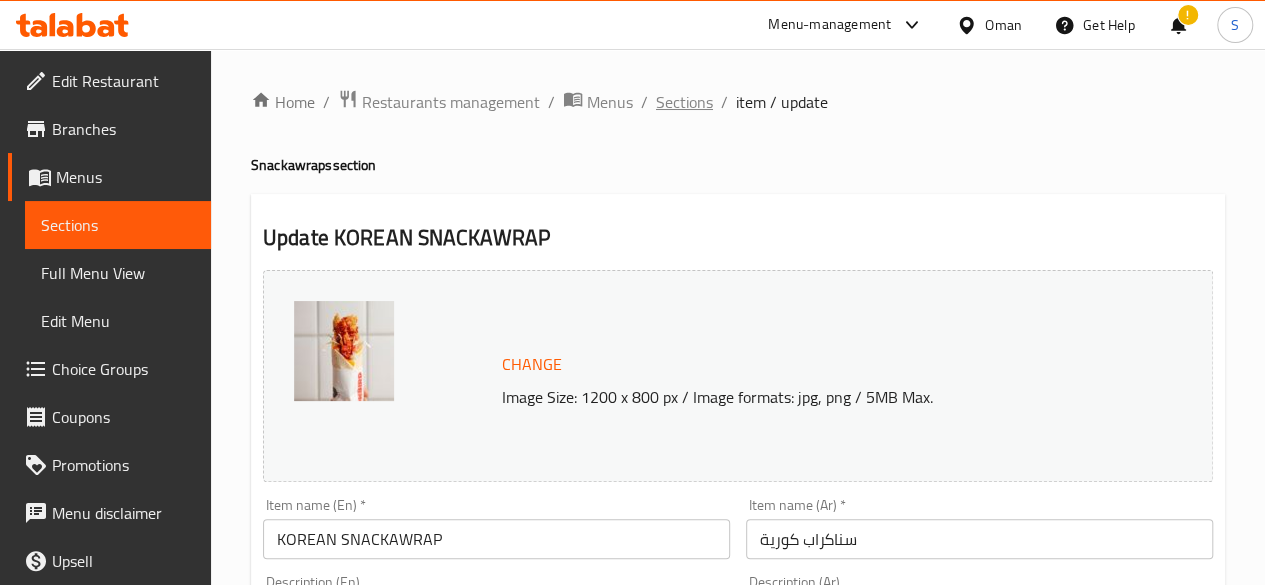 click on "Sections" at bounding box center (684, 102) 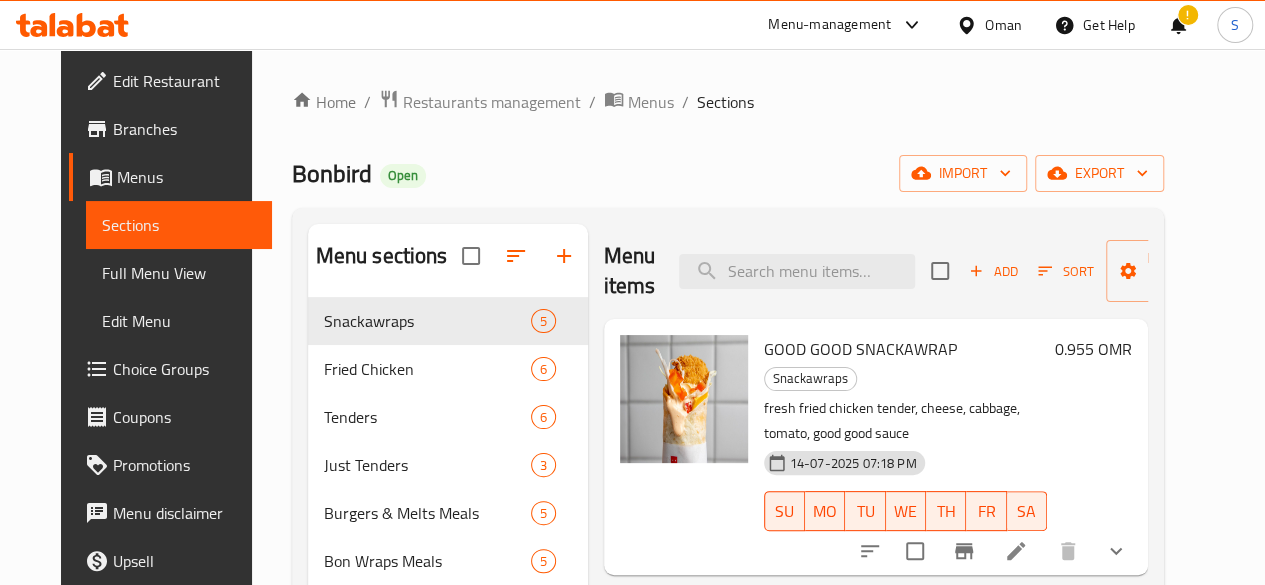 scroll, scrollTop: 558, scrollLeft: 0, axis: vertical 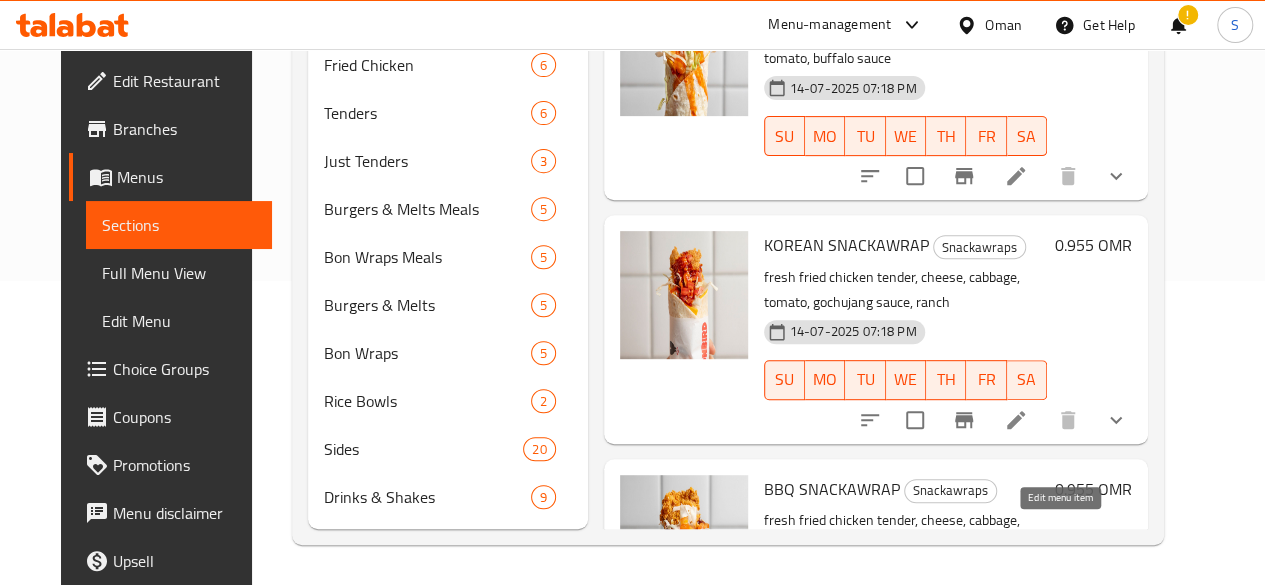 click 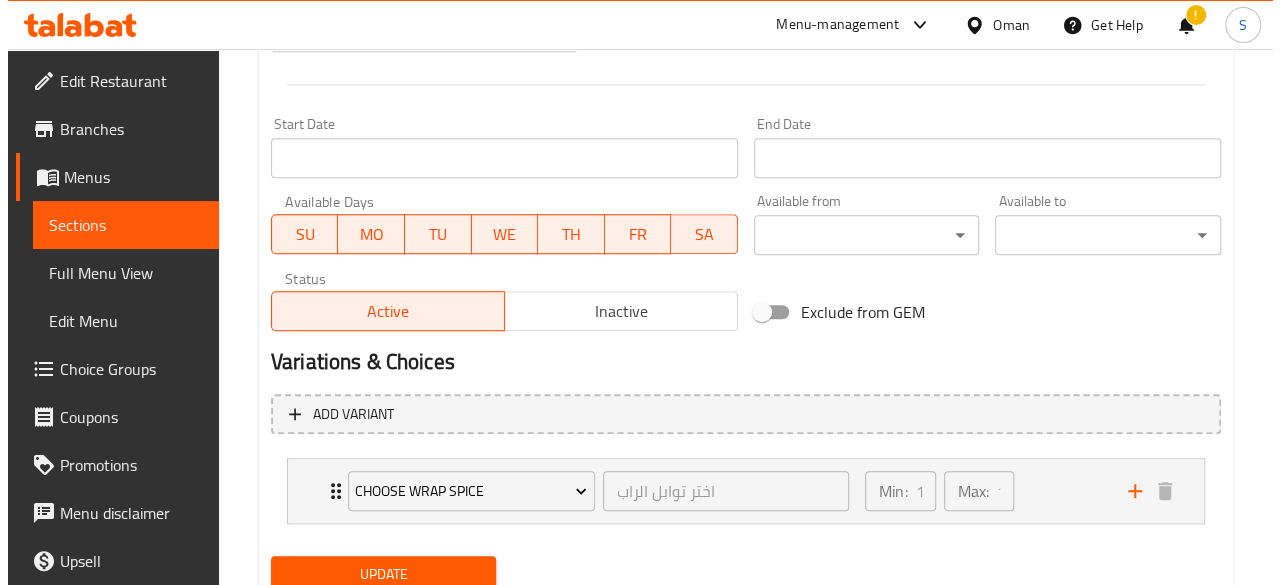 scroll, scrollTop: 889, scrollLeft: 0, axis: vertical 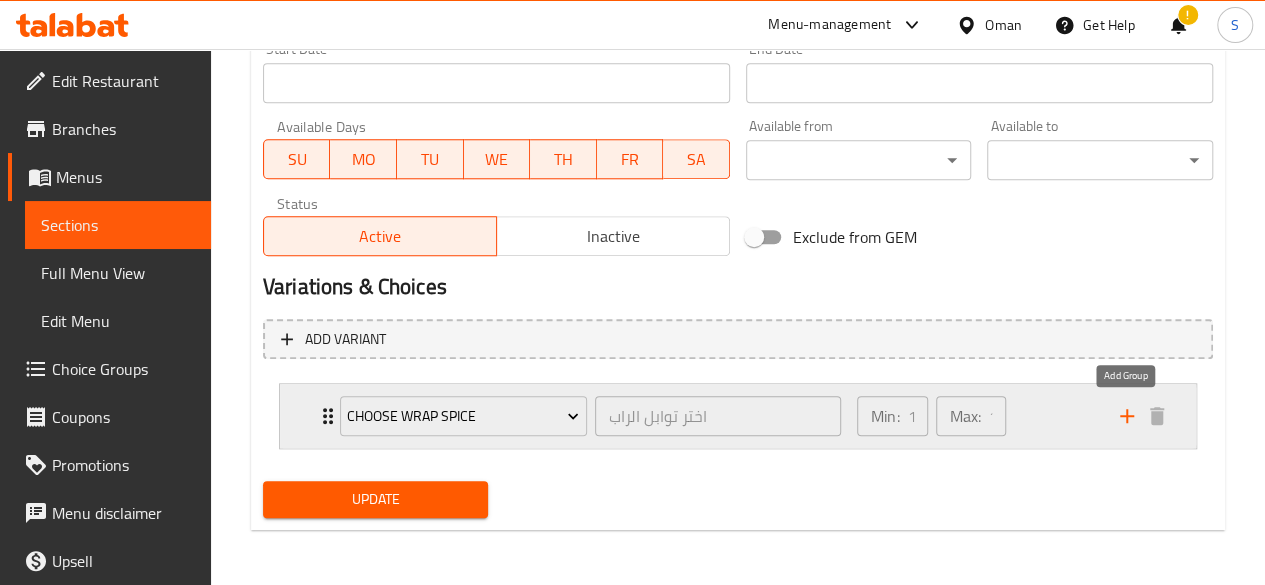 click 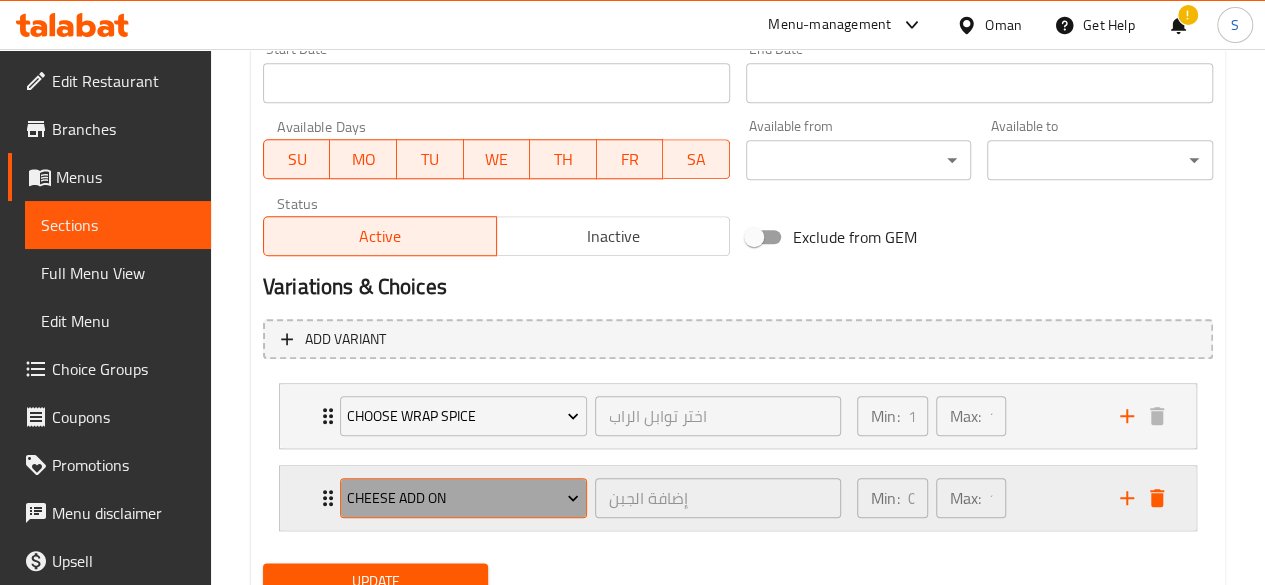 click on "Cheese add on" at bounding box center [463, 498] 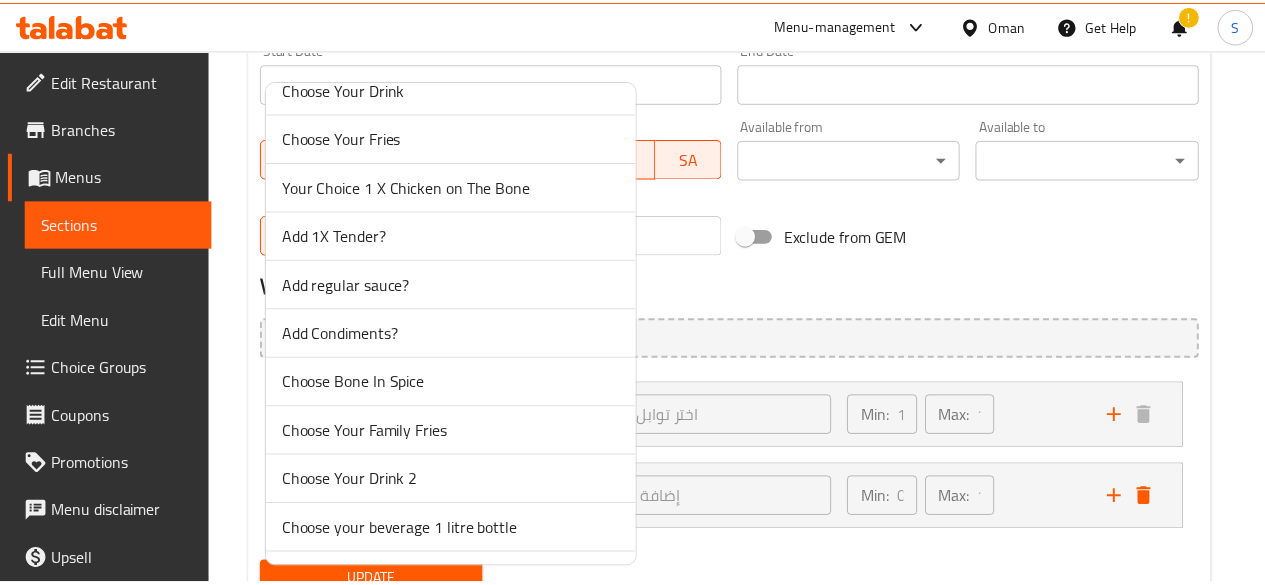 scroll, scrollTop: 518, scrollLeft: 0, axis: vertical 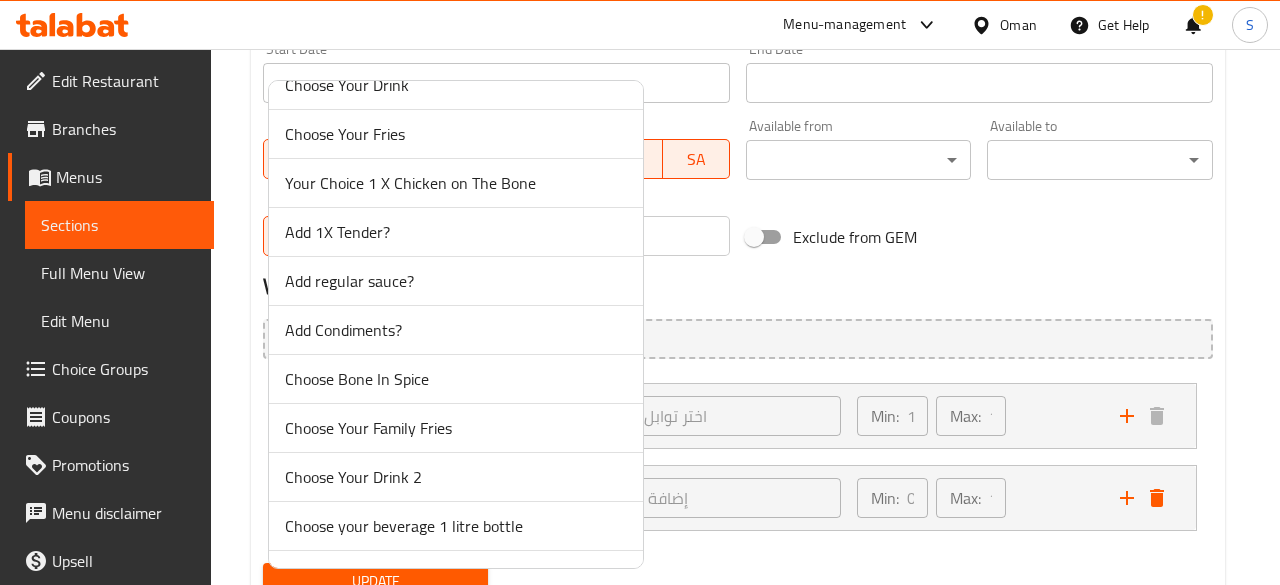 click on "Add regular sauce?" at bounding box center (456, 281) 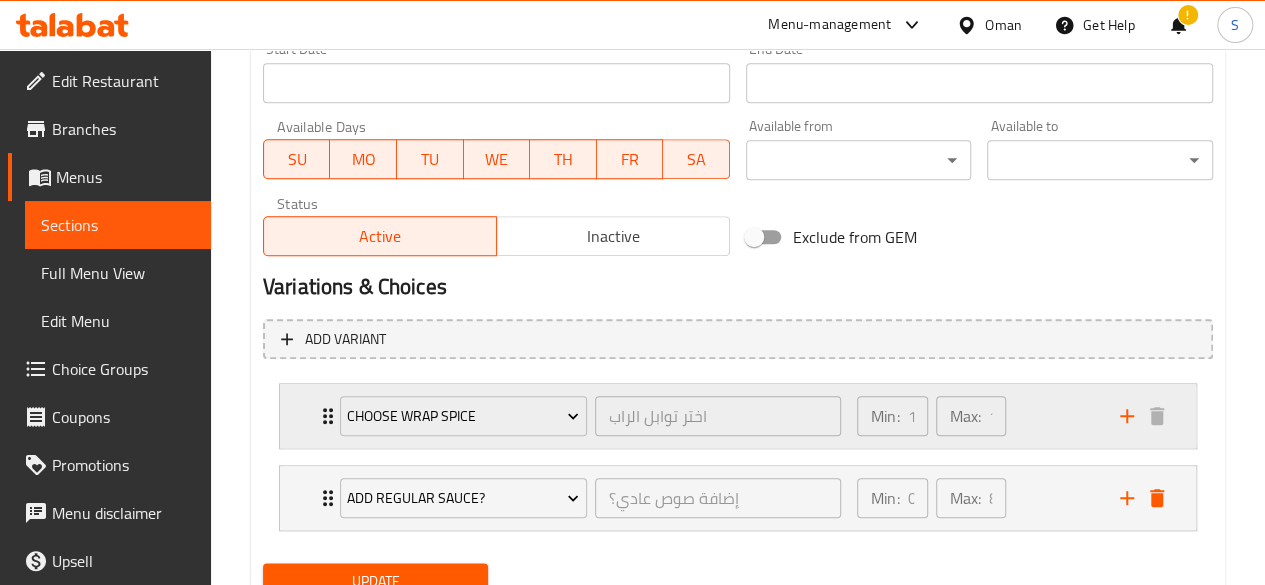 scroll, scrollTop: 970, scrollLeft: 0, axis: vertical 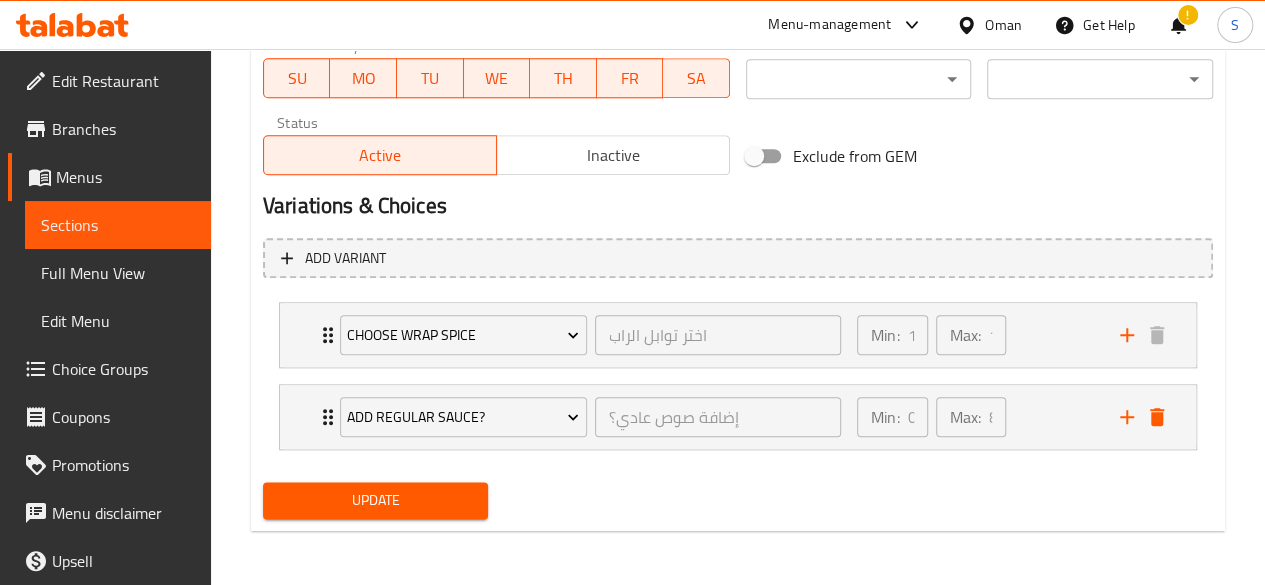 click on "Update" at bounding box center [376, 500] 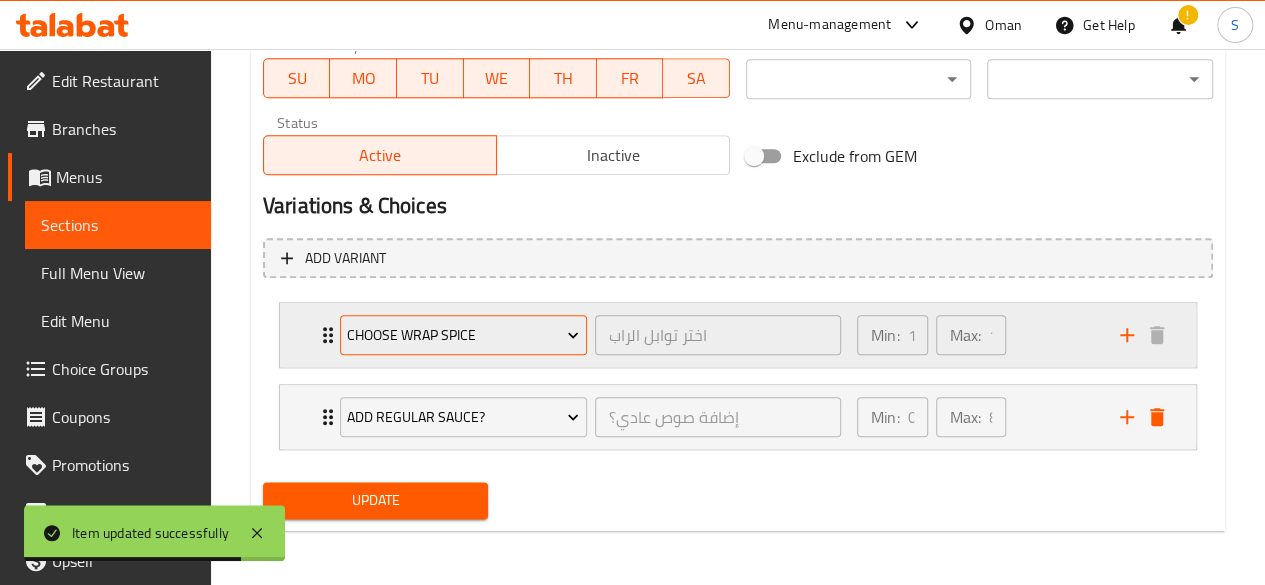 scroll, scrollTop: 0, scrollLeft: 0, axis: both 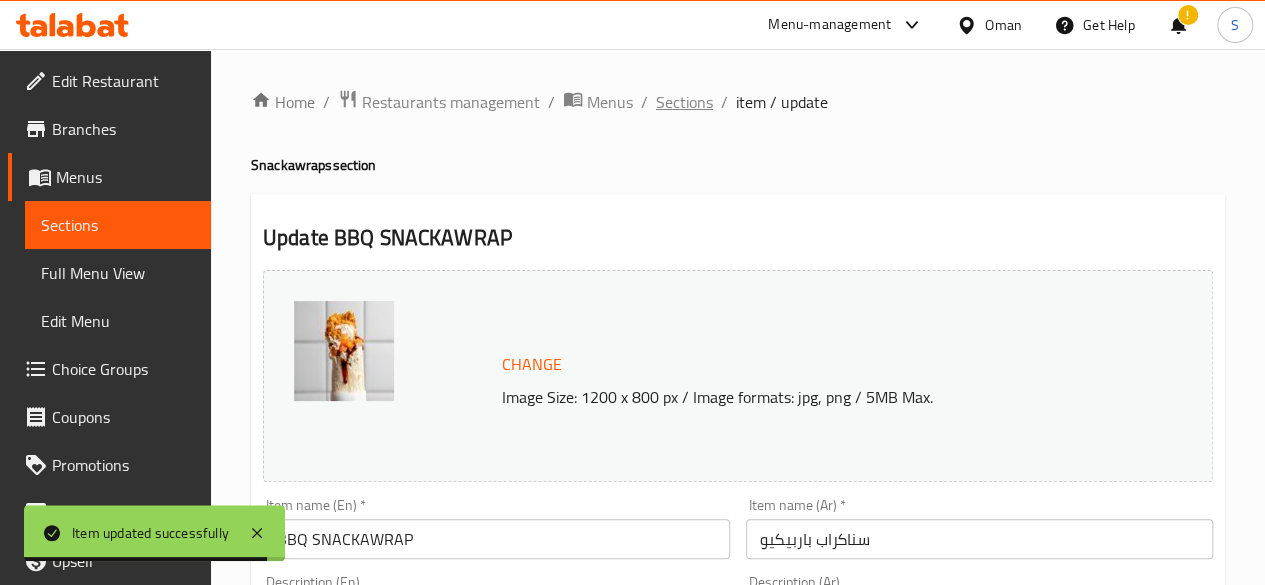click on "Sections" at bounding box center [684, 102] 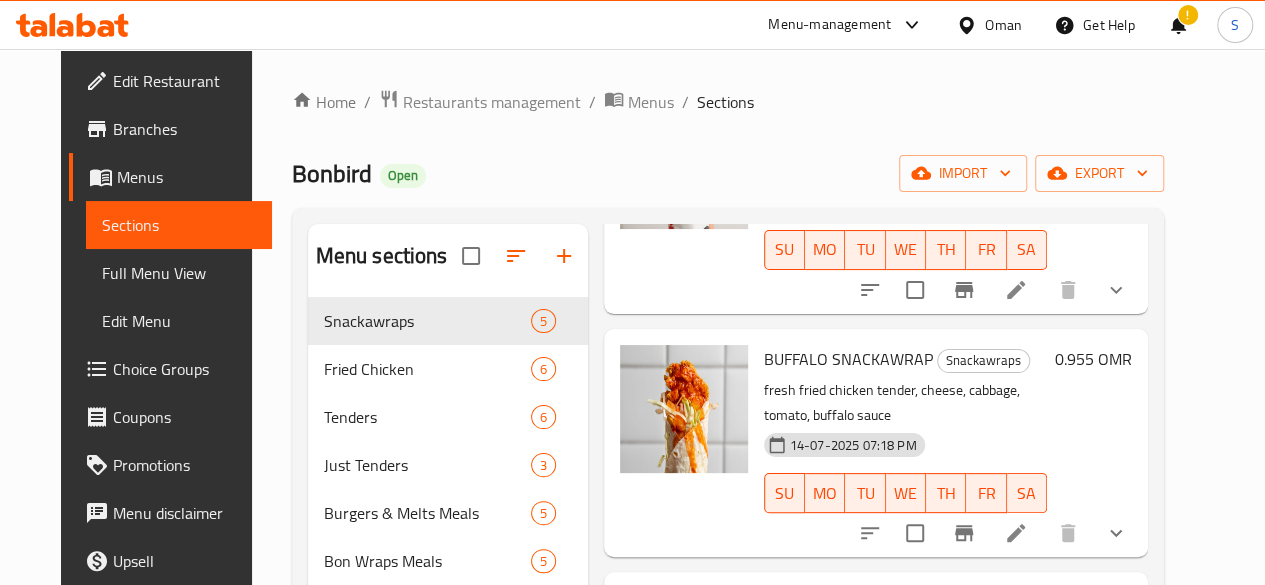 scroll, scrollTop: 558, scrollLeft: 0, axis: vertical 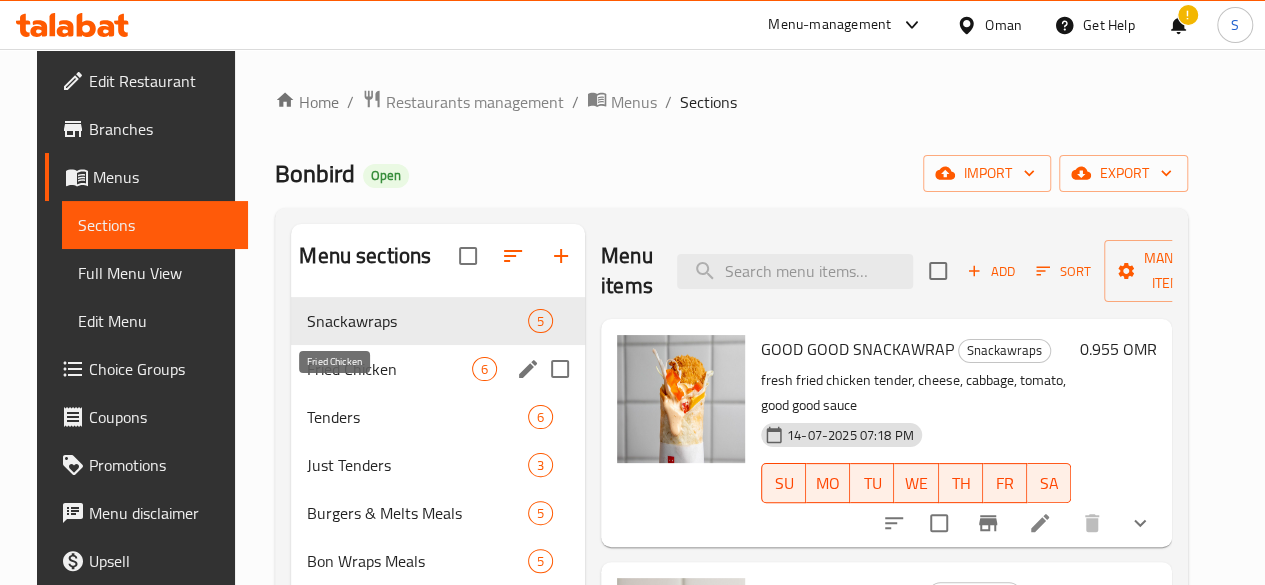 click on "Fried Chicken" at bounding box center [389, 369] 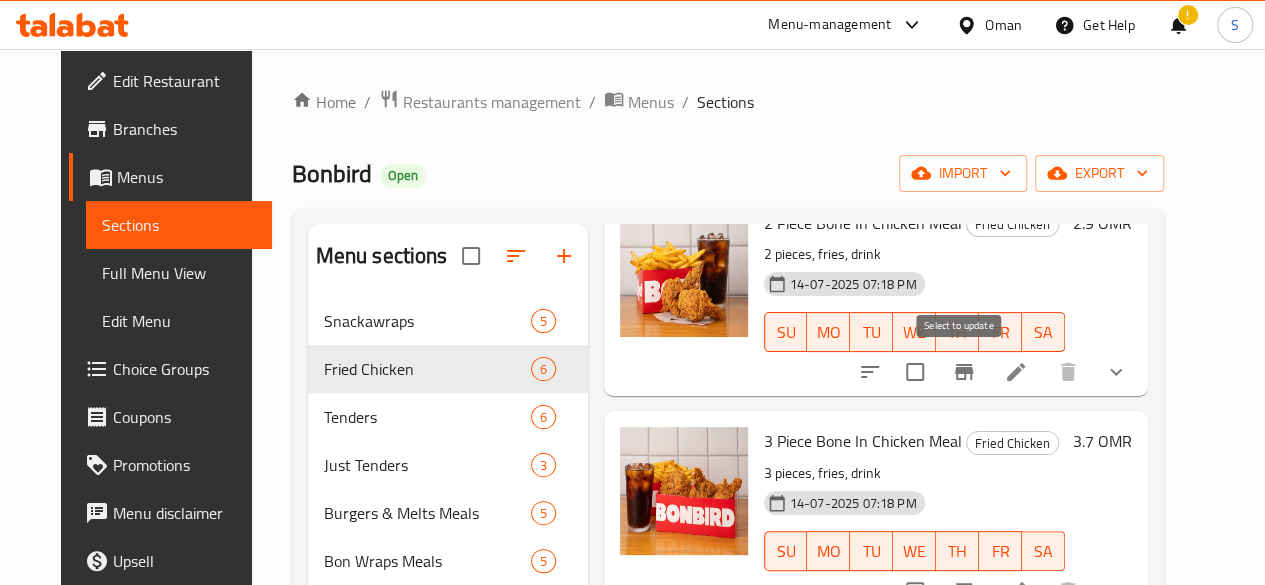 scroll, scrollTop: 58, scrollLeft: 0, axis: vertical 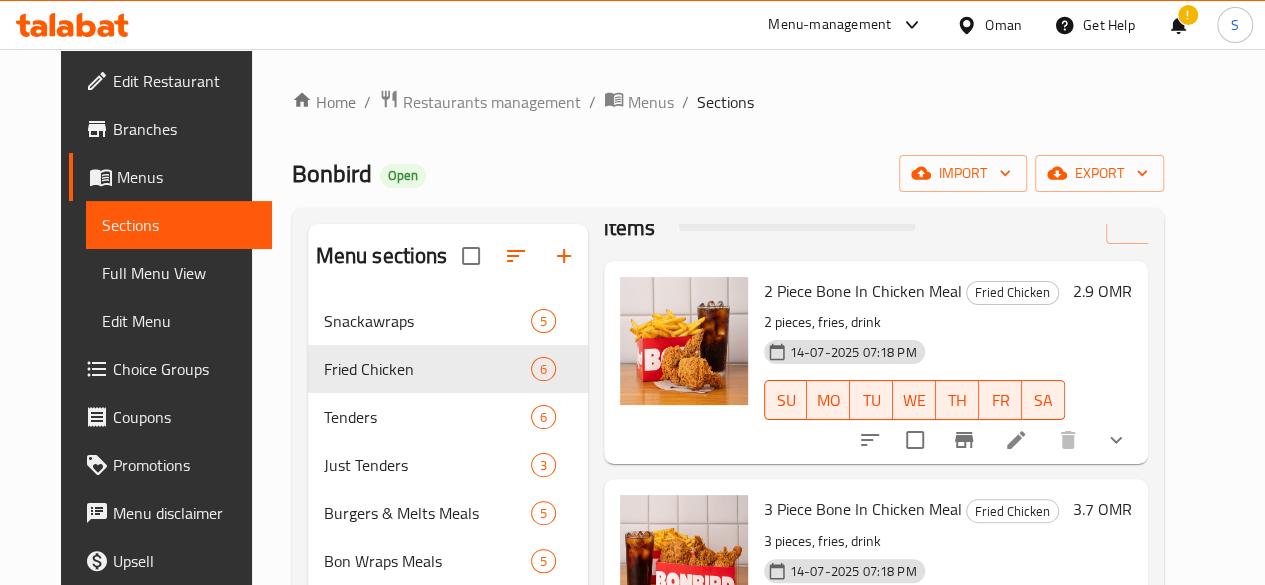click at bounding box center (1016, 440) 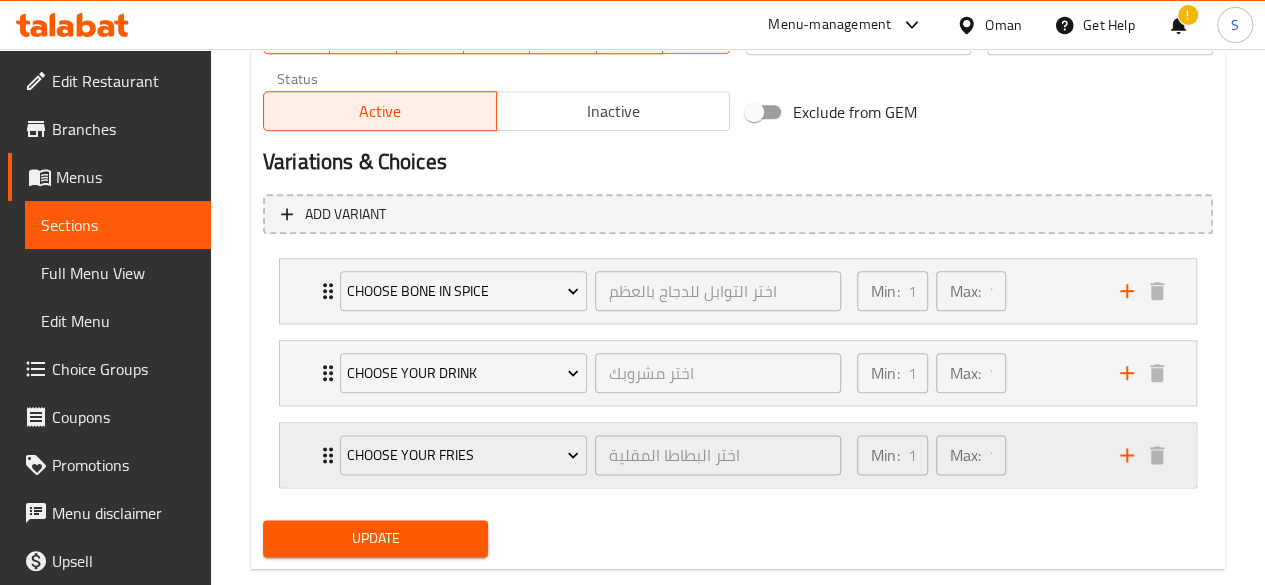scroll, scrollTop: 1011, scrollLeft: 0, axis: vertical 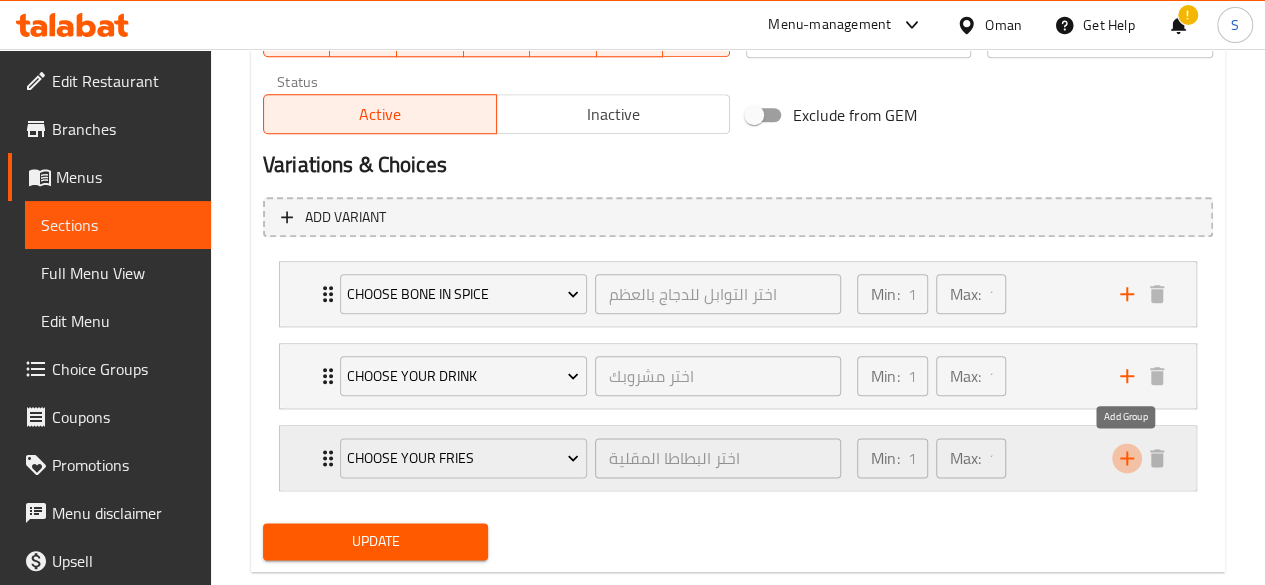 click 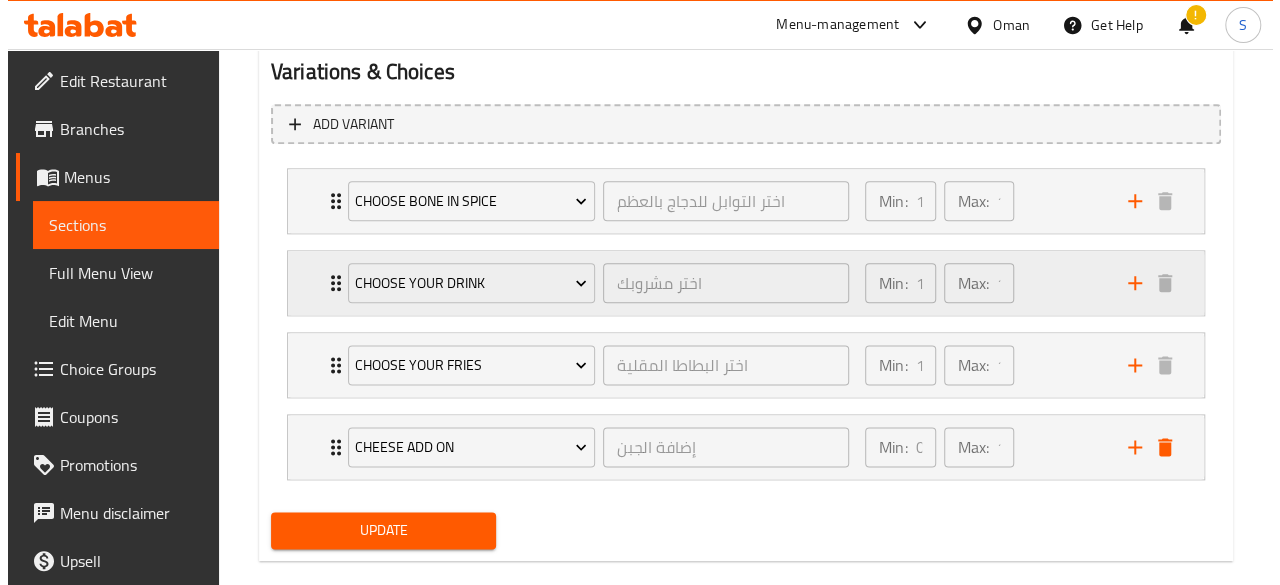 scroll, scrollTop: 1110, scrollLeft: 0, axis: vertical 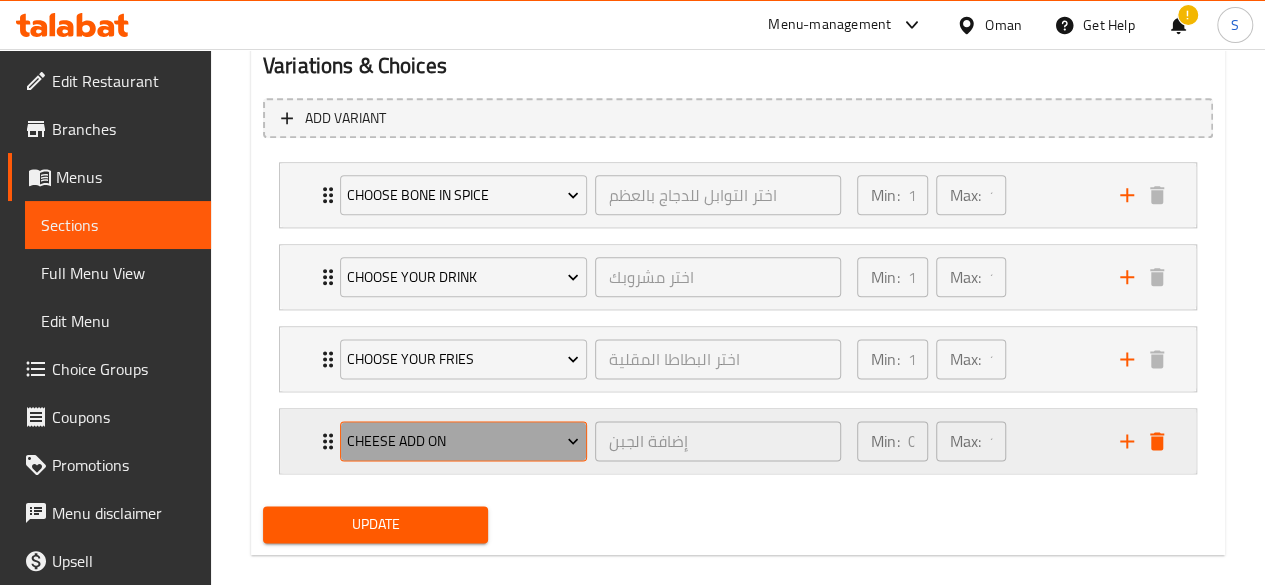 click on "Cheese add on" at bounding box center [463, 441] 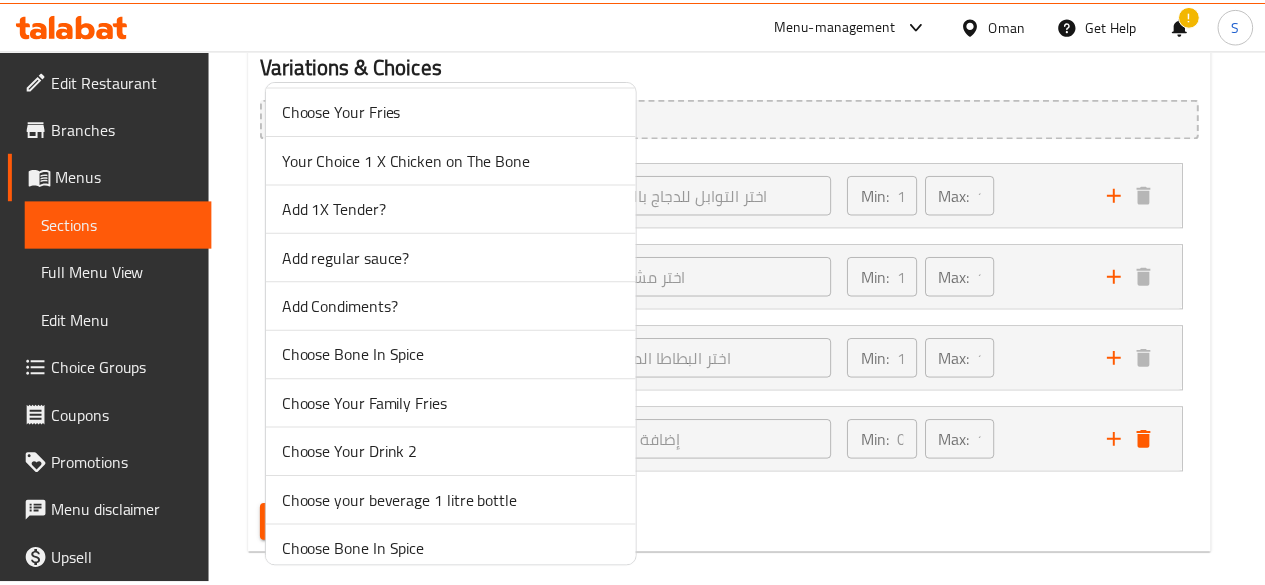 scroll, scrollTop: 542, scrollLeft: 0, axis: vertical 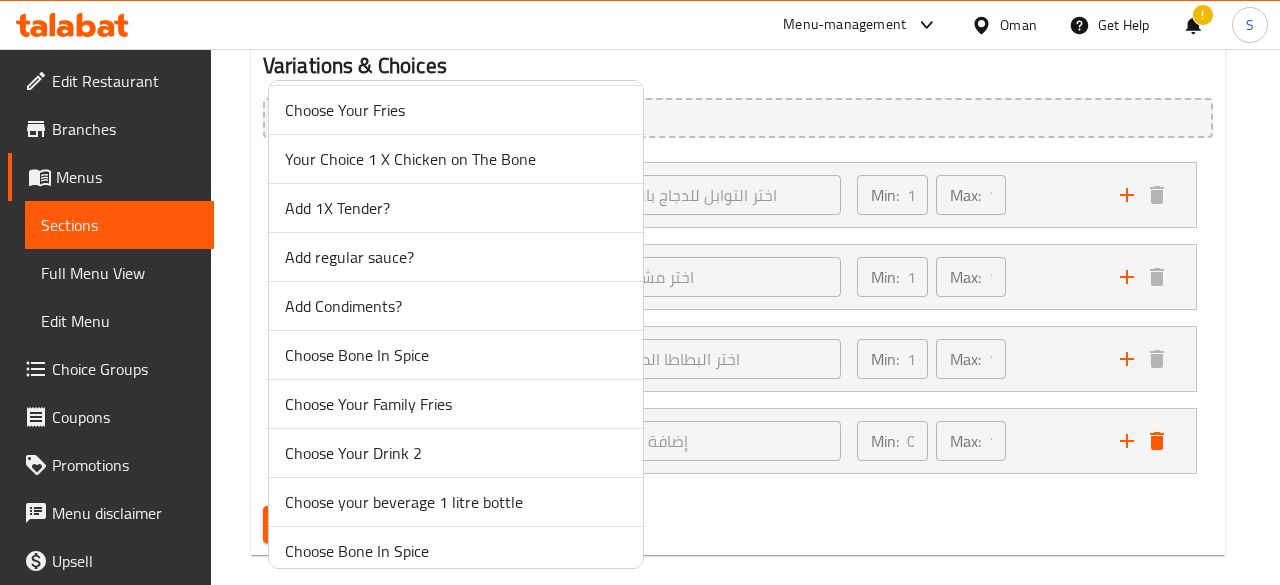 click on "Add regular sauce?" at bounding box center [456, 257] 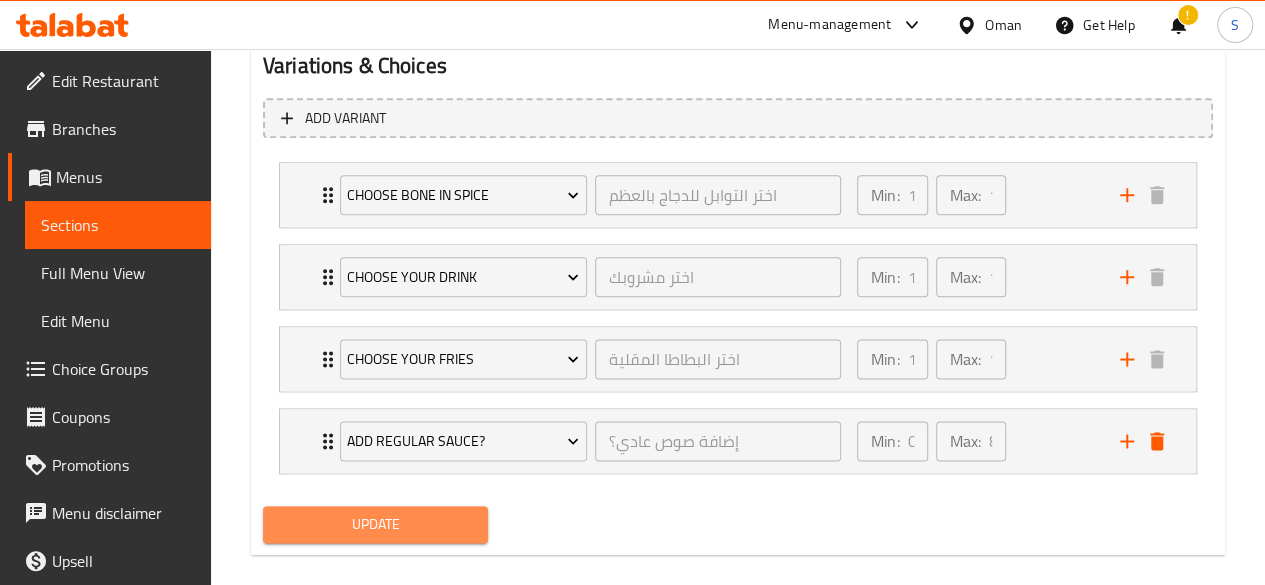 click on "Update" at bounding box center (376, 524) 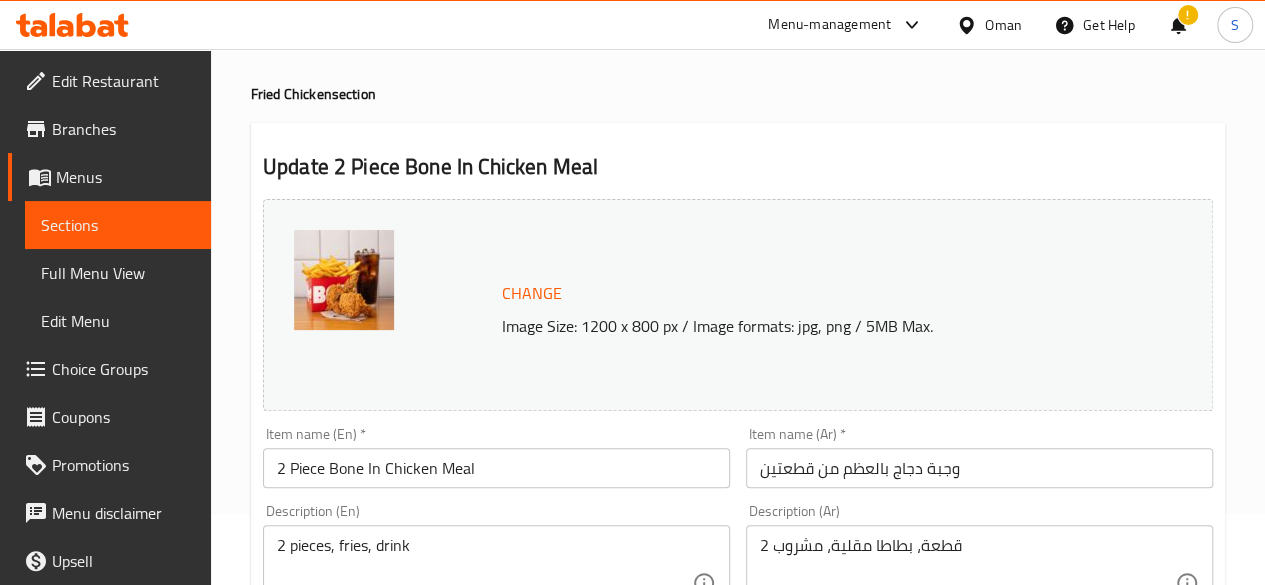 scroll, scrollTop: 0, scrollLeft: 0, axis: both 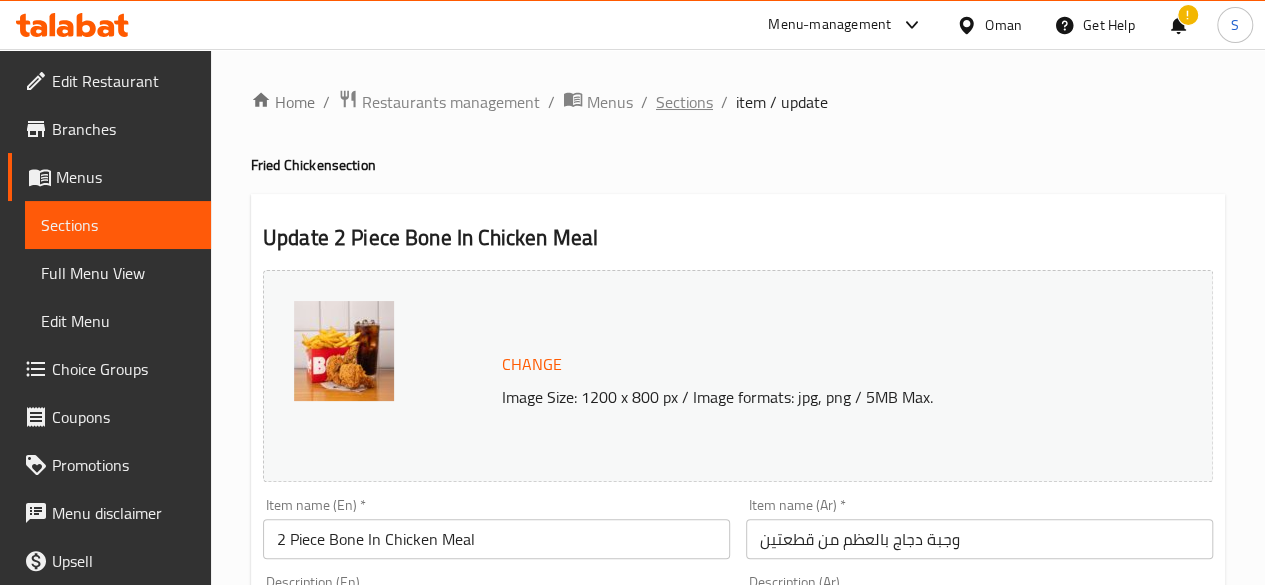 click on "Sections" at bounding box center (684, 102) 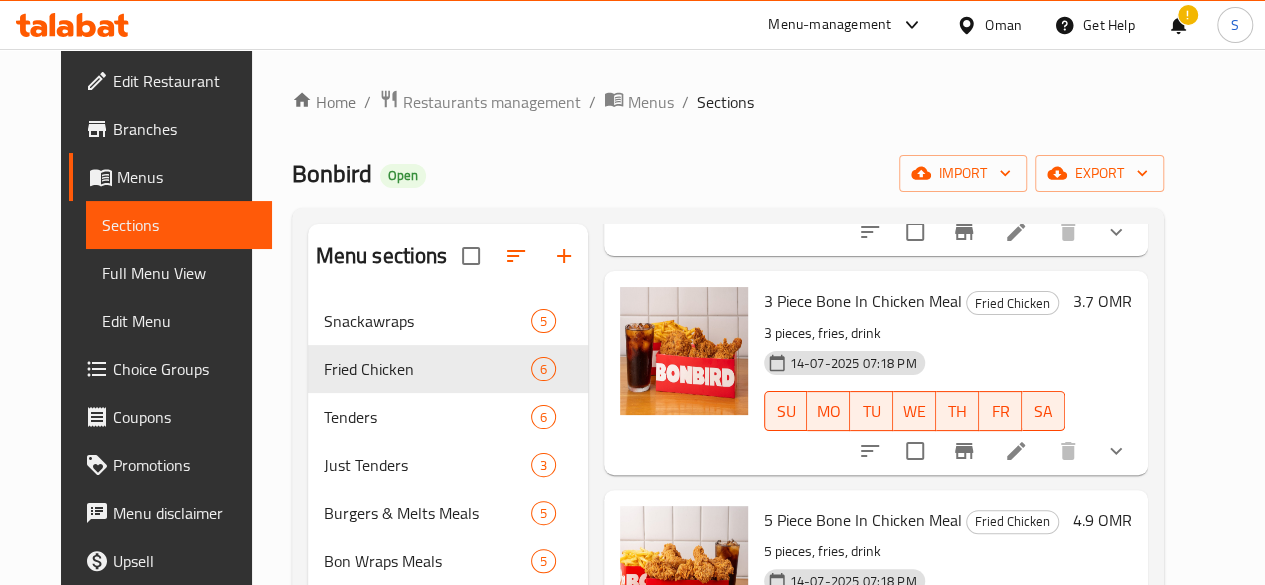 scroll, scrollTop: 267, scrollLeft: 0, axis: vertical 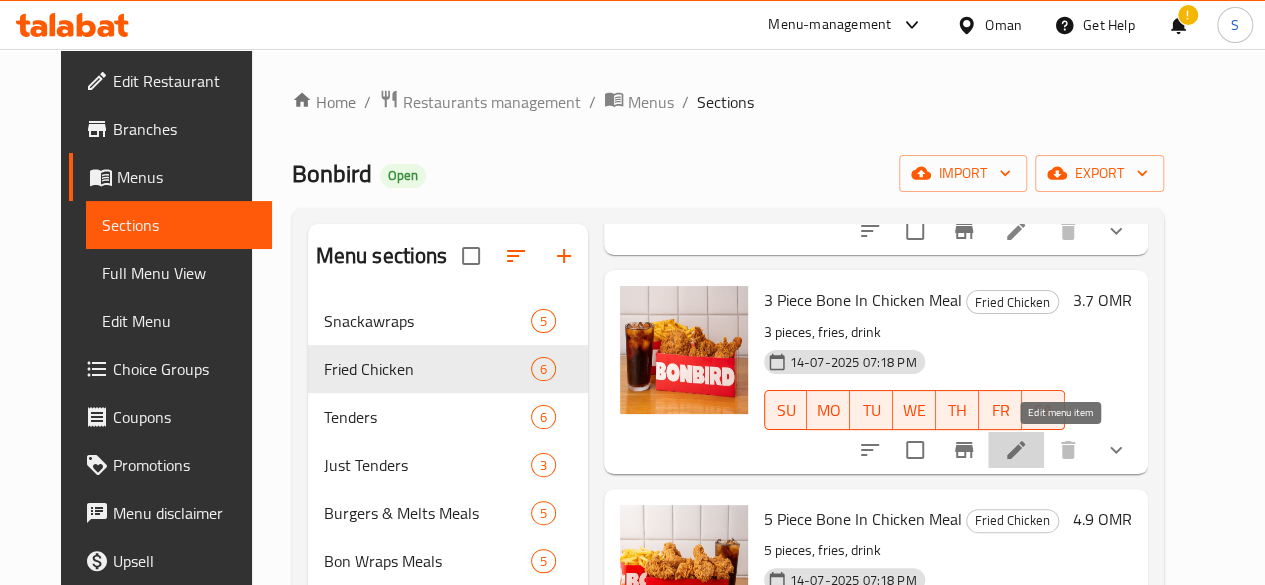 click 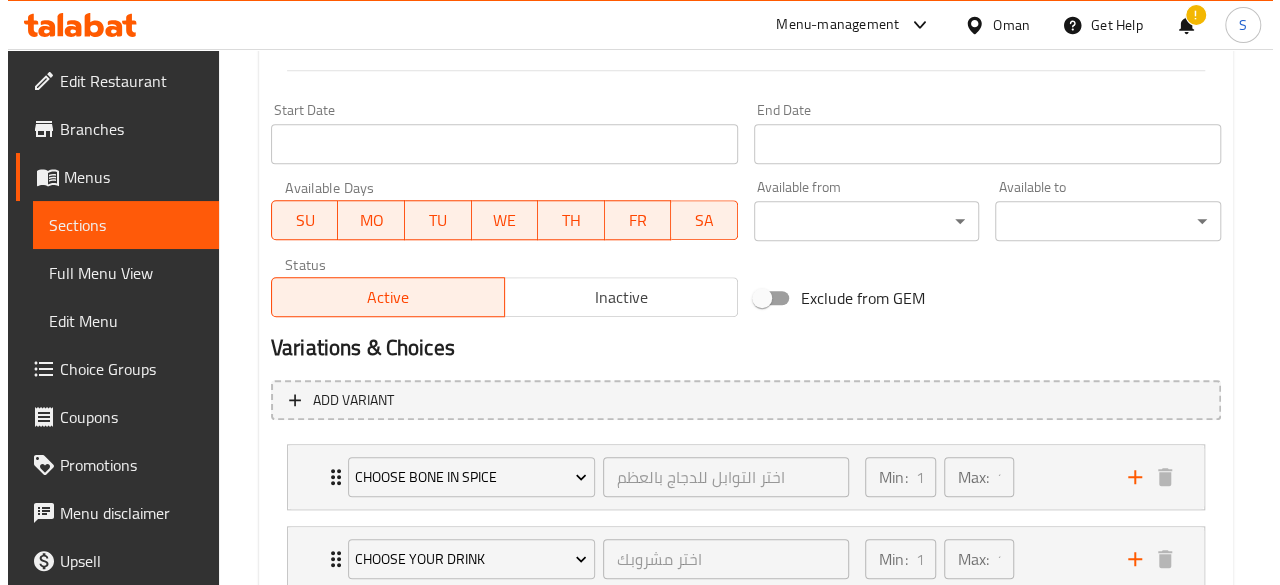 scroll, scrollTop: 1052, scrollLeft: 0, axis: vertical 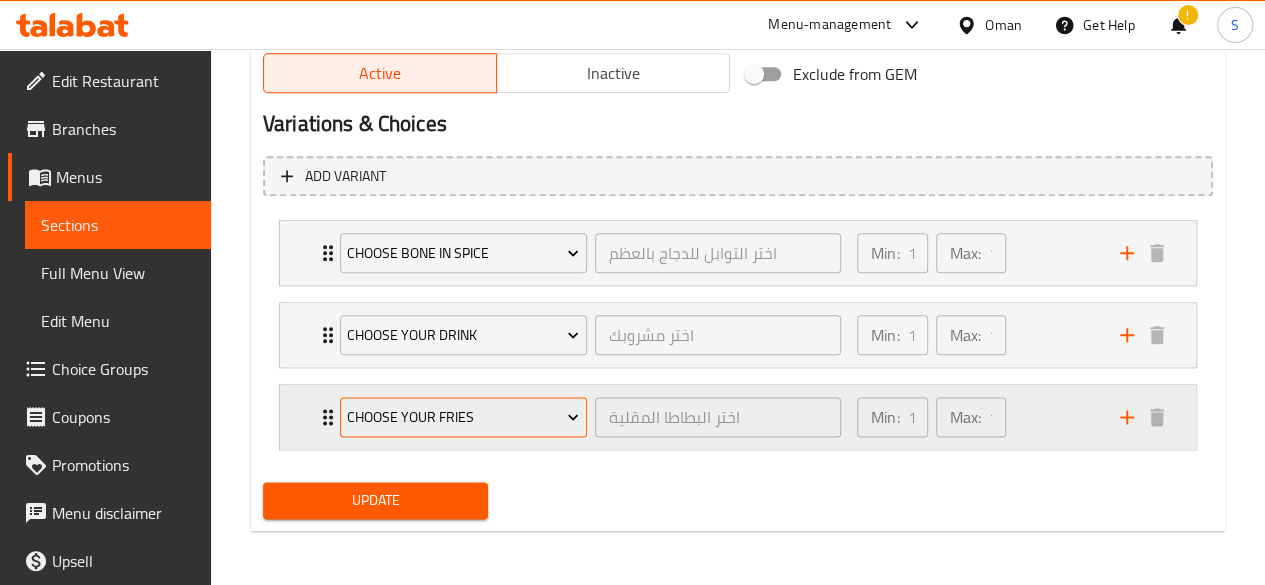 click on "Choose Your Fries" at bounding box center (463, 417) 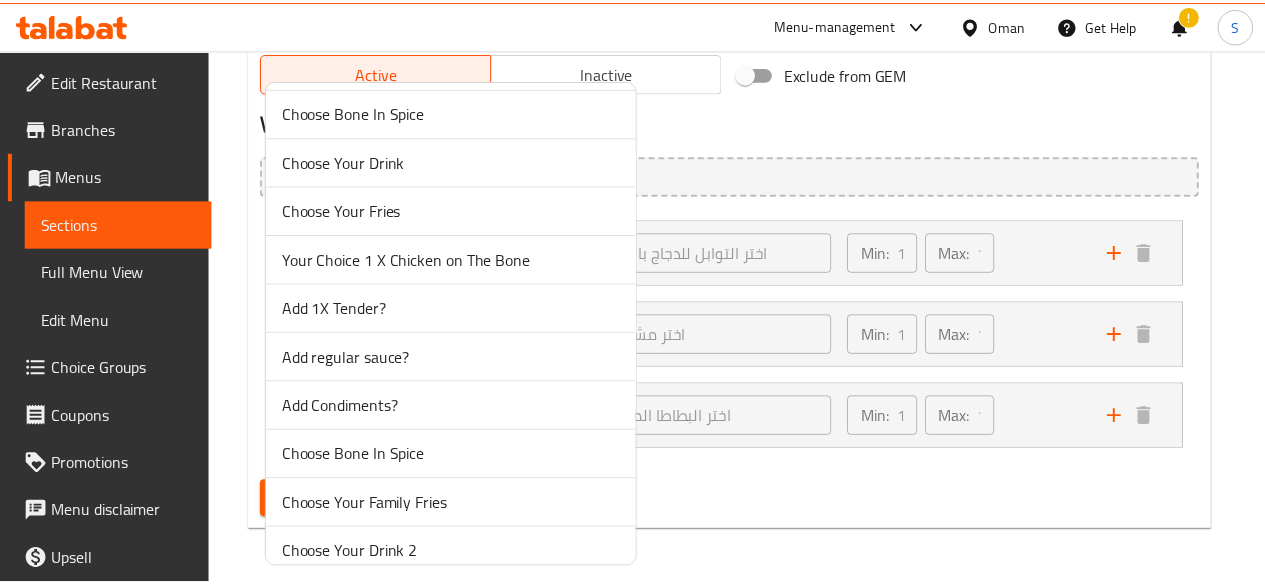 scroll, scrollTop: 443, scrollLeft: 0, axis: vertical 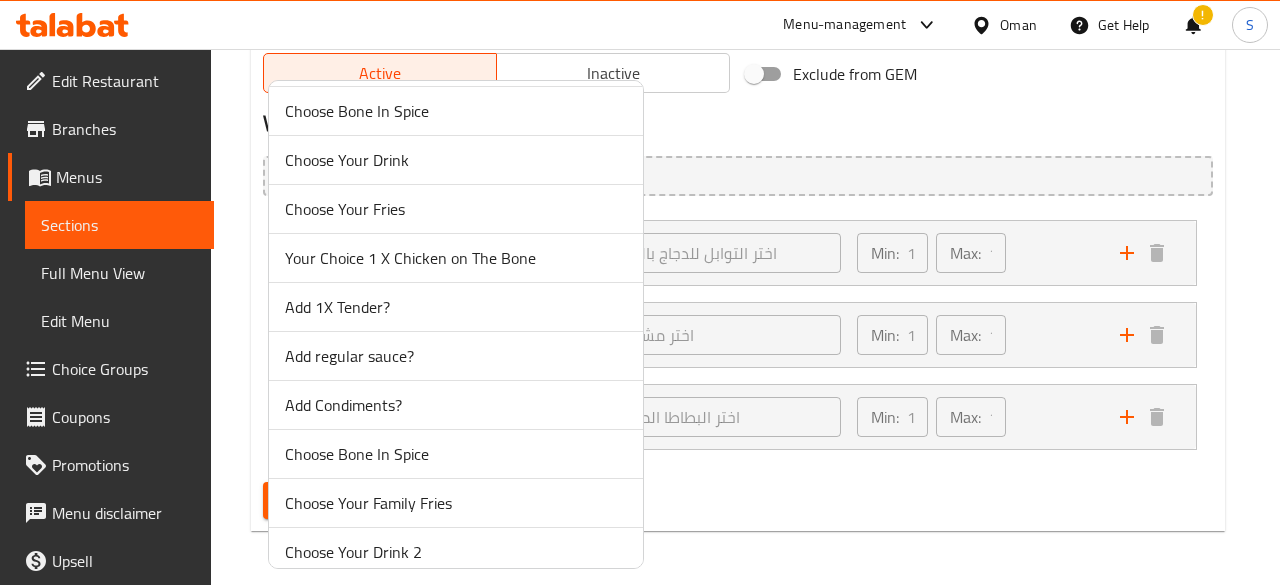 click on "Add regular sauce?" at bounding box center (456, 356) 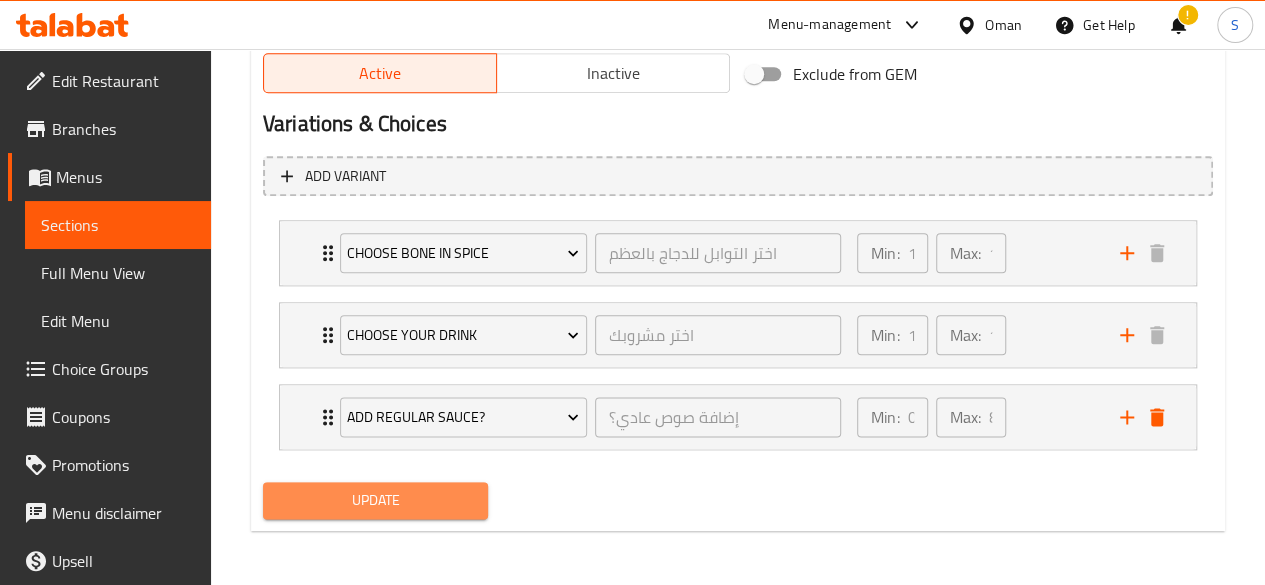 click on "Update" at bounding box center (376, 500) 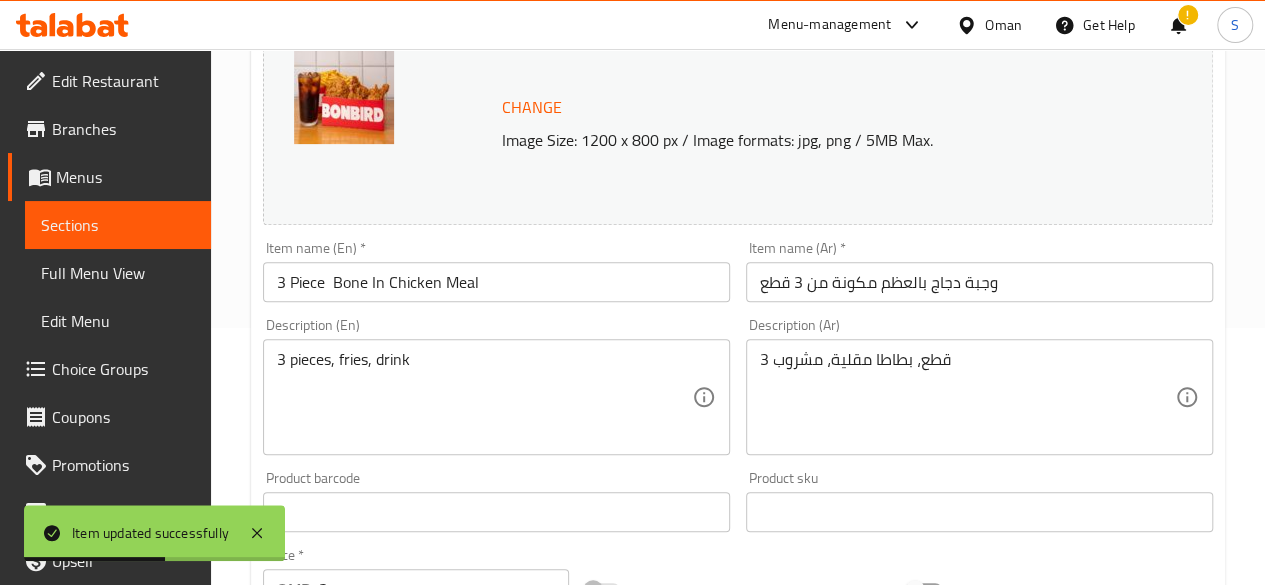 scroll, scrollTop: 0, scrollLeft: 0, axis: both 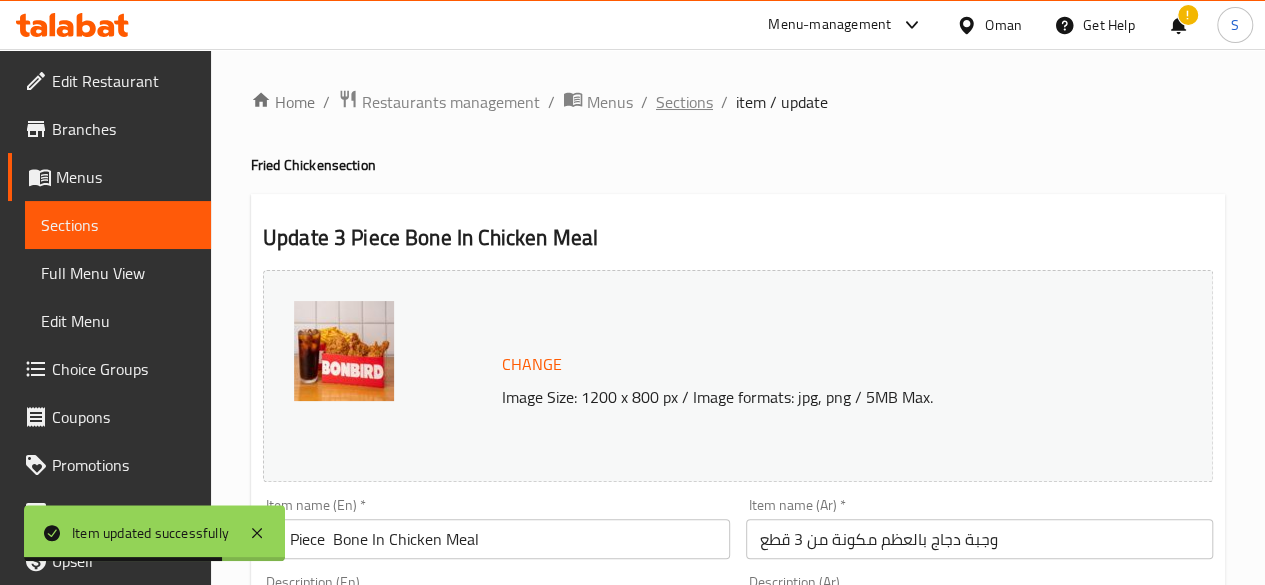 click on "Sections" at bounding box center [684, 102] 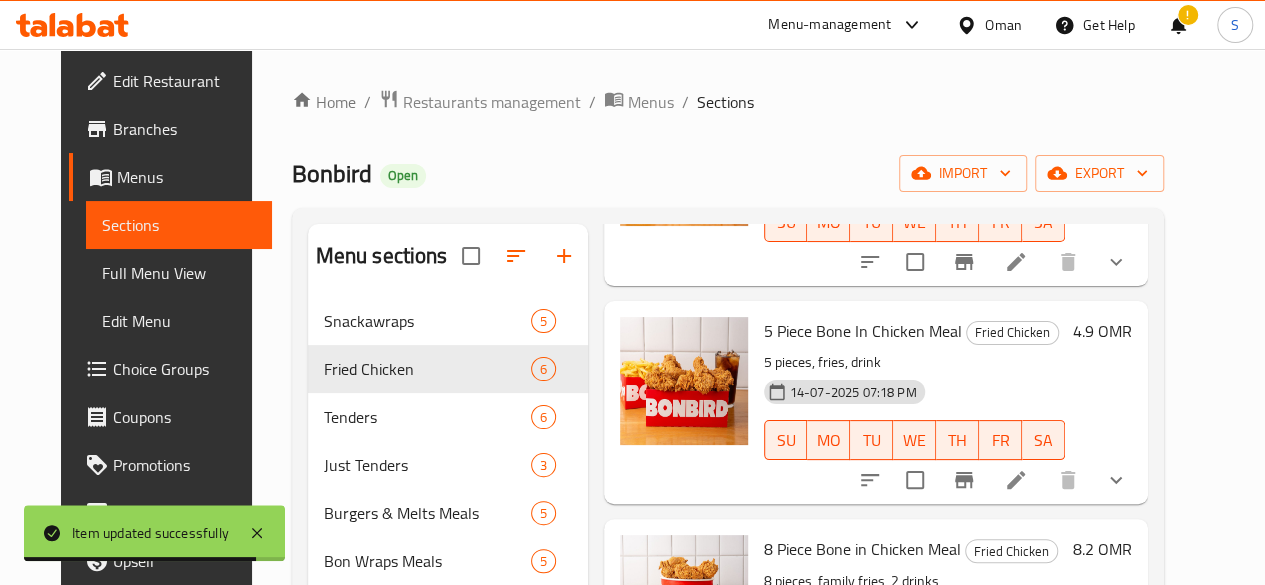 scroll, scrollTop: 458, scrollLeft: 0, axis: vertical 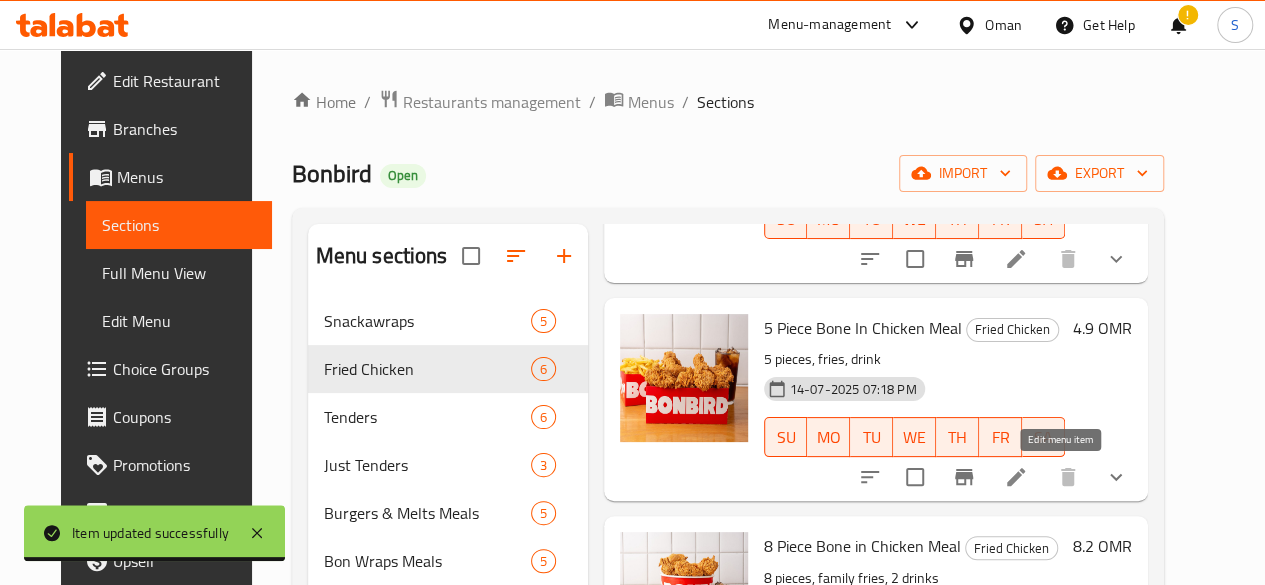 click 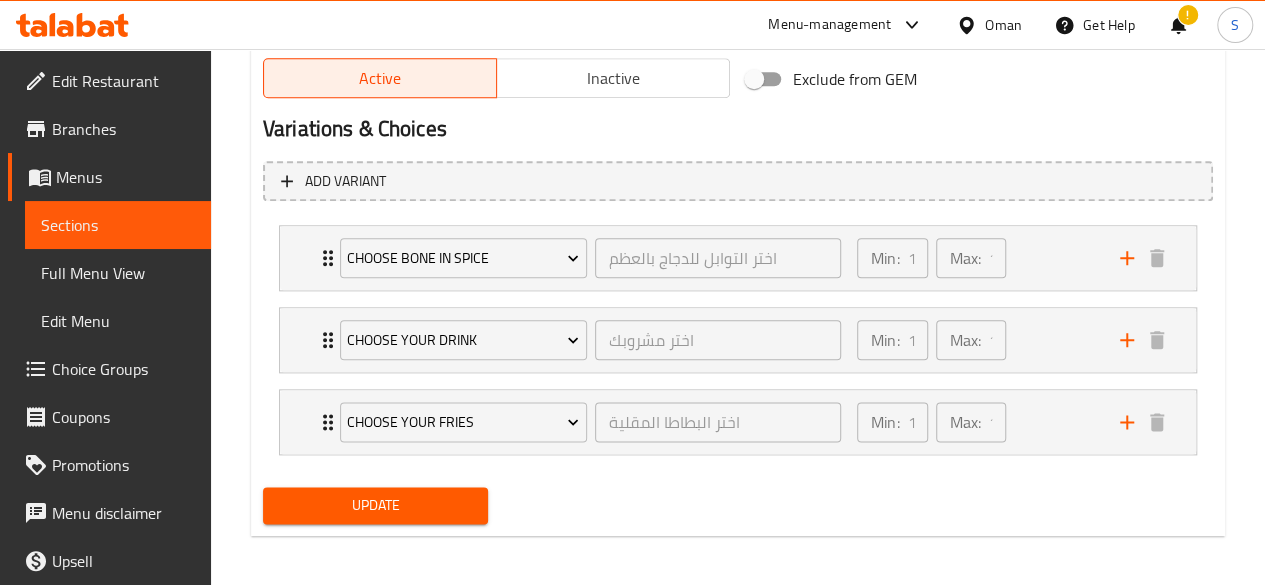 scroll, scrollTop: 1002, scrollLeft: 0, axis: vertical 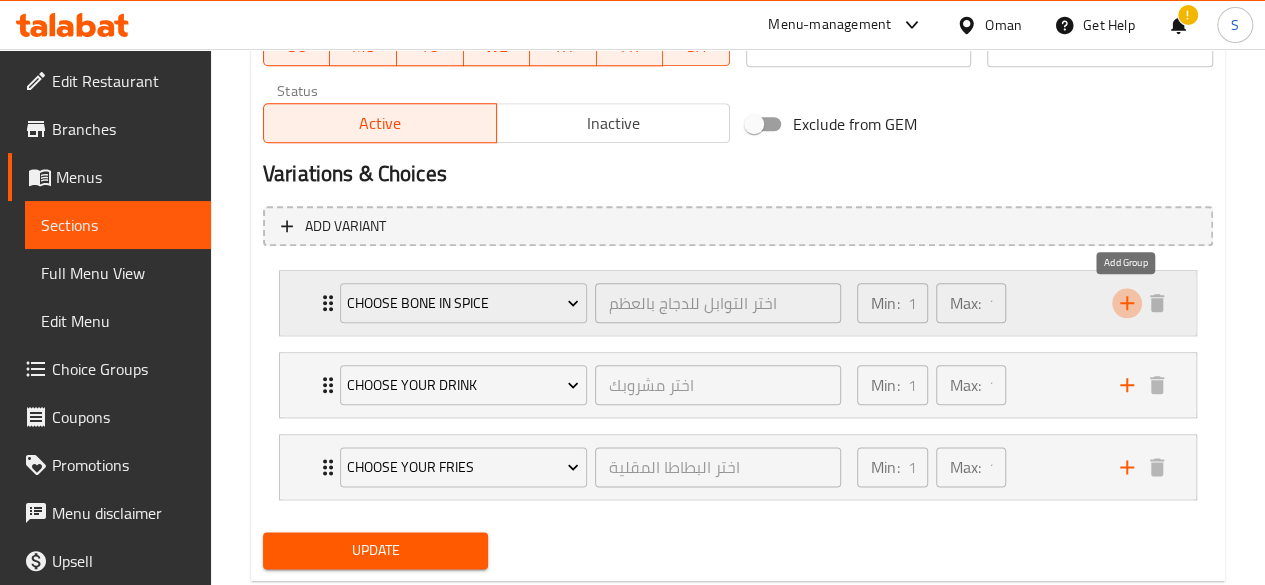 click 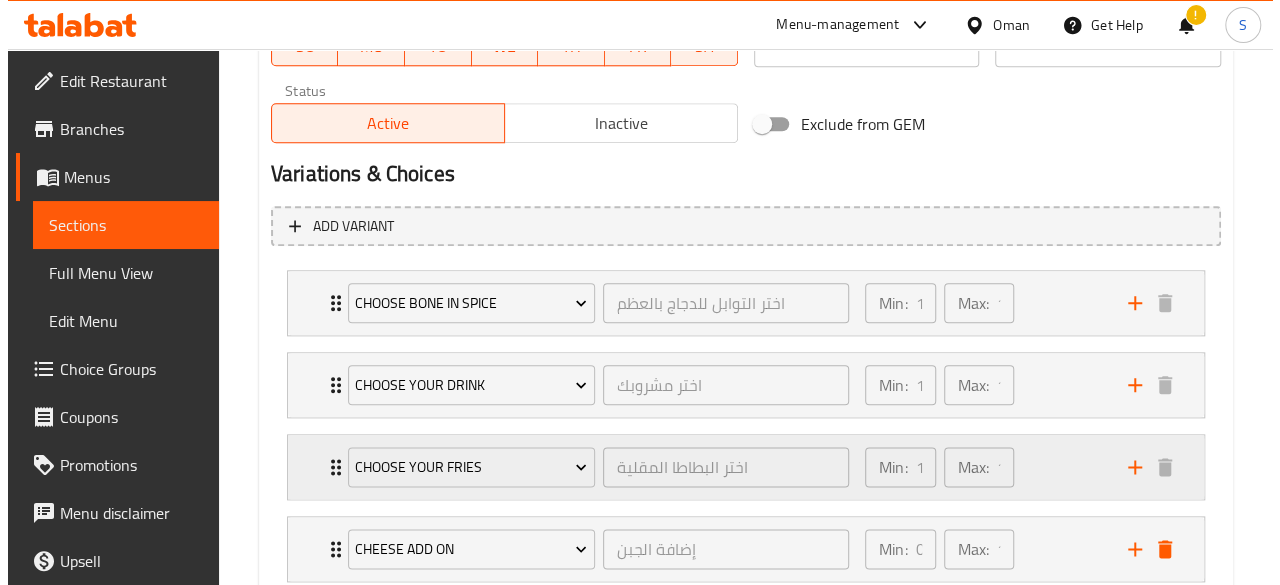 scroll, scrollTop: 1133, scrollLeft: 0, axis: vertical 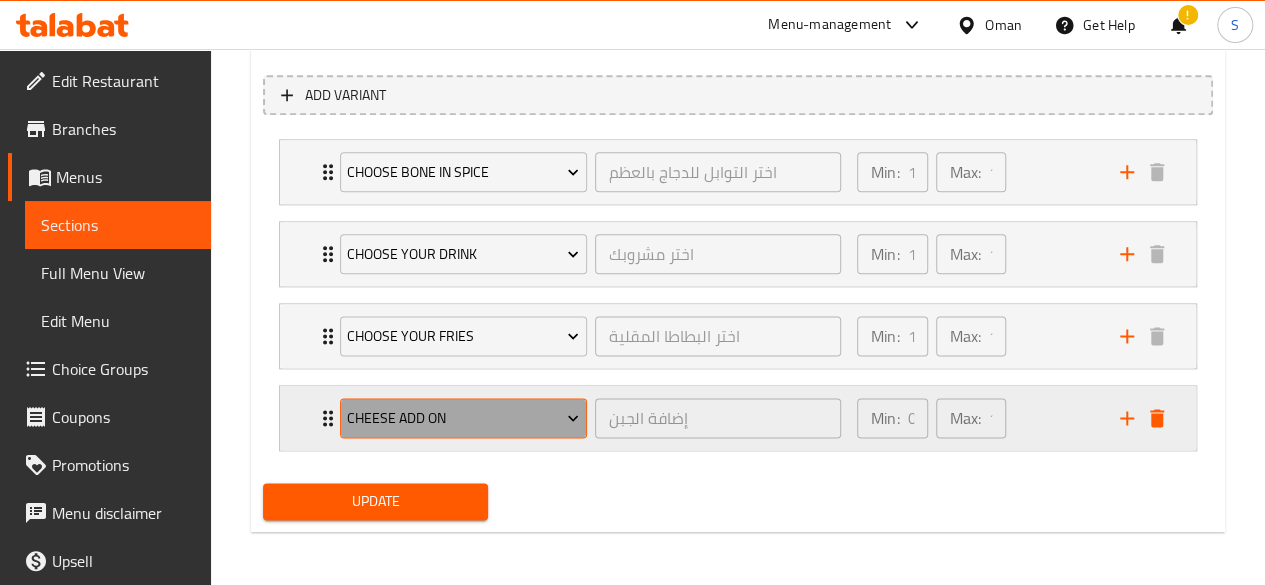 click on "Cheese add on" at bounding box center [463, 418] 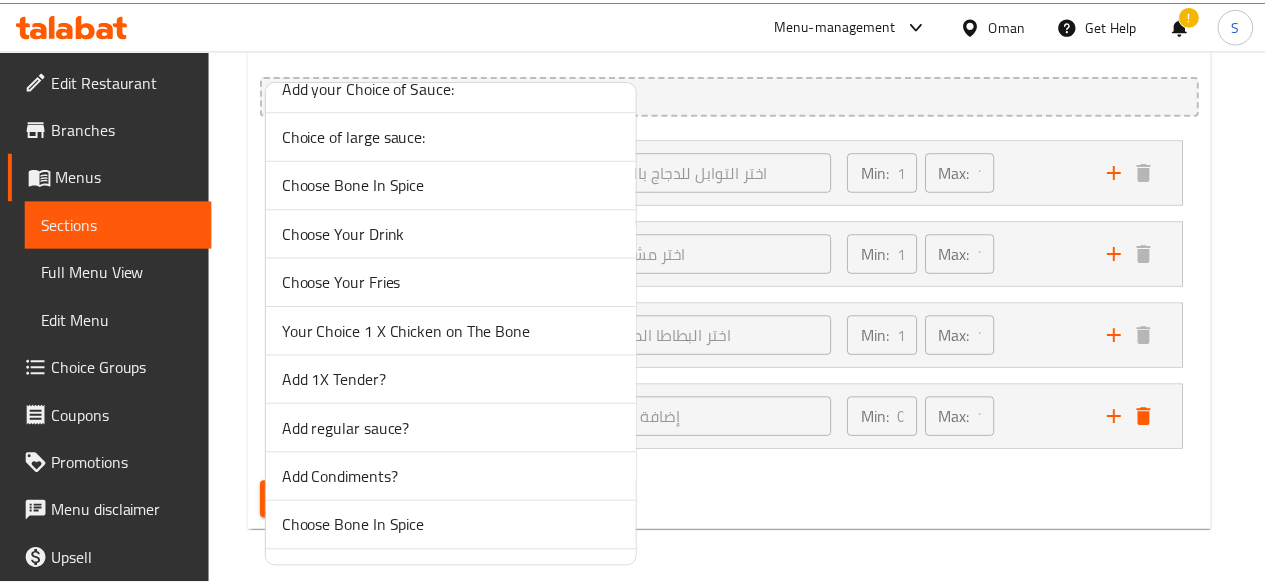 scroll, scrollTop: 374, scrollLeft: 0, axis: vertical 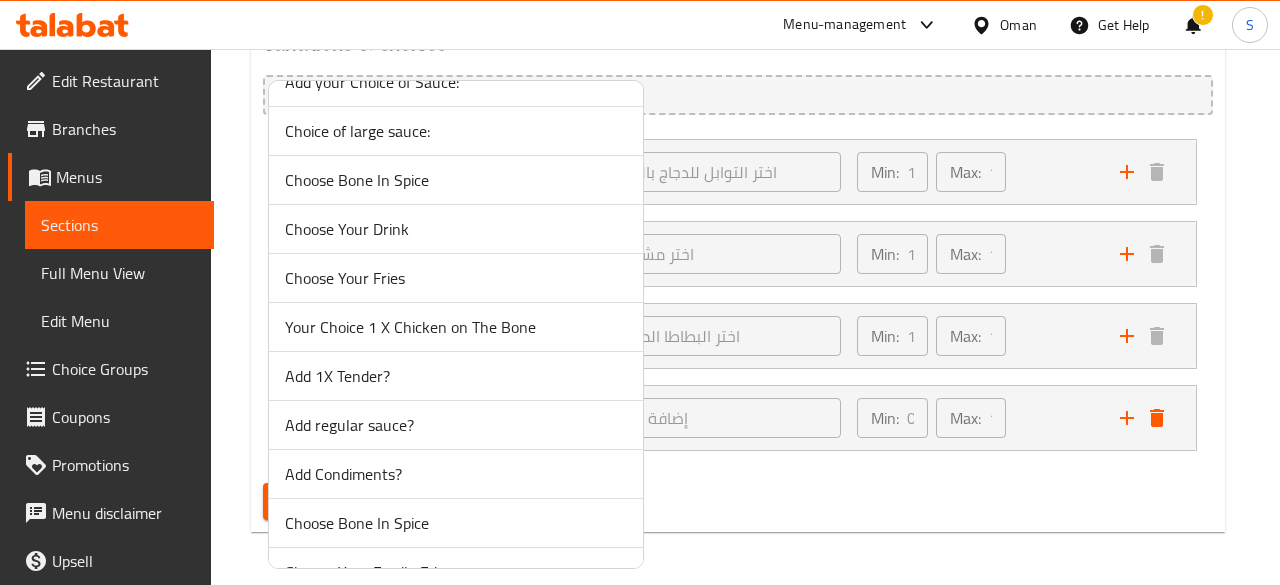 click on "Add regular sauce?" at bounding box center (456, 425) 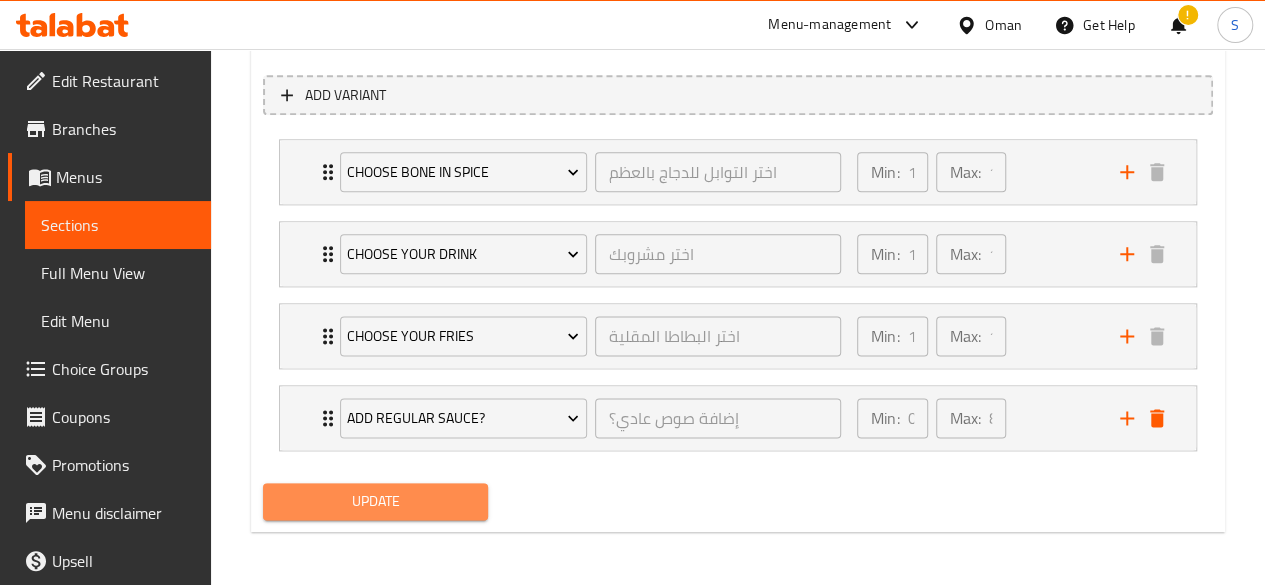 click on "Update" at bounding box center (376, 501) 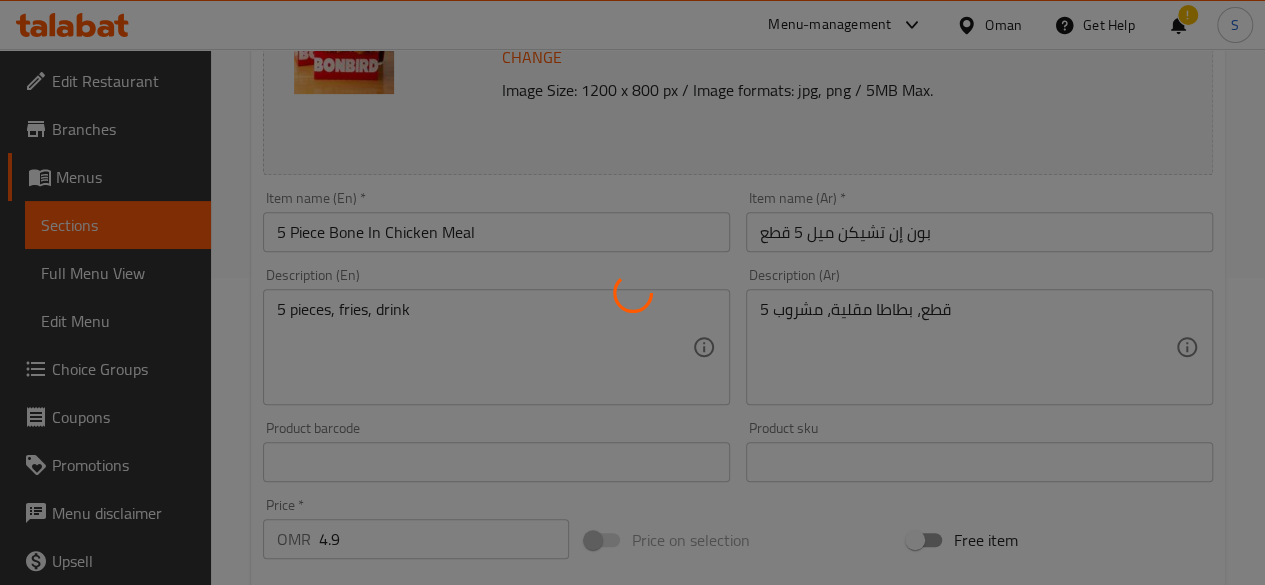 scroll, scrollTop: 0, scrollLeft: 0, axis: both 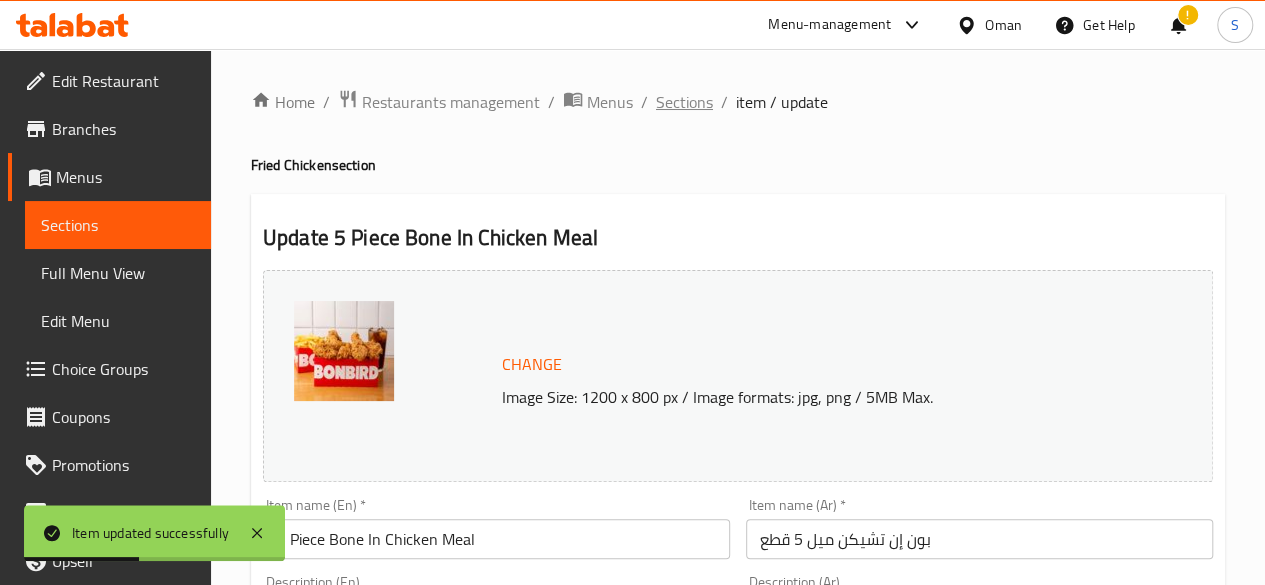 click on "Sections" at bounding box center (684, 102) 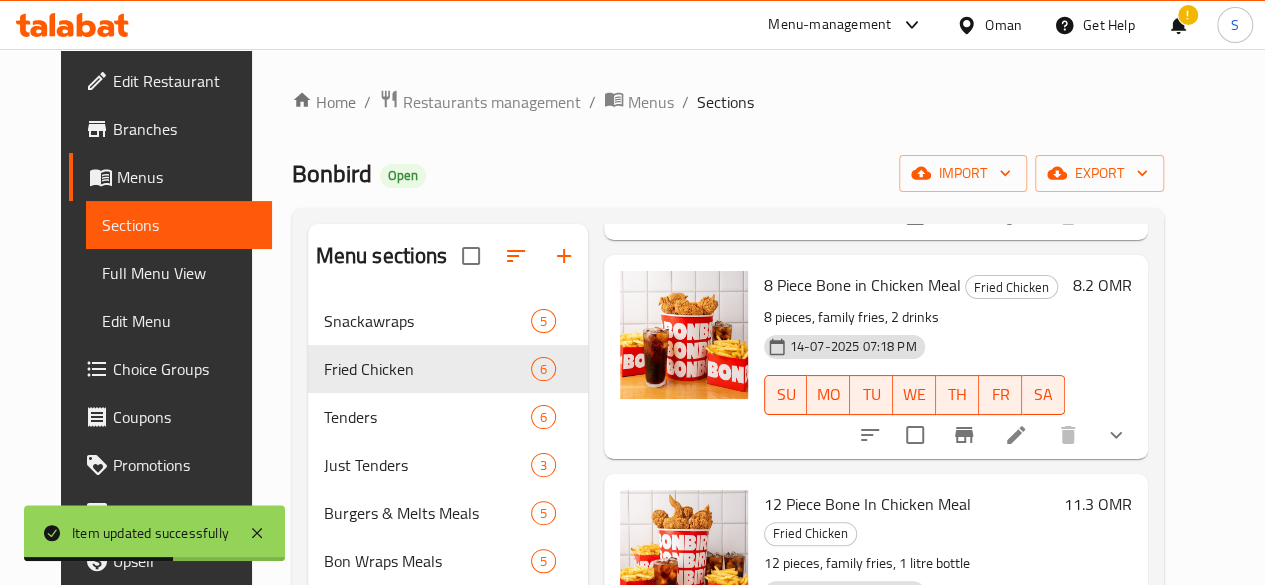scroll, scrollTop: 752, scrollLeft: 0, axis: vertical 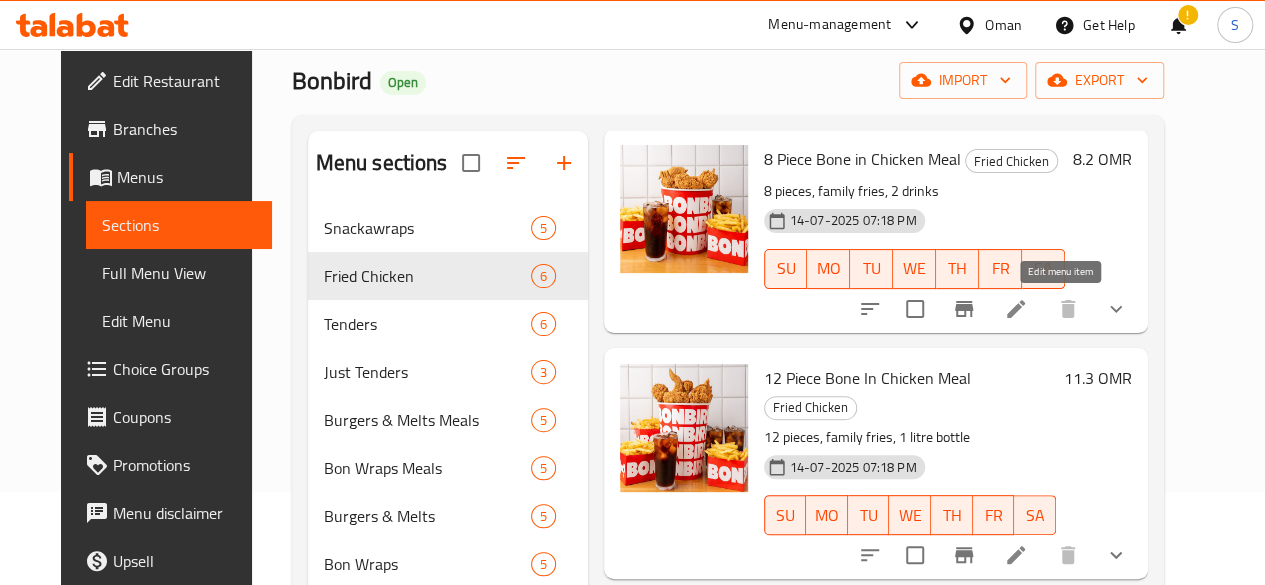 click 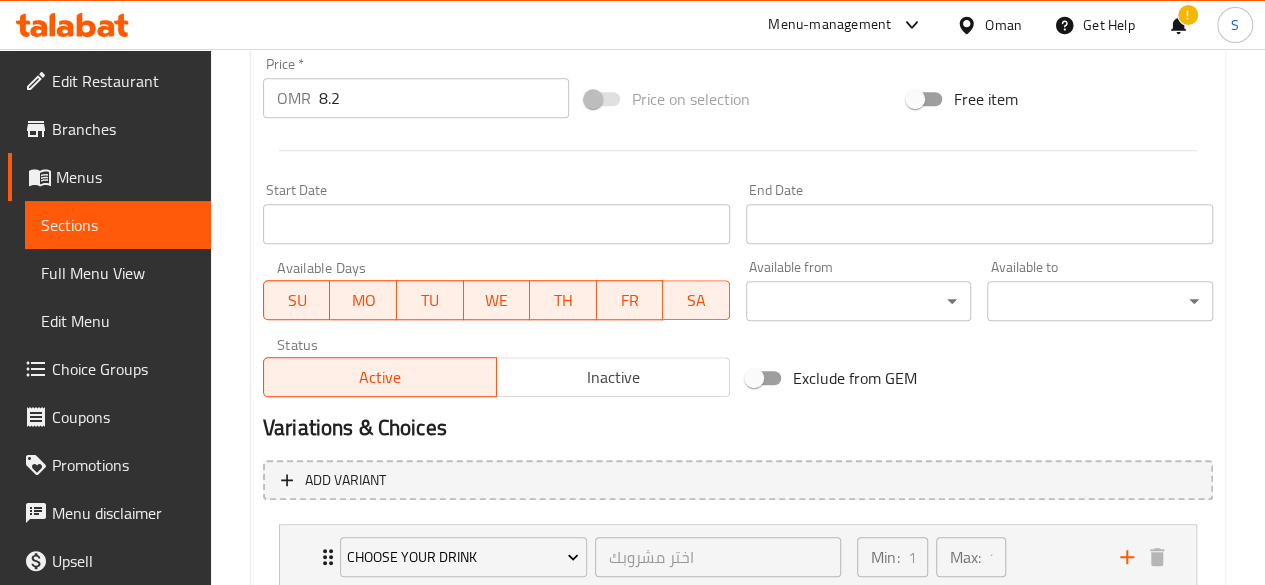 scroll, scrollTop: 1052, scrollLeft: 0, axis: vertical 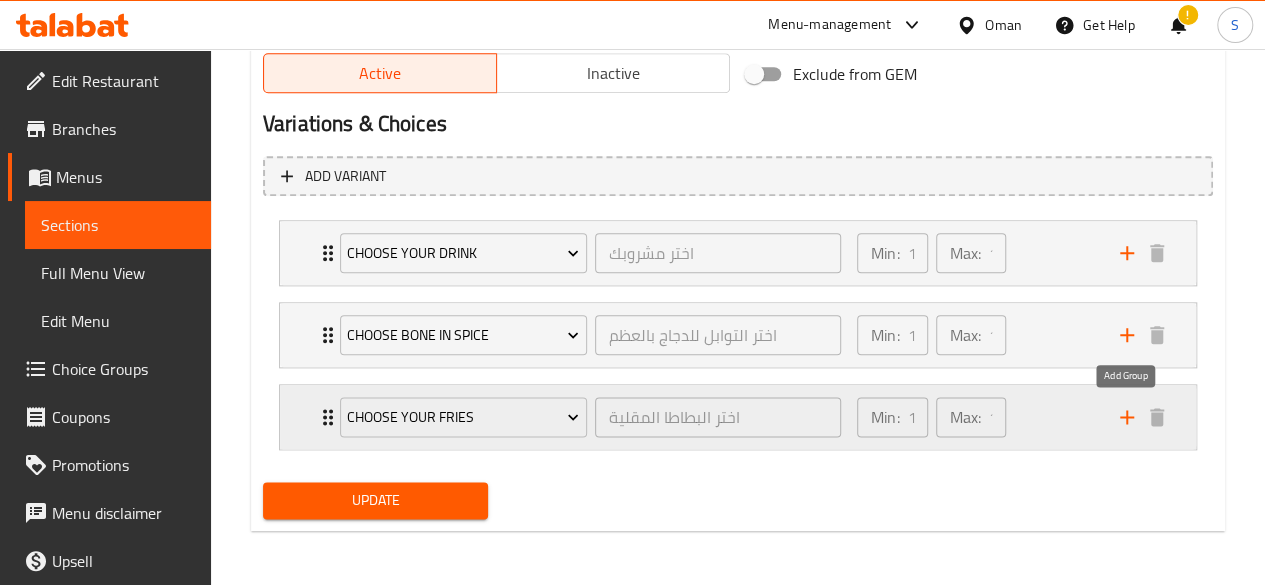 click 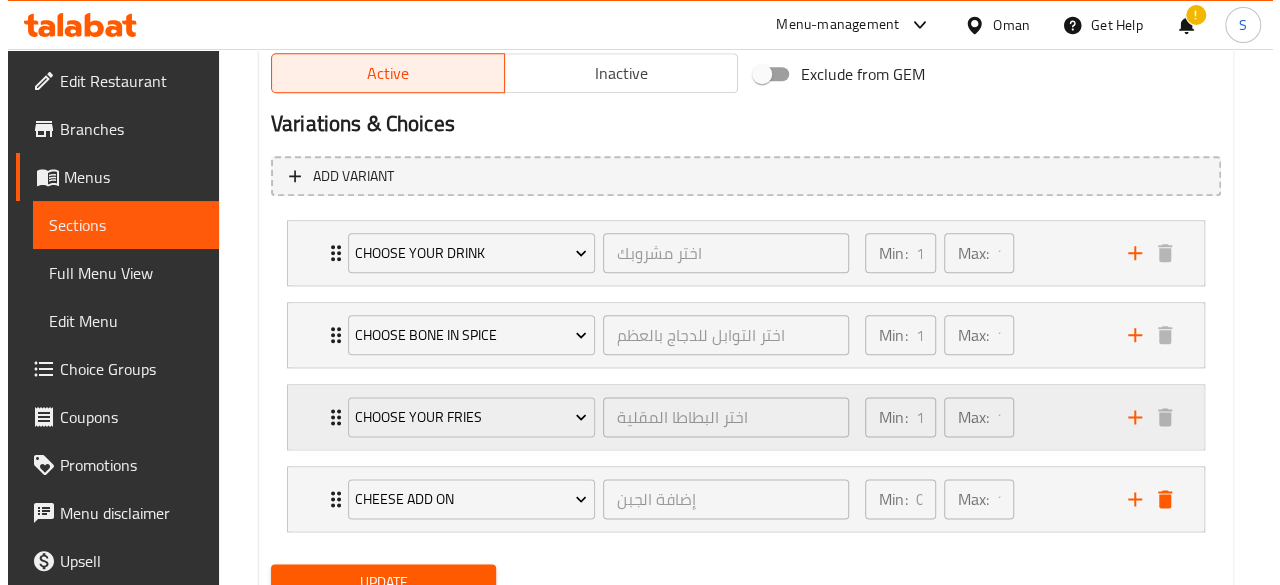scroll, scrollTop: 1133, scrollLeft: 0, axis: vertical 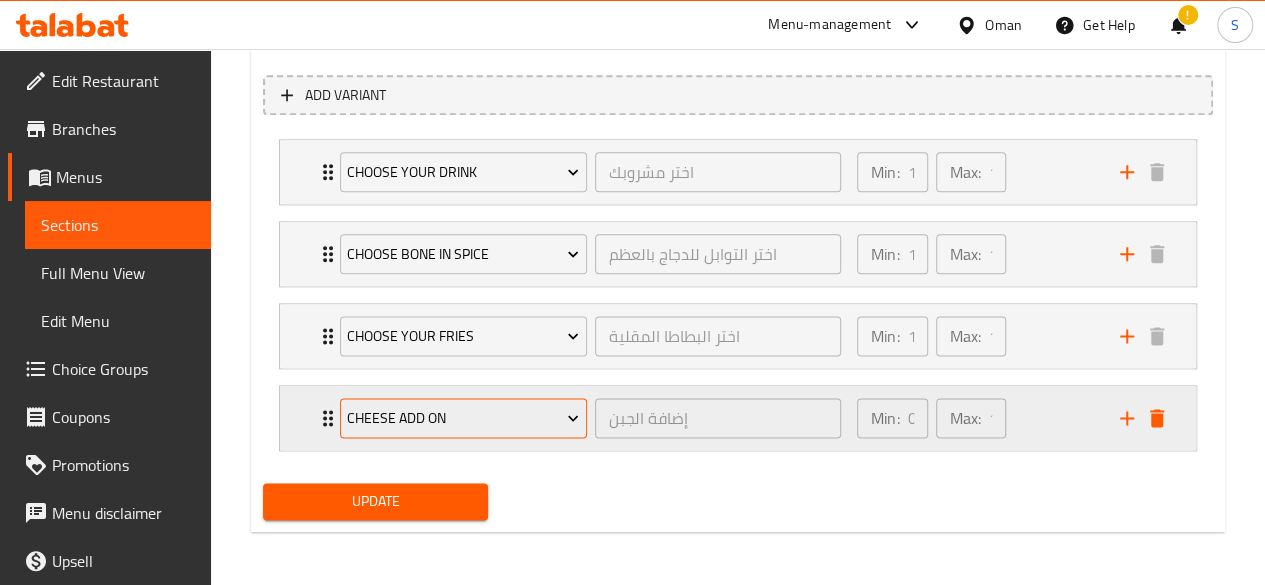 click on "Cheese add on" at bounding box center [463, 418] 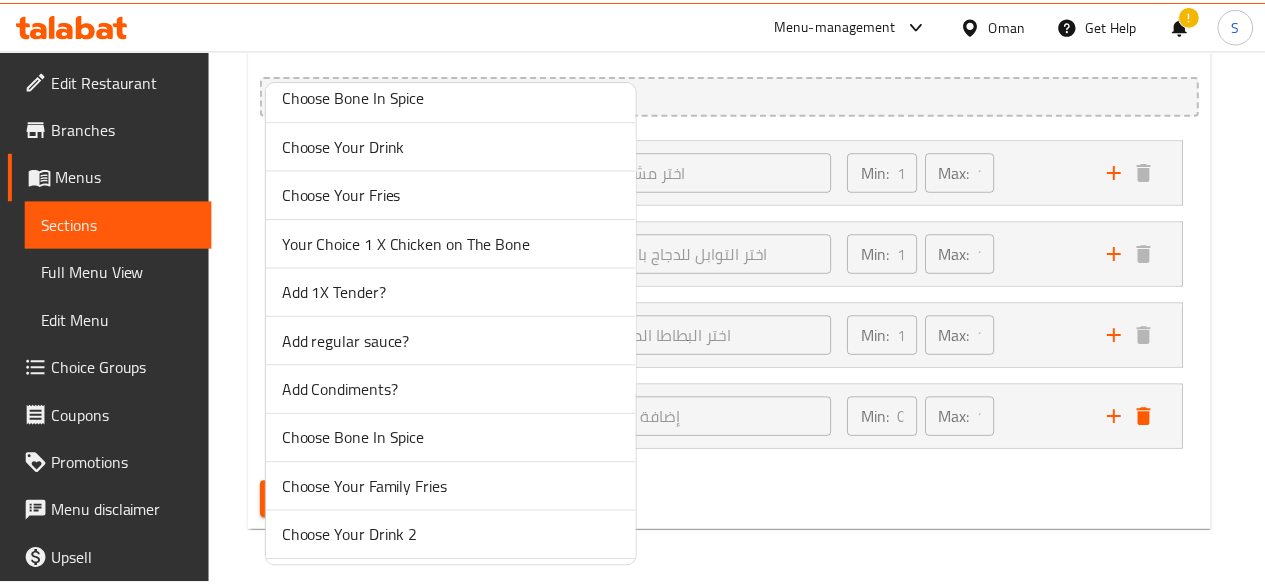 scroll, scrollTop: 455, scrollLeft: 0, axis: vertical 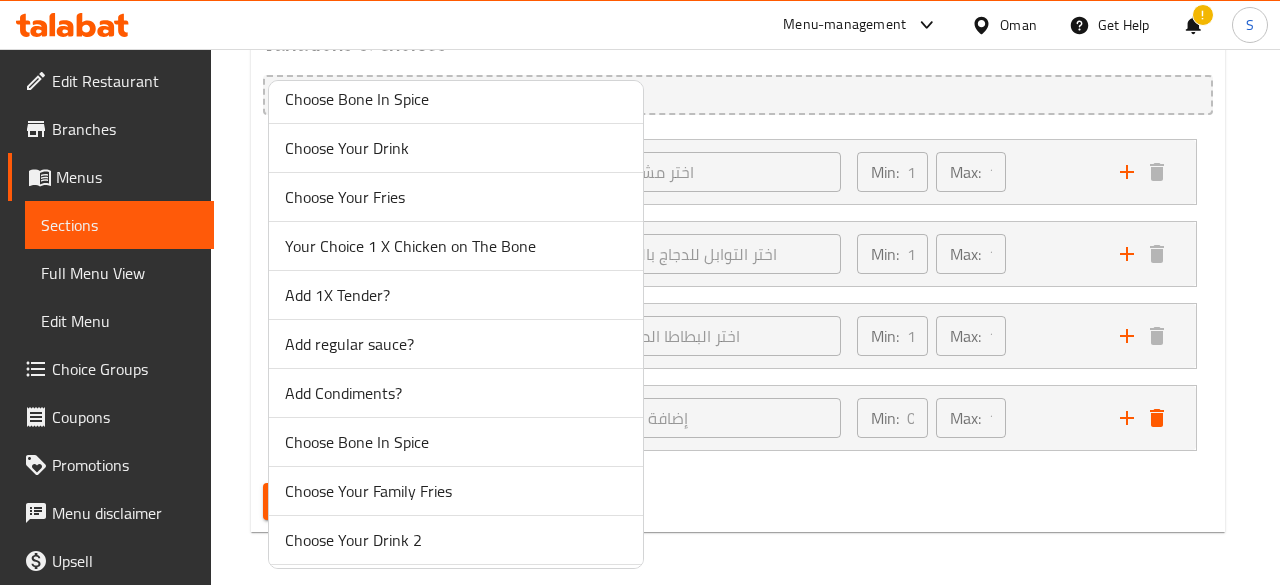 click on "Add regular sauce?" at bounding box center [456, 344] 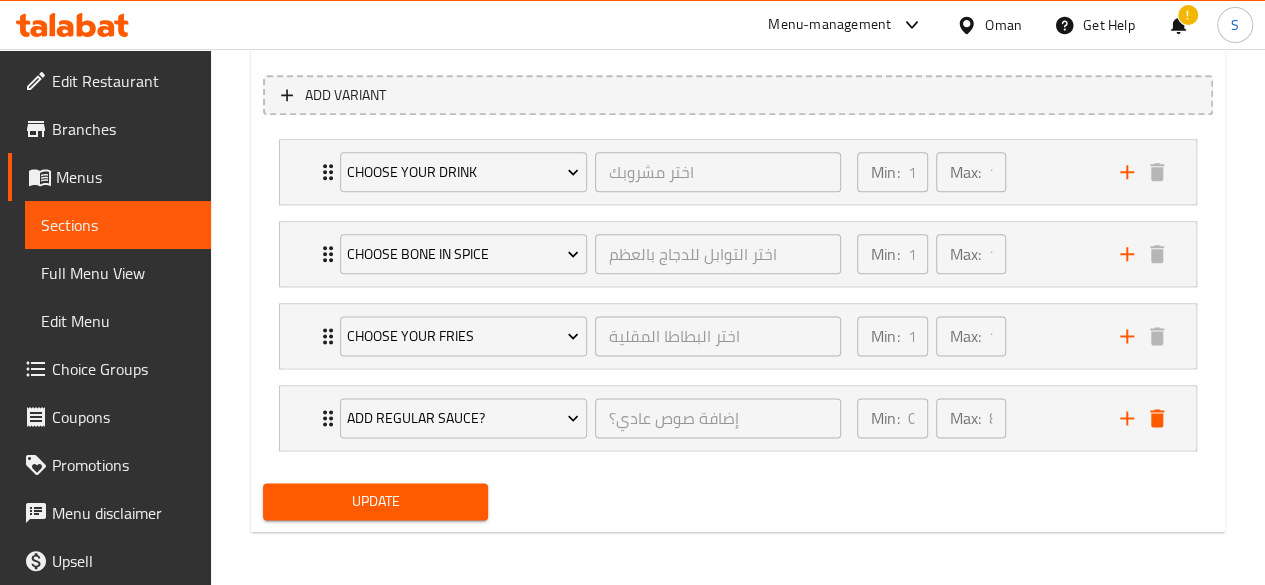 click on "Update" at bounding box center (376, 501) 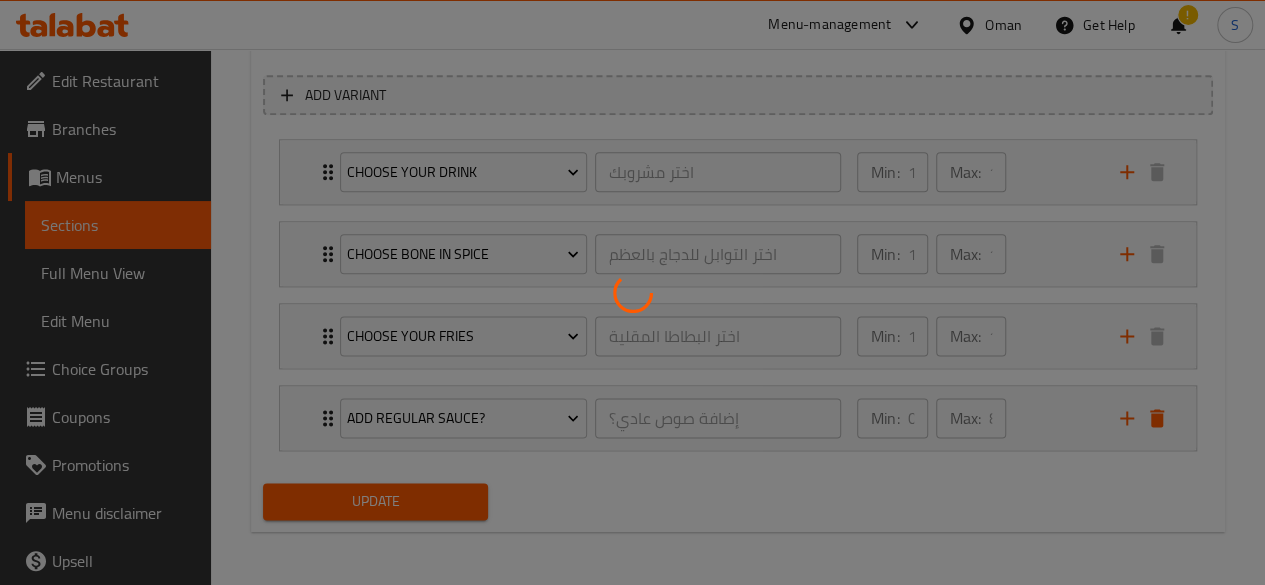 click at bounding box center (632, 292) 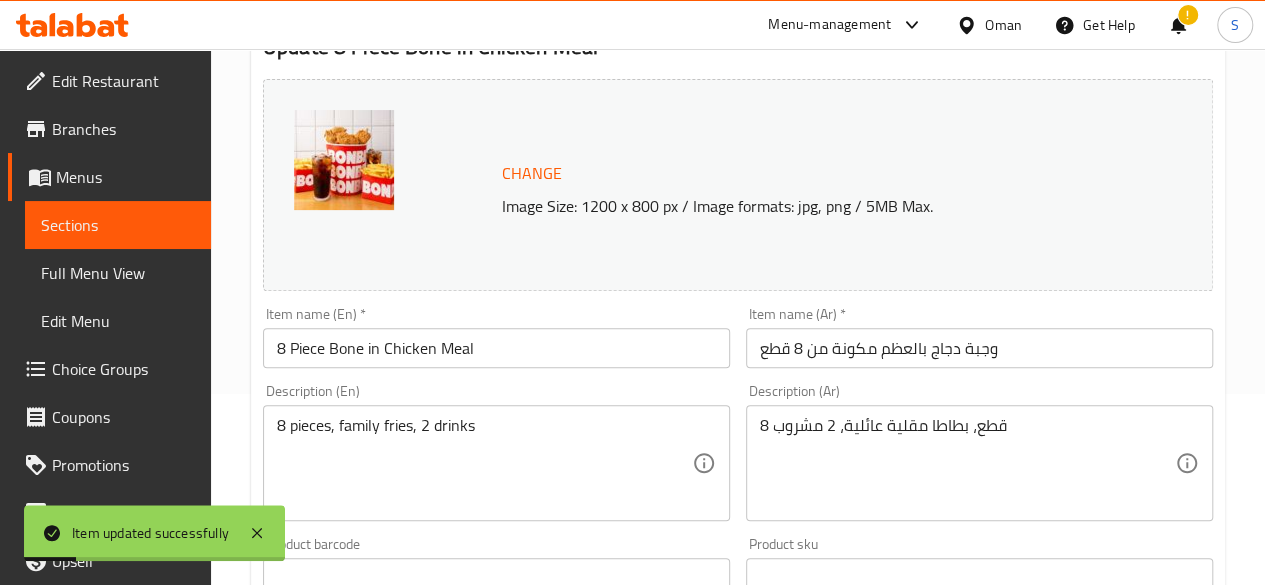 scroll, scrollTop: 0, scrollLeft: 0, axis: both 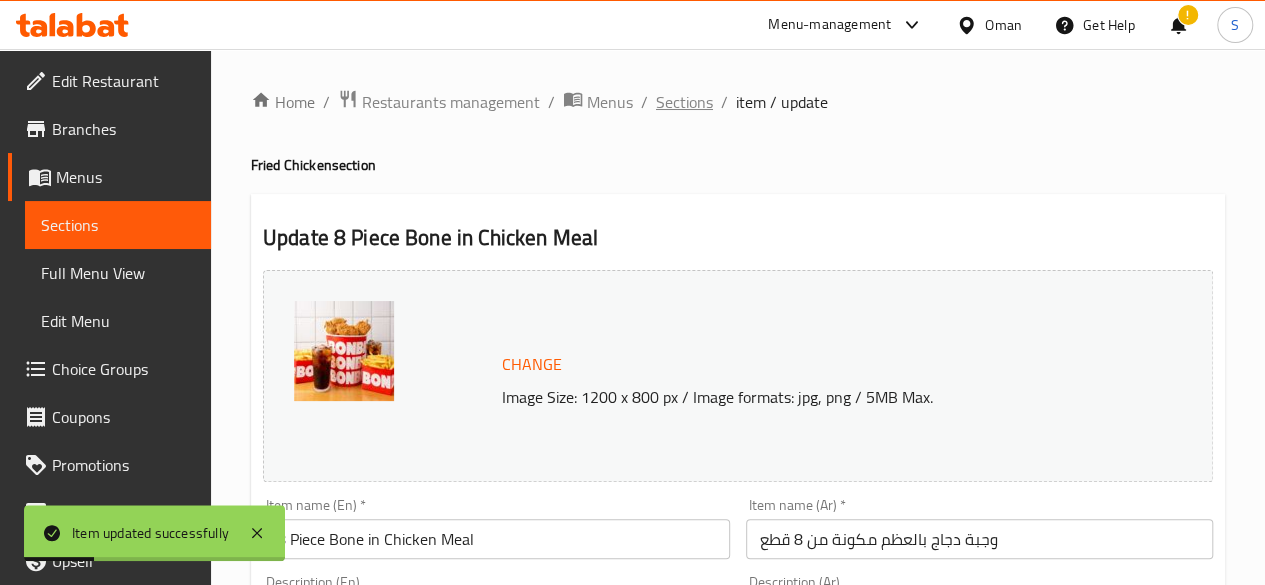 click on "Sections" at bounding box center [684, 102] 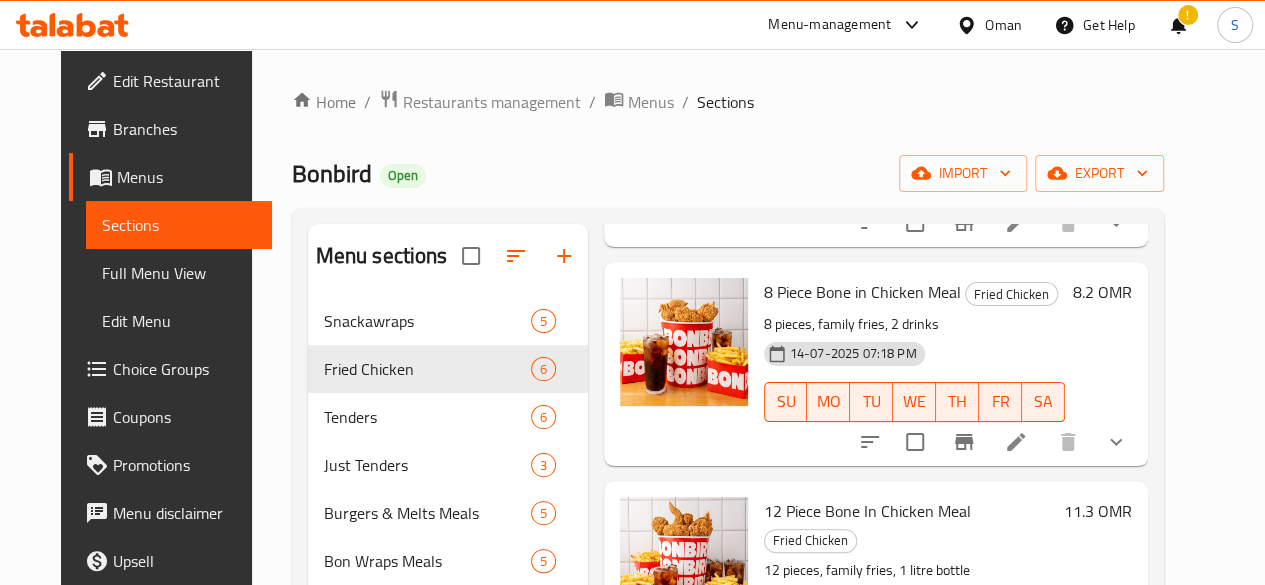 scroll, scrollTop: 752, scrollLeft: 0, axis: vertical 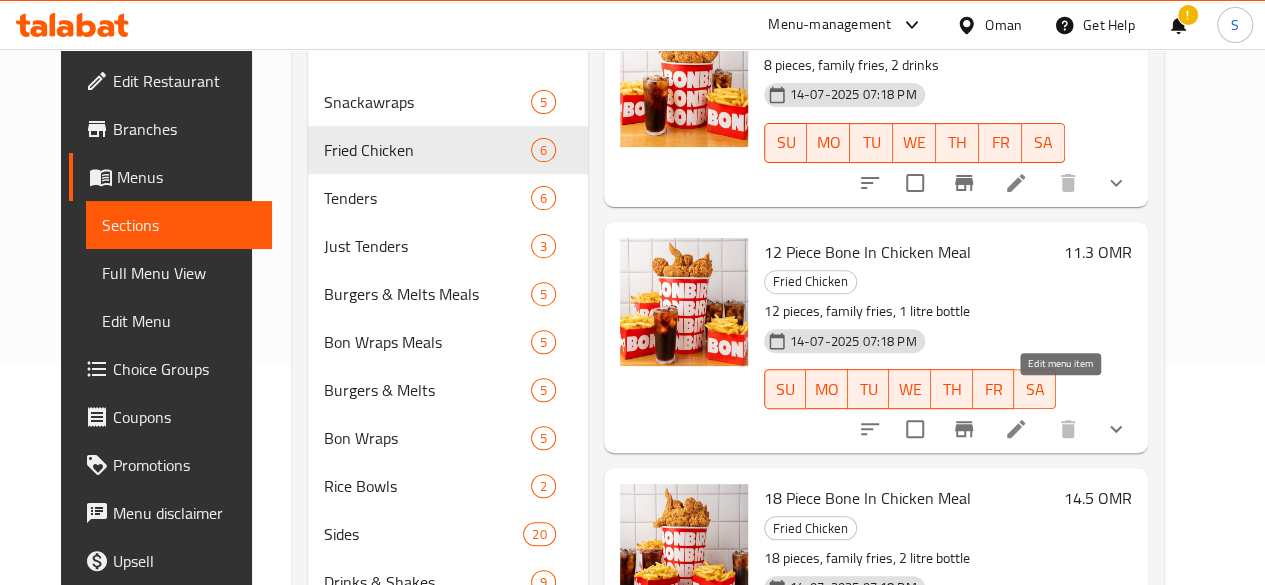 click 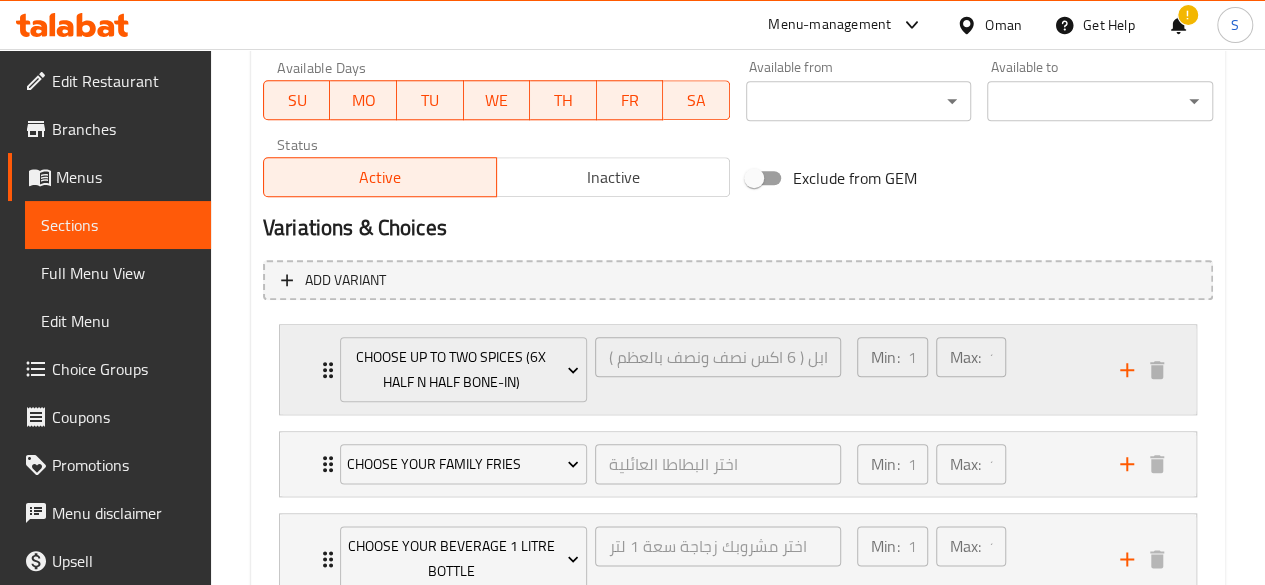 scroll, scrollTop: 940, scrollLeft: 0, axis: vertical 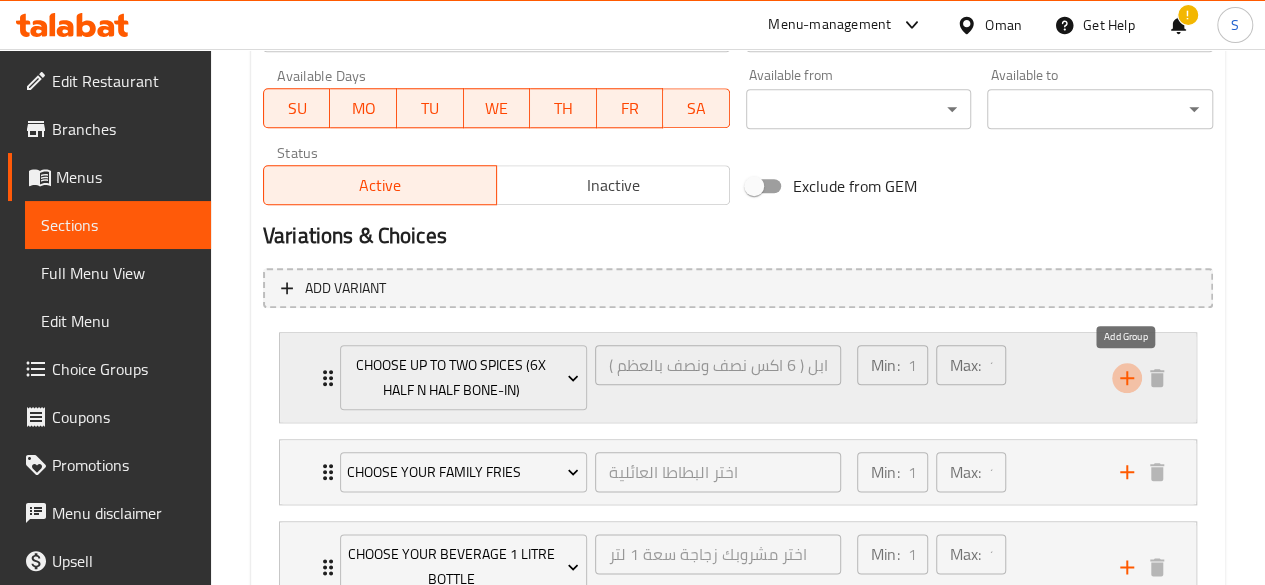 click 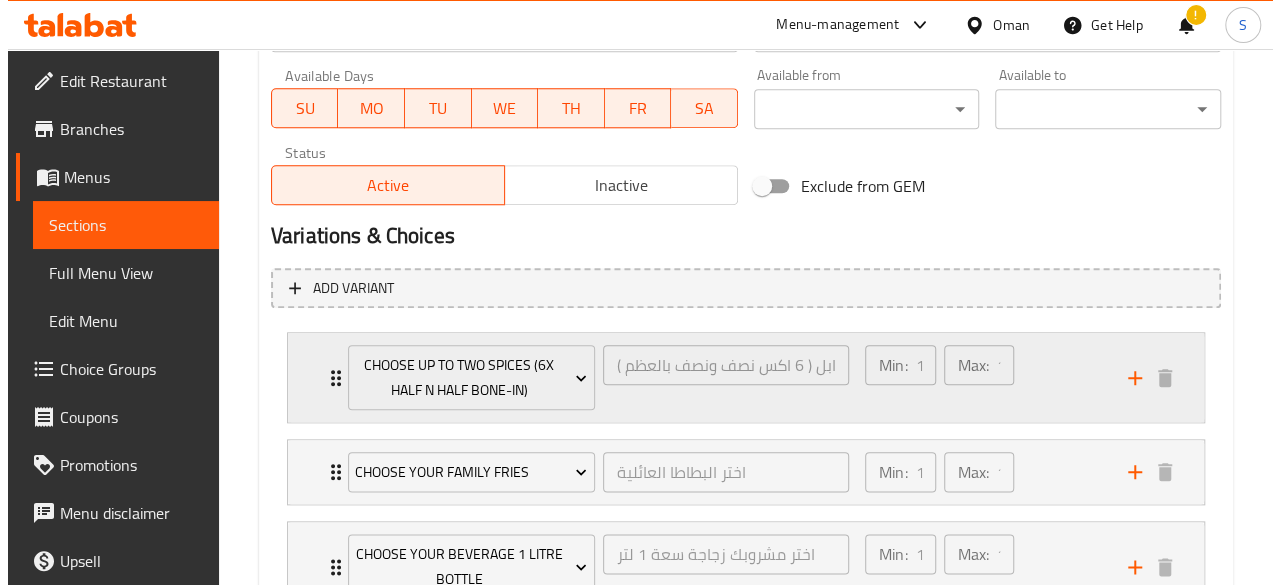 scroll, scrollTop: 1182, scrollLeft: 0, axis: vertical 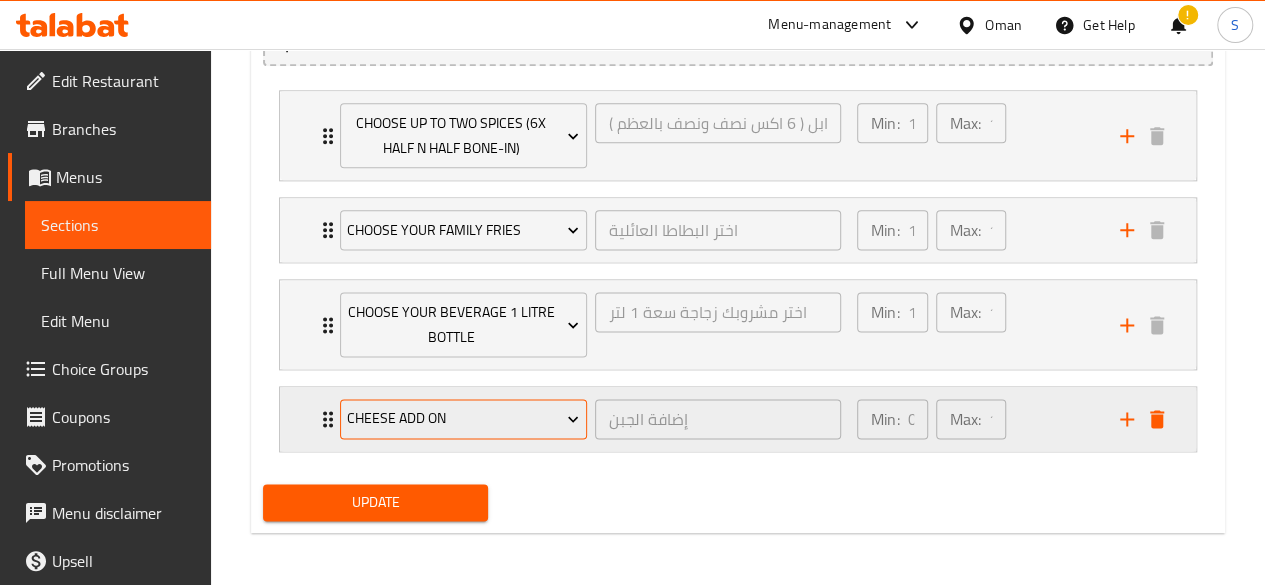 click on "Cheese add on" at bounding box center (463, 418) 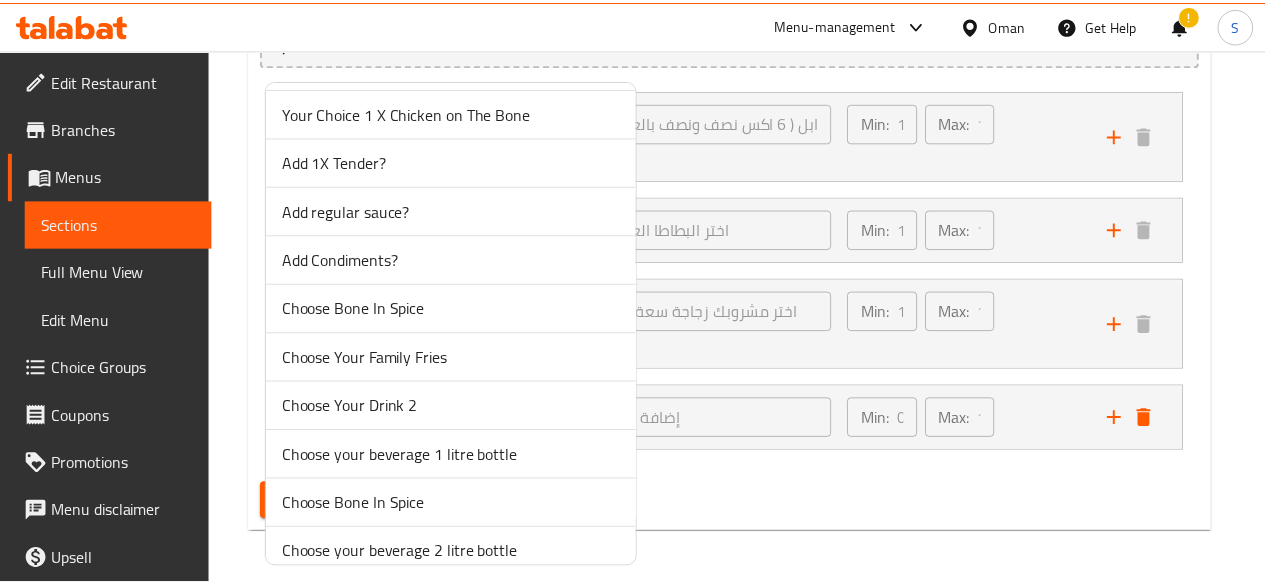 scroll, scrollTop: 584, scrollLeft: 0, axis: vertical 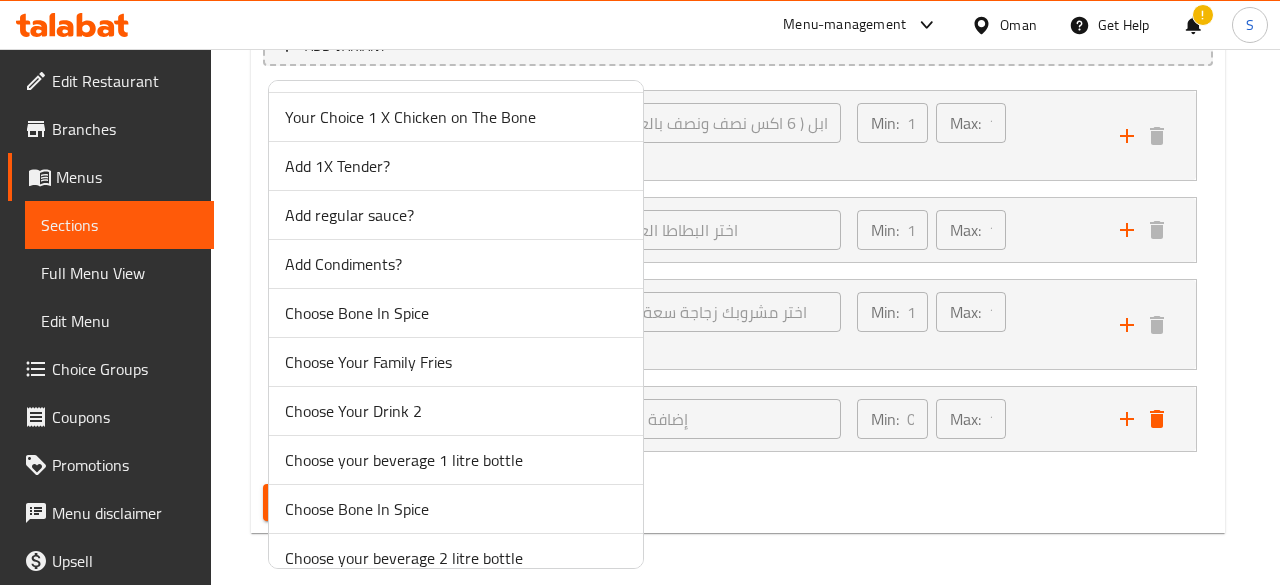 click on "Add regular sauce?" at bounding box center (456, 215) 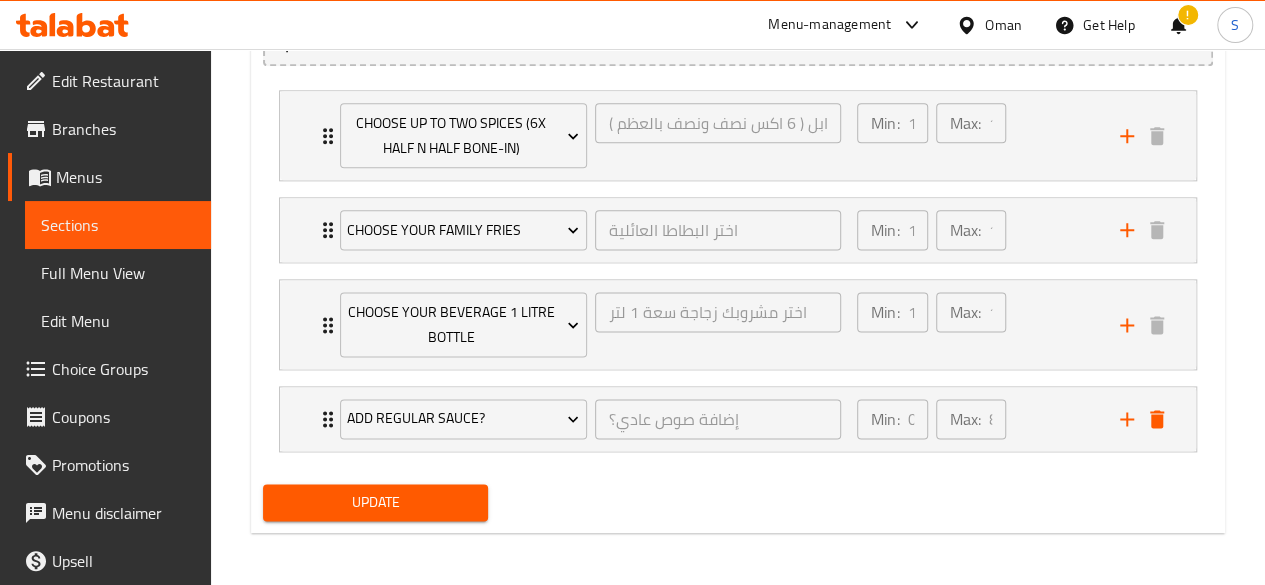 click on "Update" at bounding box center (376, 502) 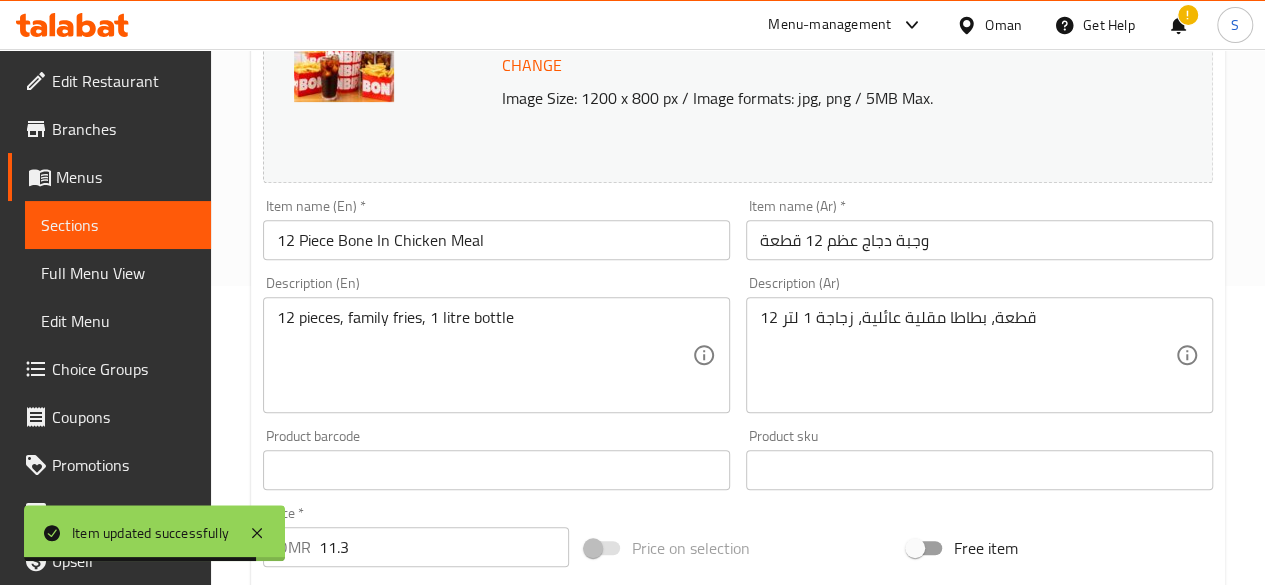 scroll, scrollTop: 0, scrollLeft: 0, axis: both 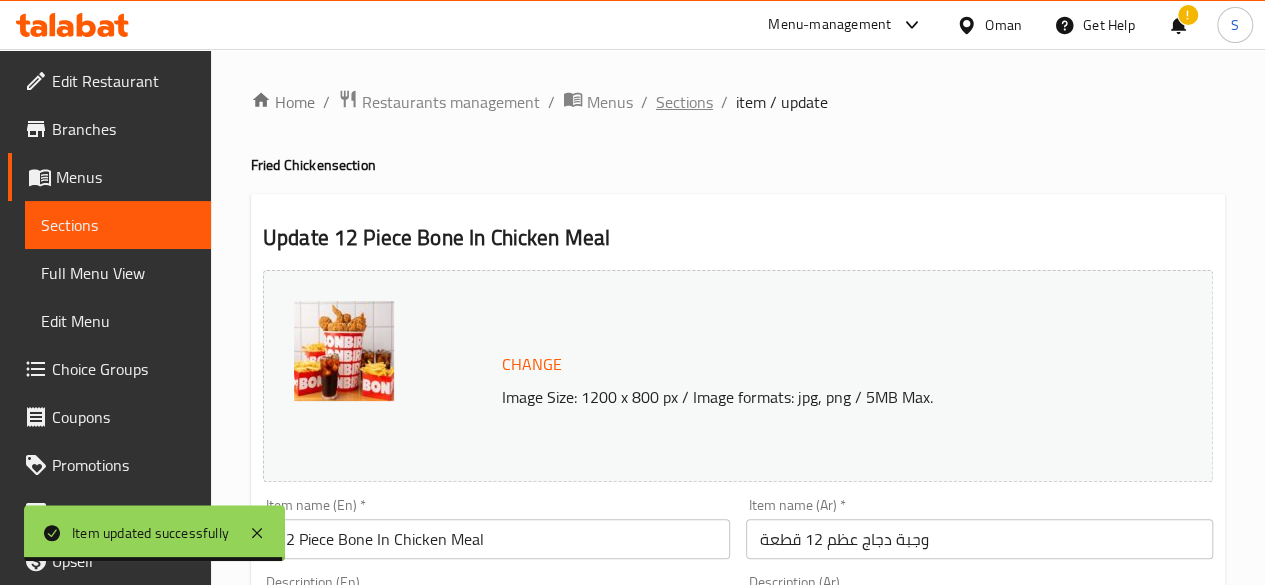 click on "Sections" at bounding box center [684, 102] 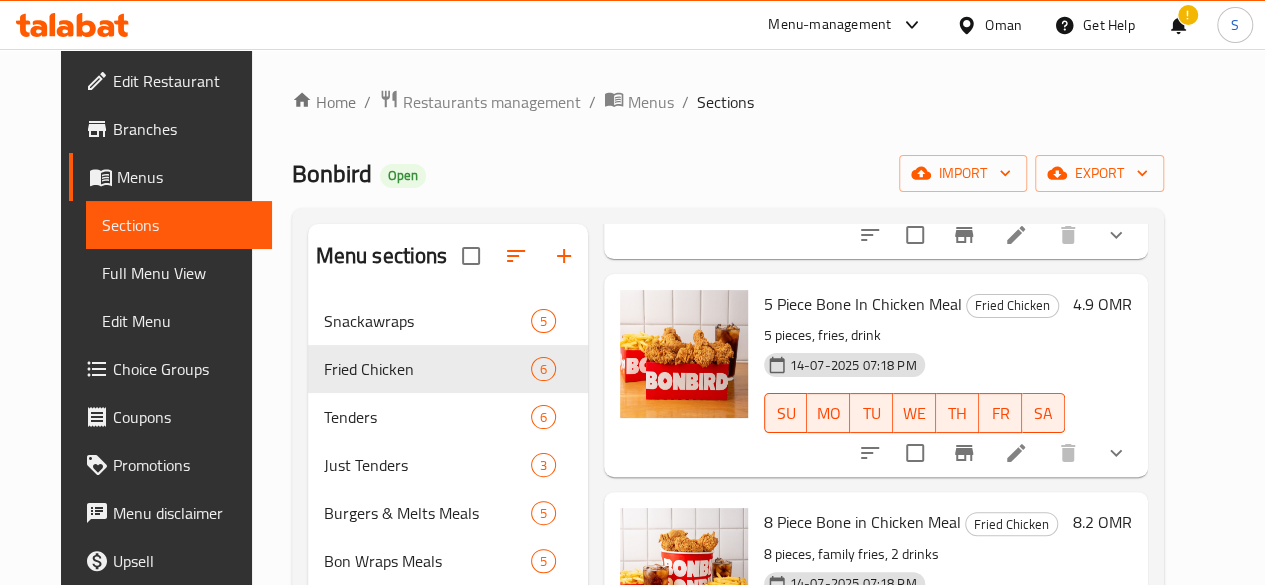 scroll, scrollTop: 752, scrollLeft: 0, axis: vertical 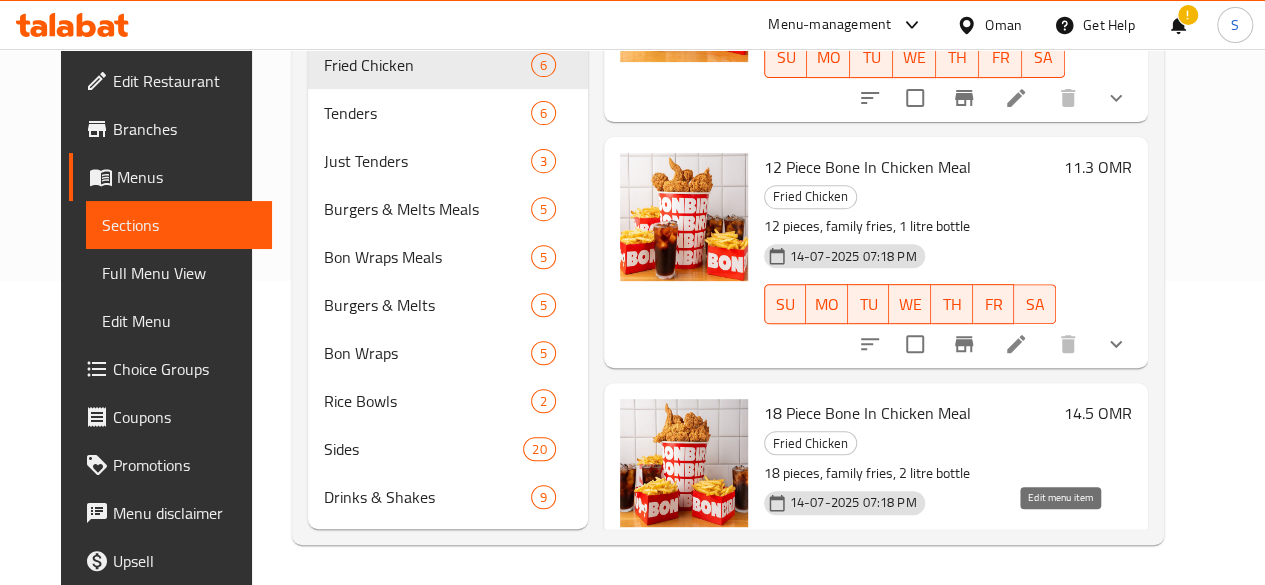 click 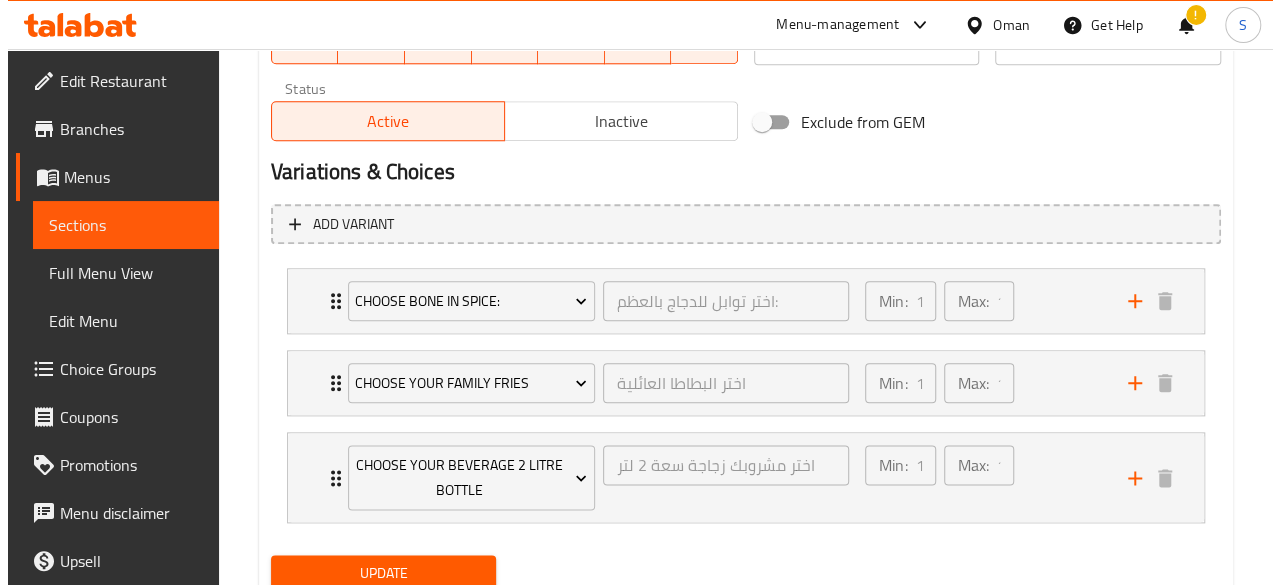 scroll, scrollTop: 1076, scrollLeft: 0, axis: vertical 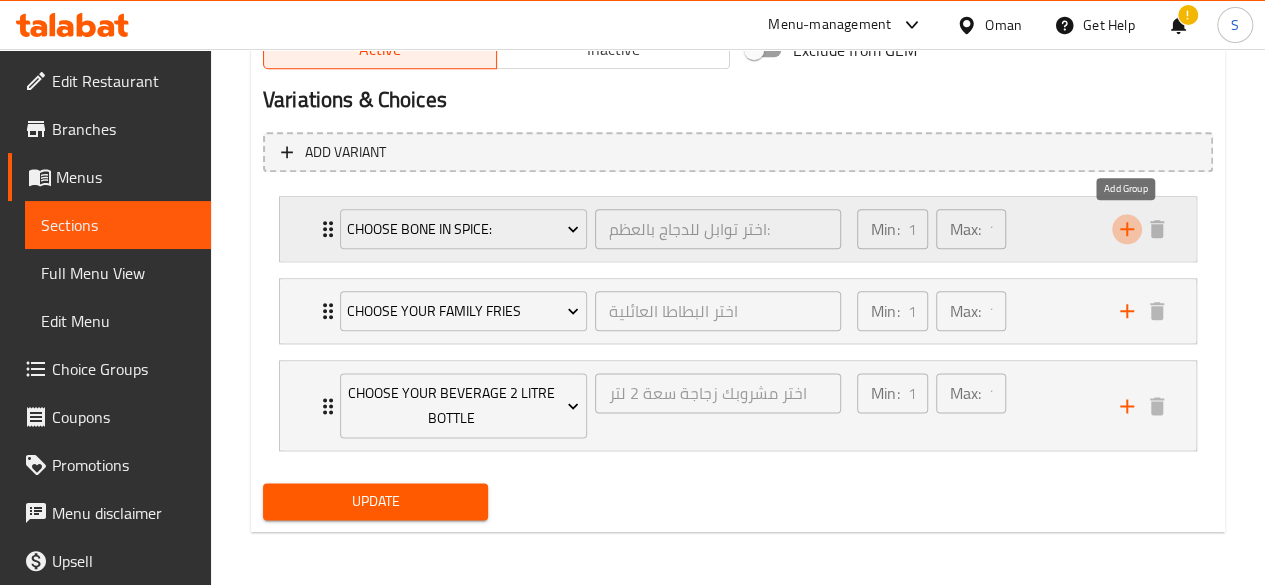 click 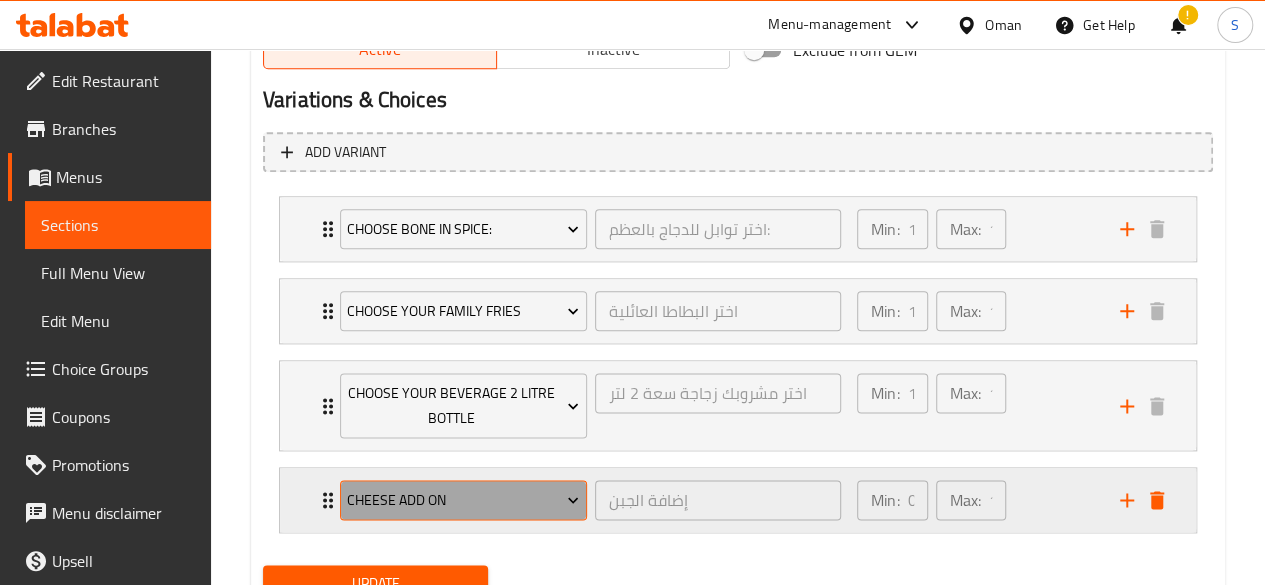 click on "Cheese add on" at bounding box center [463, 500] 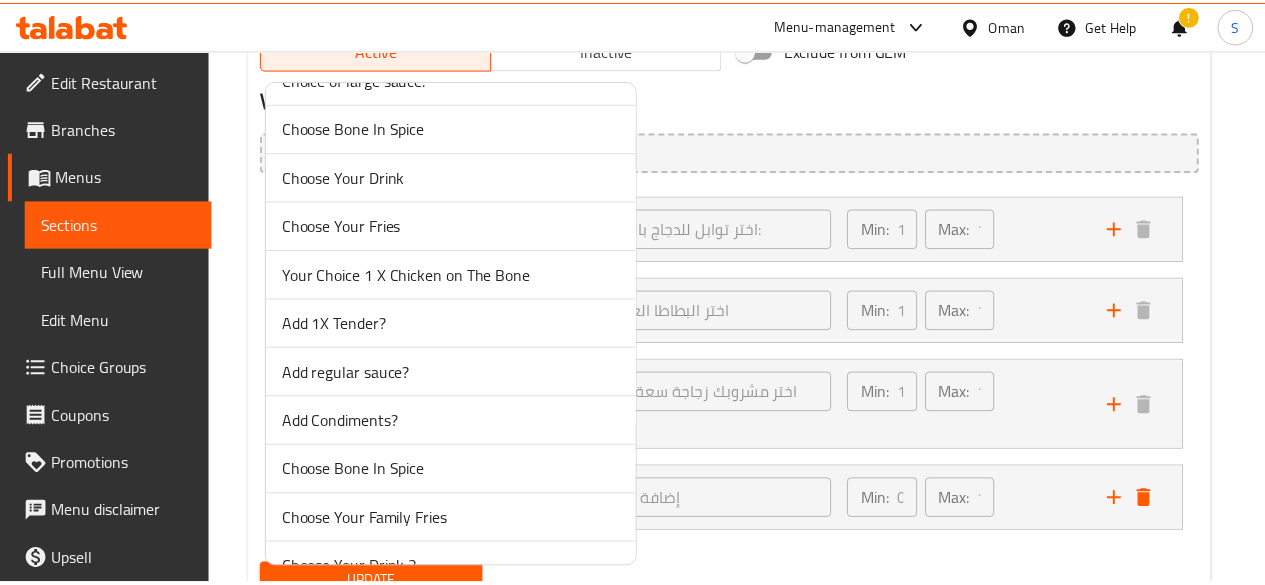 scroll, scrollTop: 429, scrollLeft: 0, axis: vertical 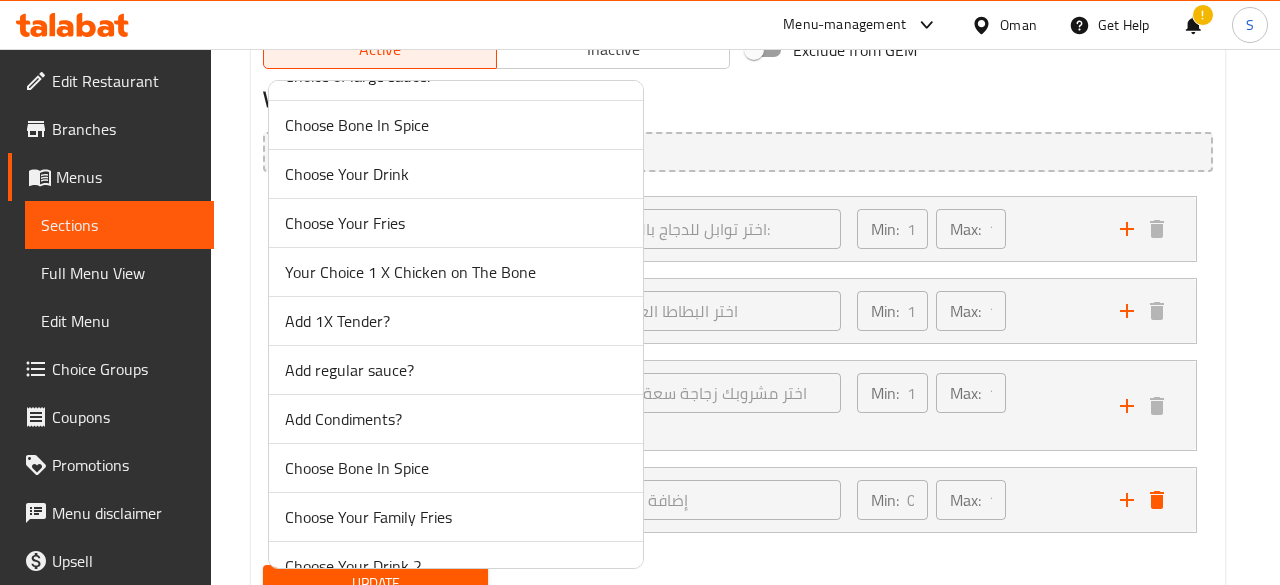 click on "Add regular sauce?" at bounding box center (456, 370) 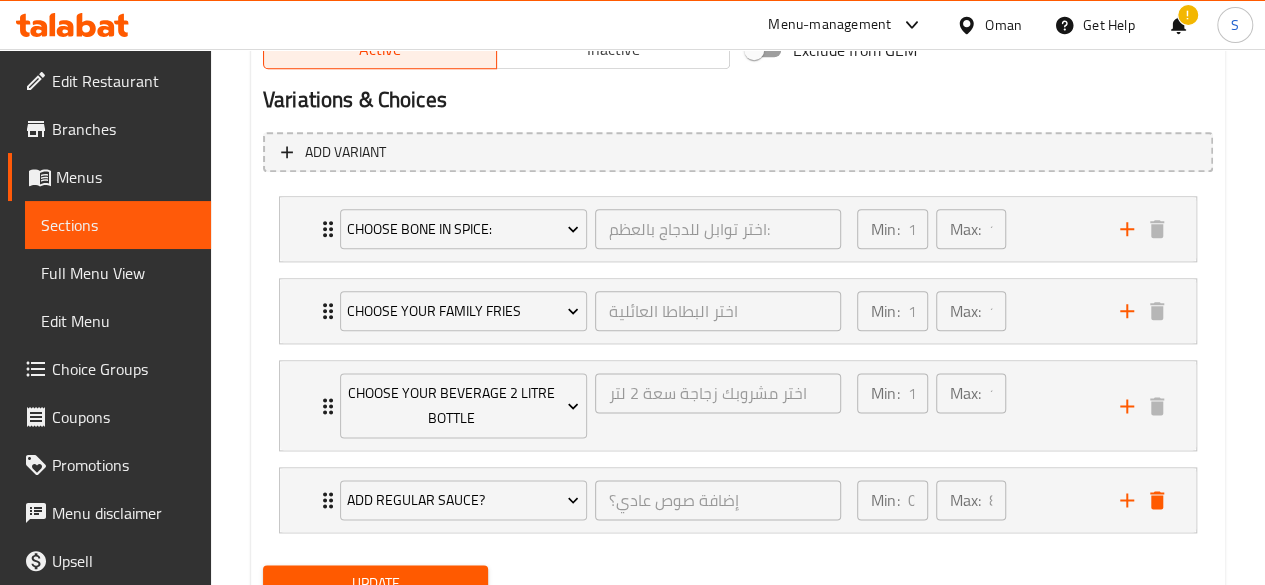 click on "Update" at bounding box center (376, 583) 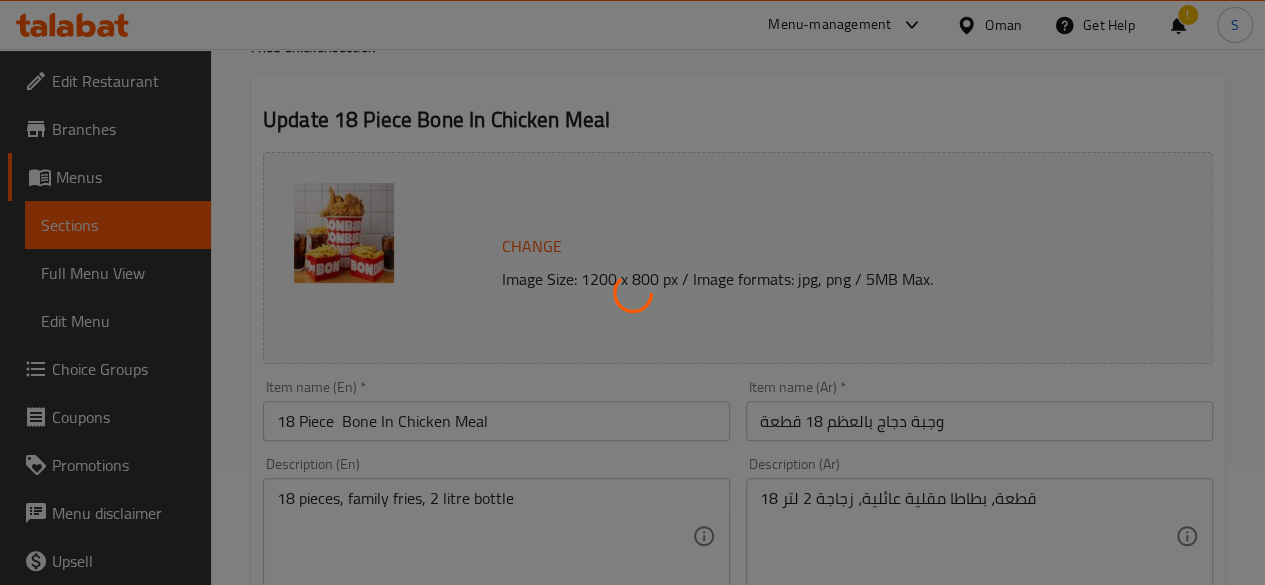 scroll, scrollTop: 0, scrollLeft: 0, axis: both 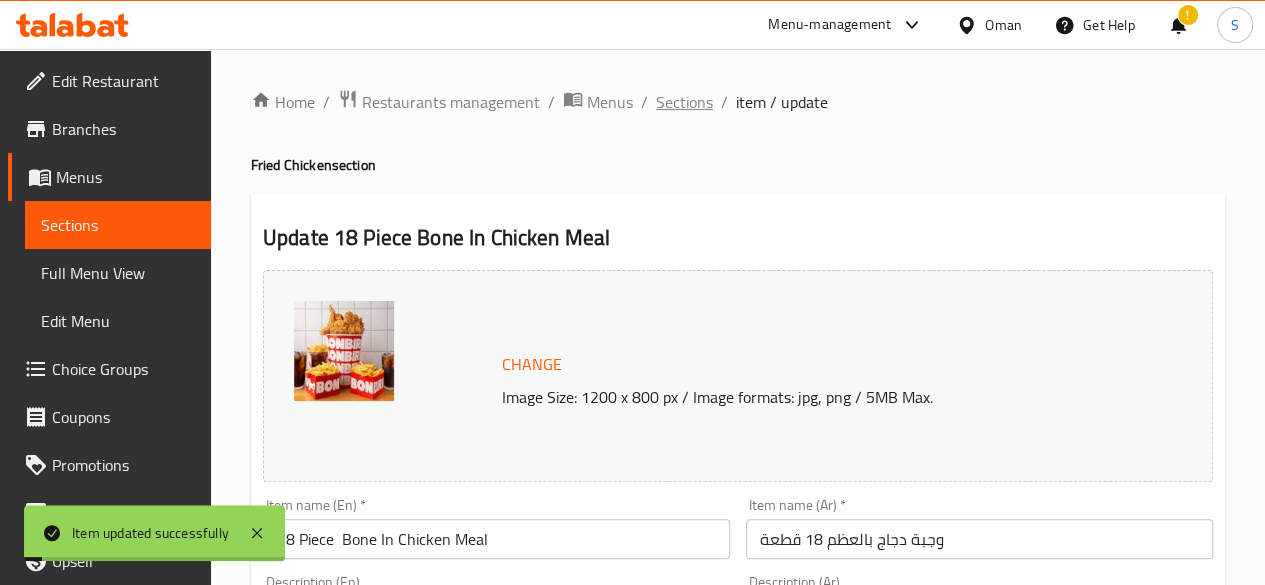 click on "Sections" at bounding box center (684, 102) 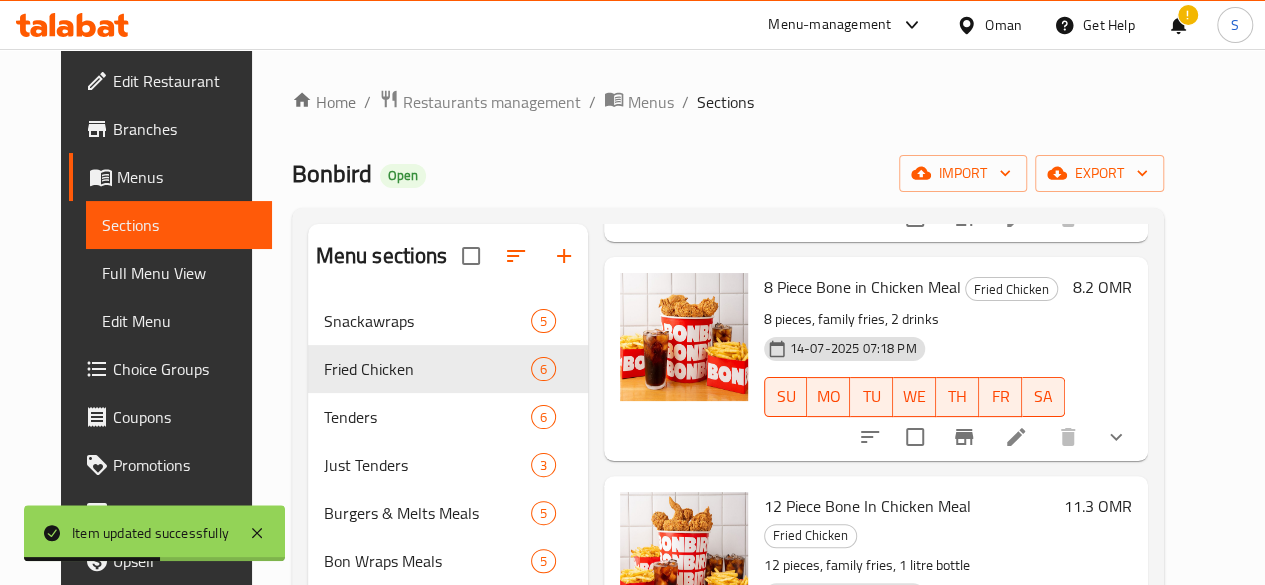 scroll, scrollTop: 752, scrollLeft: 0, axis: vertical 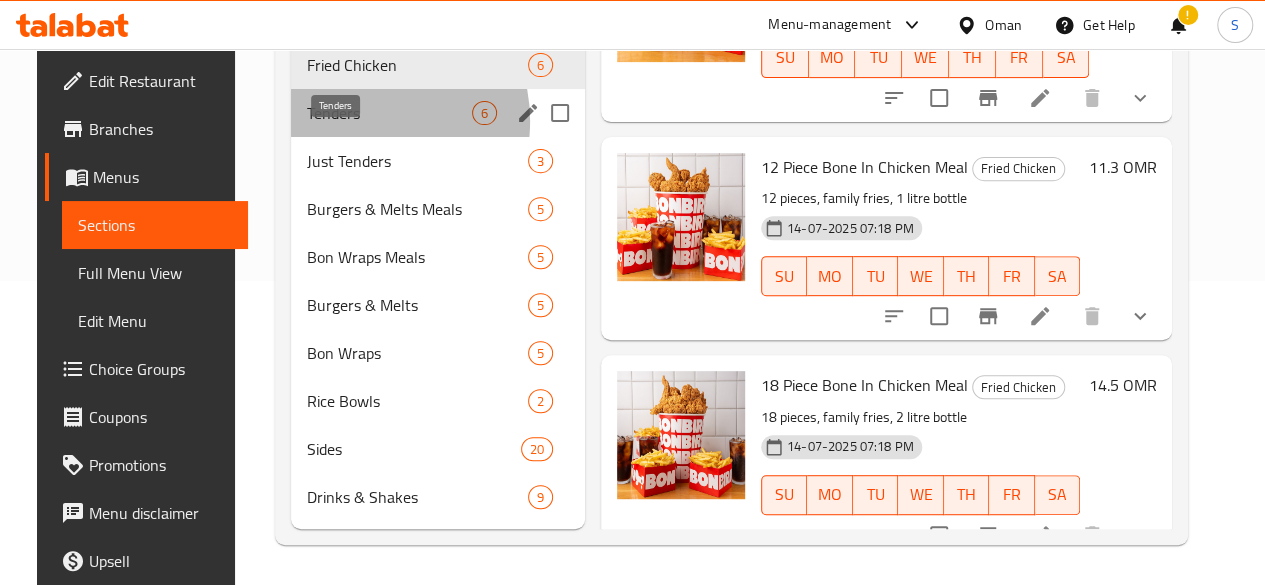 click on "Tenders" at bounding box center (389, 113) 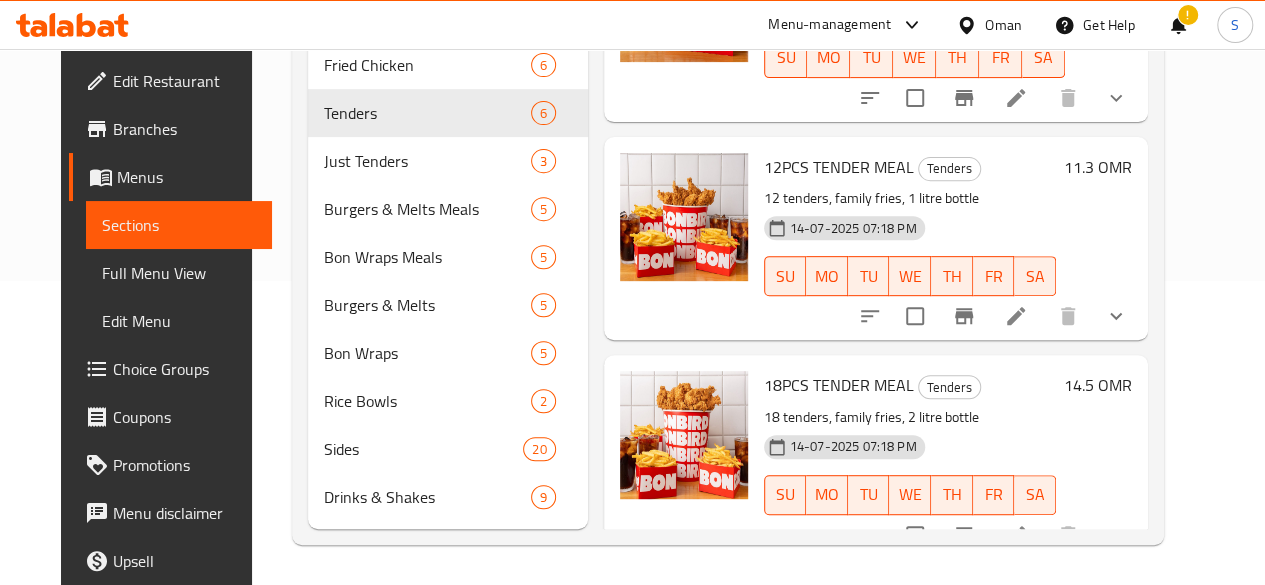 scroll, scrollTop: 0, scrollLeft: 0, axis: both 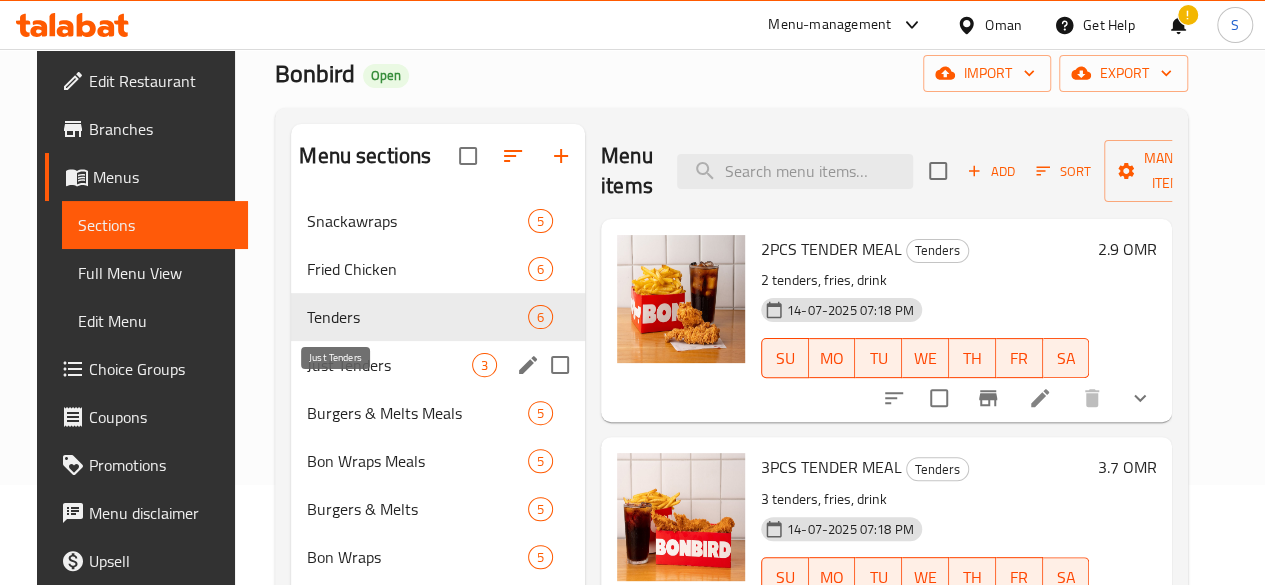 click on "Just Tenders" at bounding box center (389, 365) 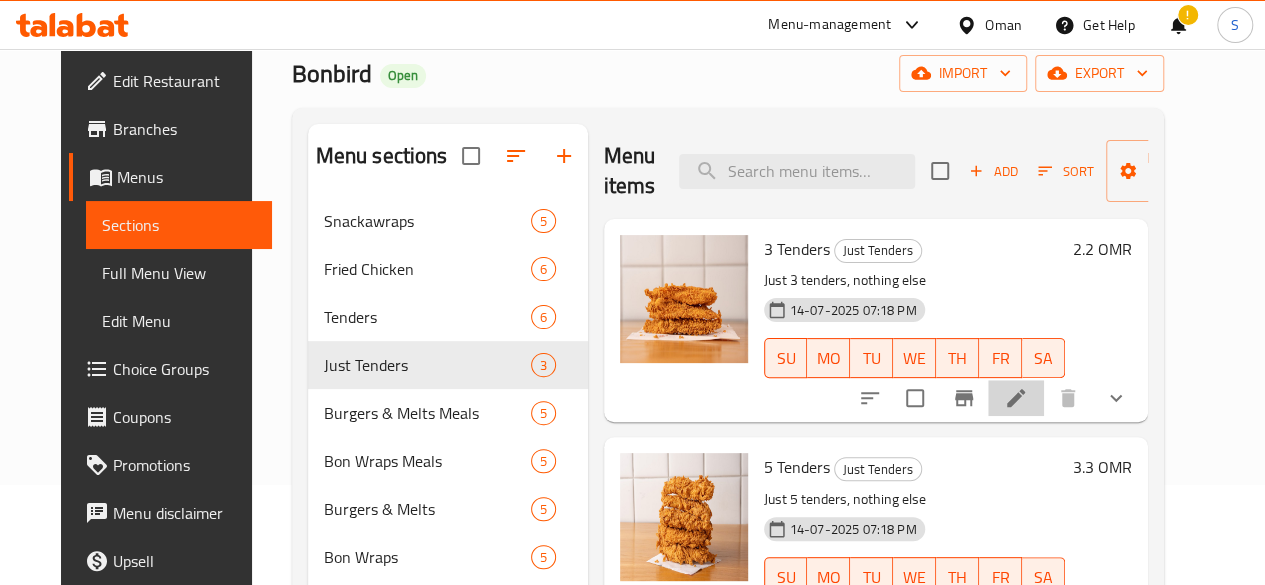 click at bounding box center [1016, 398] 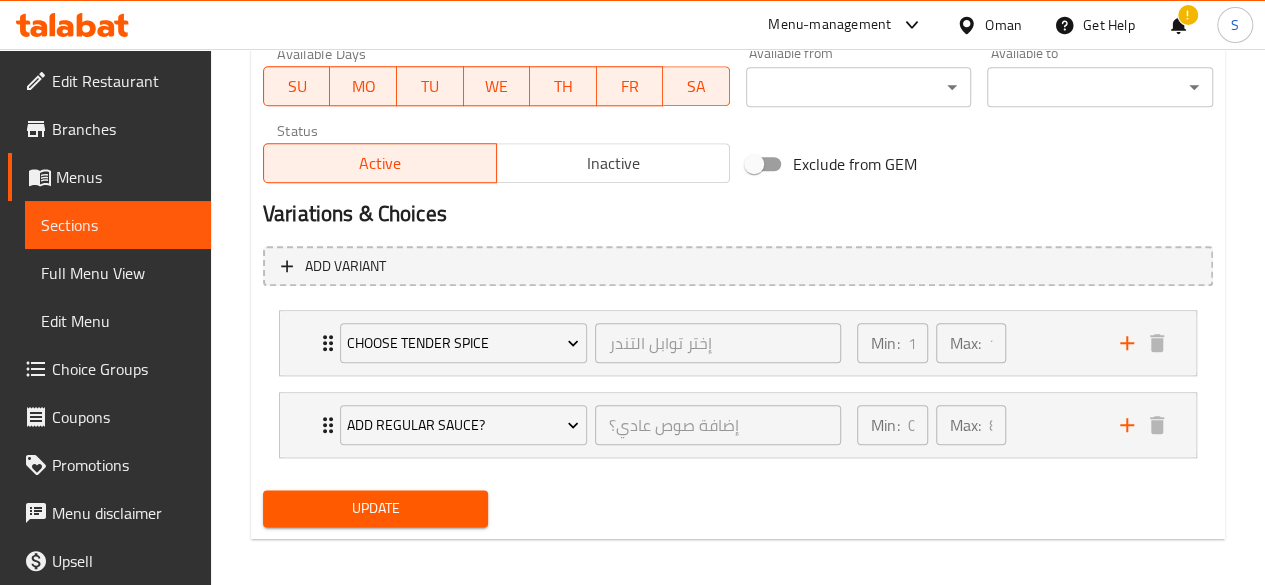 scroll, scrollTop: 964, scrollLeft: 0, axis: vertical 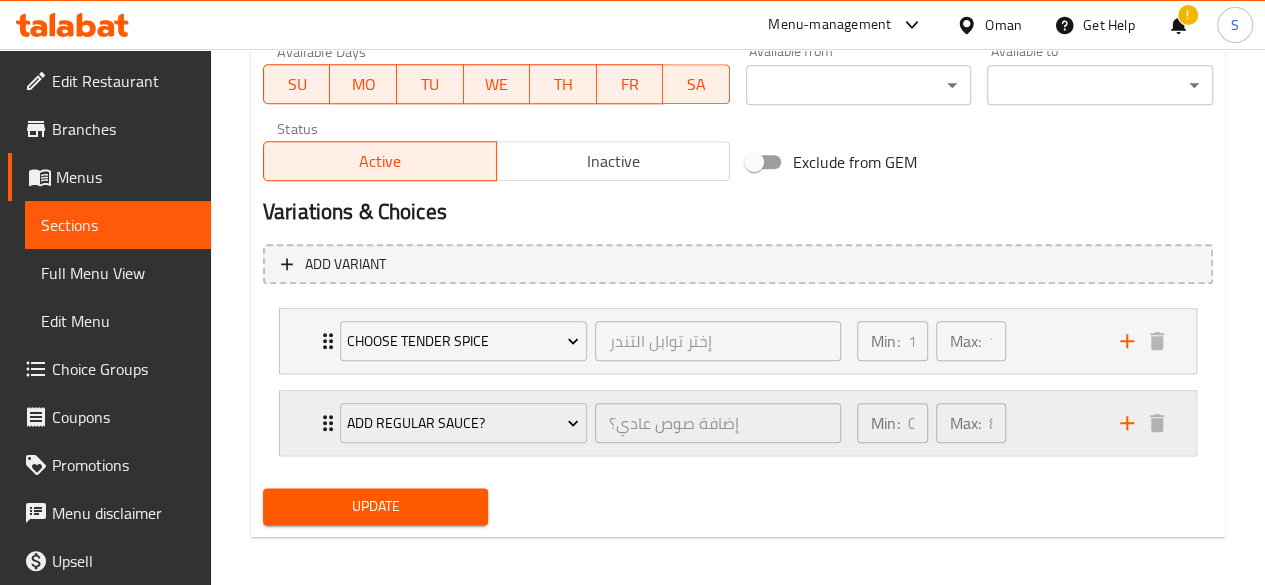 click 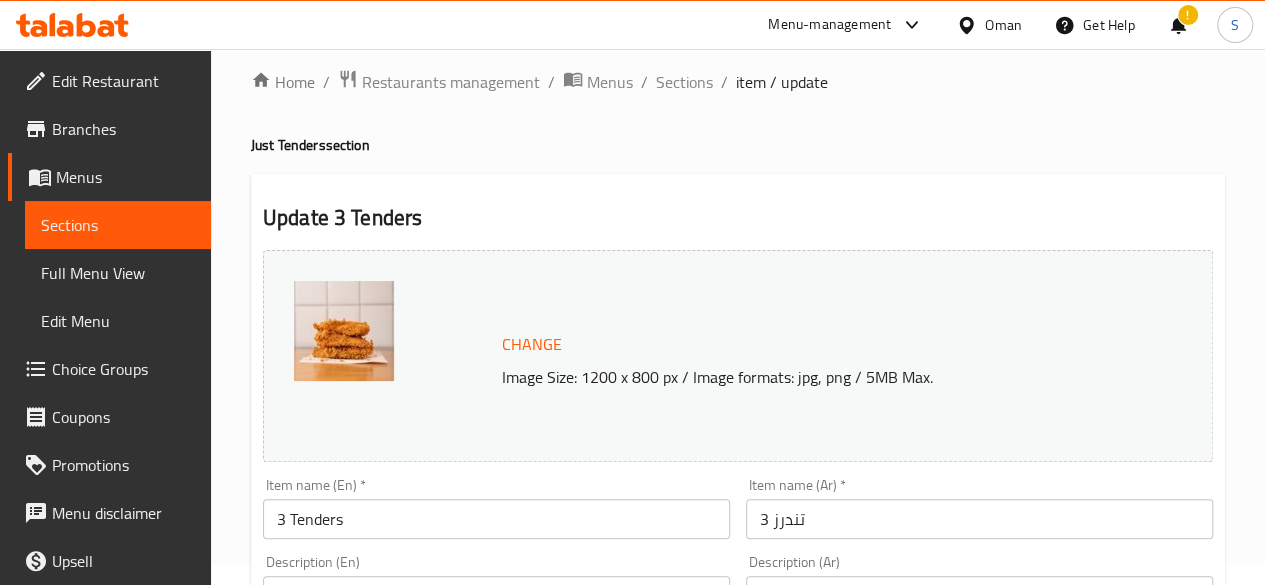 scroll, scrollTop: 0, scrollLeft: 0, axis: both 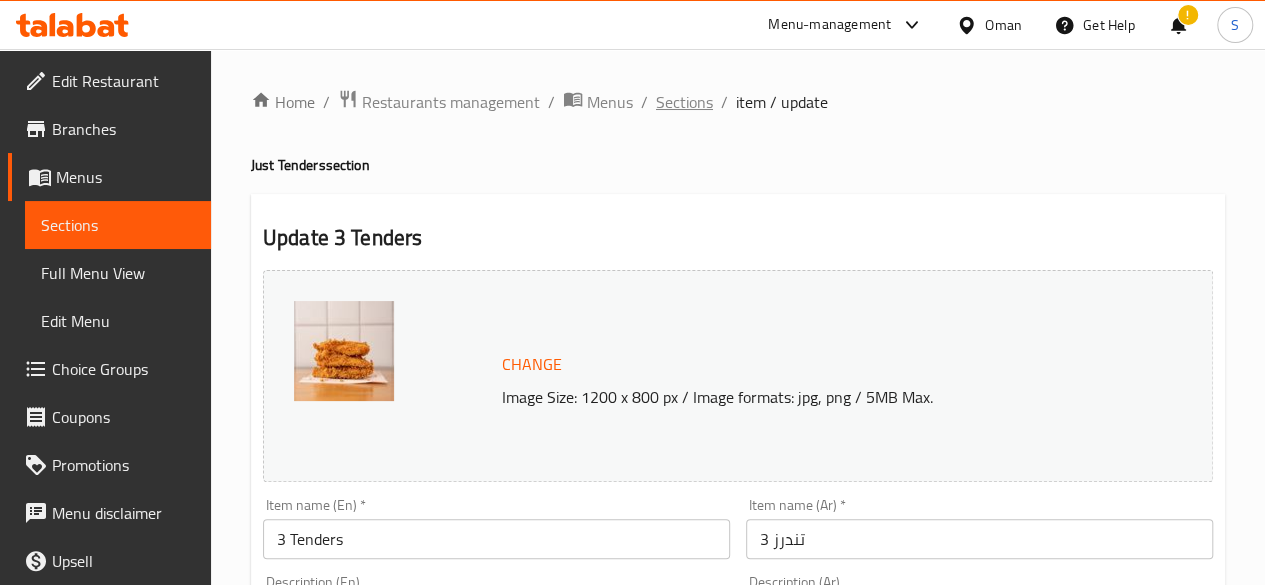 click on "Sections" at bounding box center [684, 102] 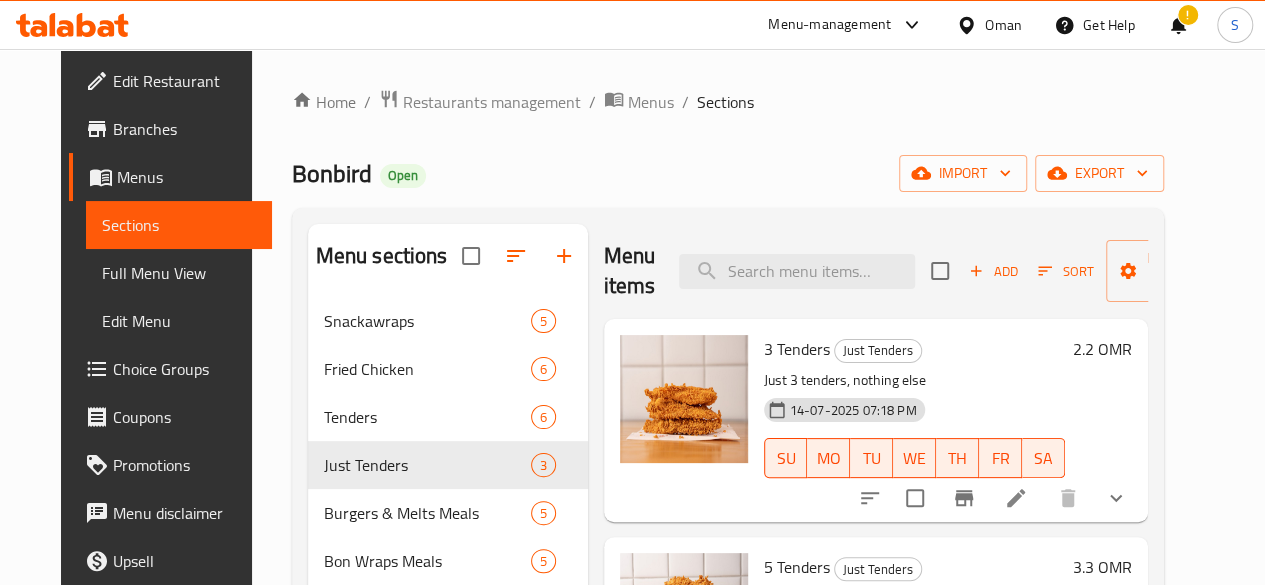 scroll, scrollTop: 96, scrollLeft: 0, axis: vertical 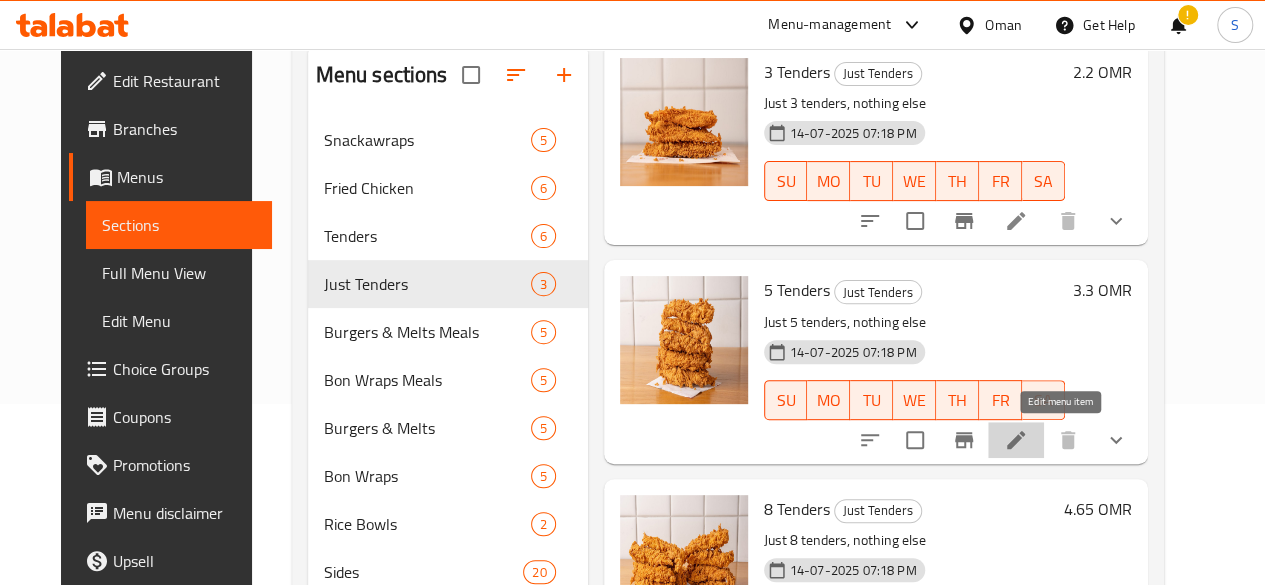 click 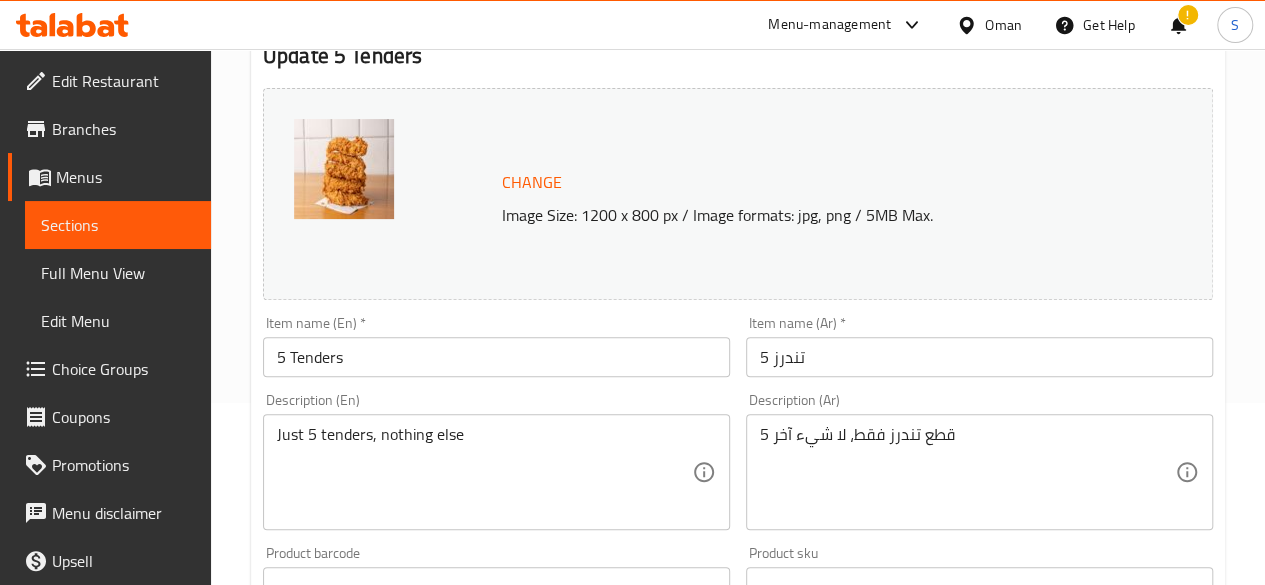 scroll, scrollTop: 0, scrollLeft: 0, axis: both 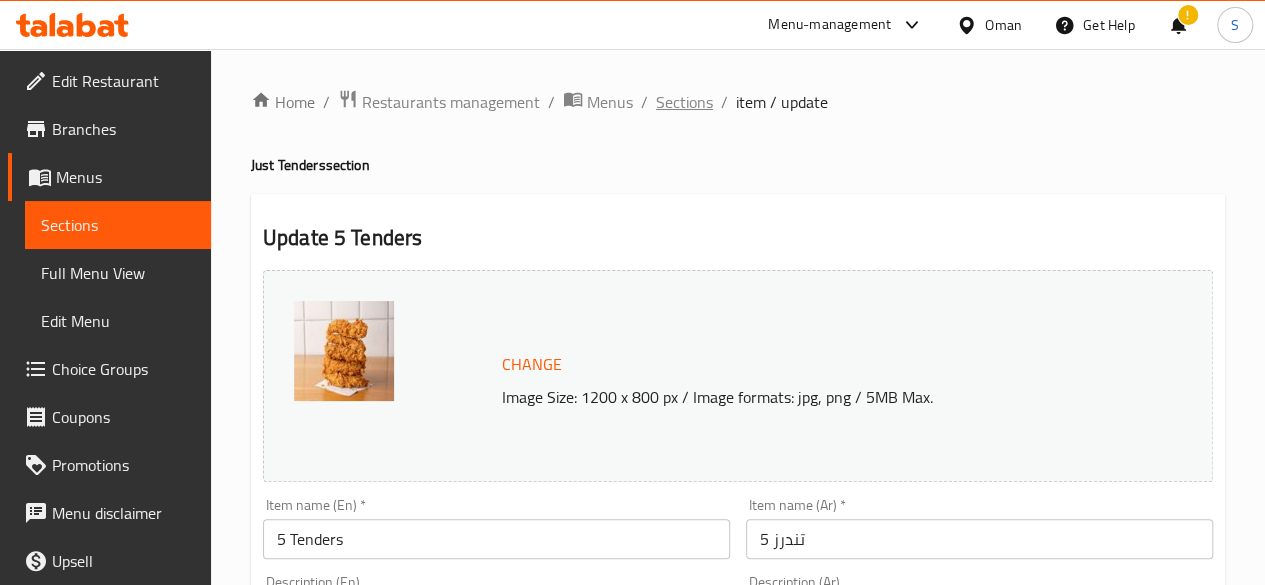 click on "Sections" at bounding box center [684, 102] 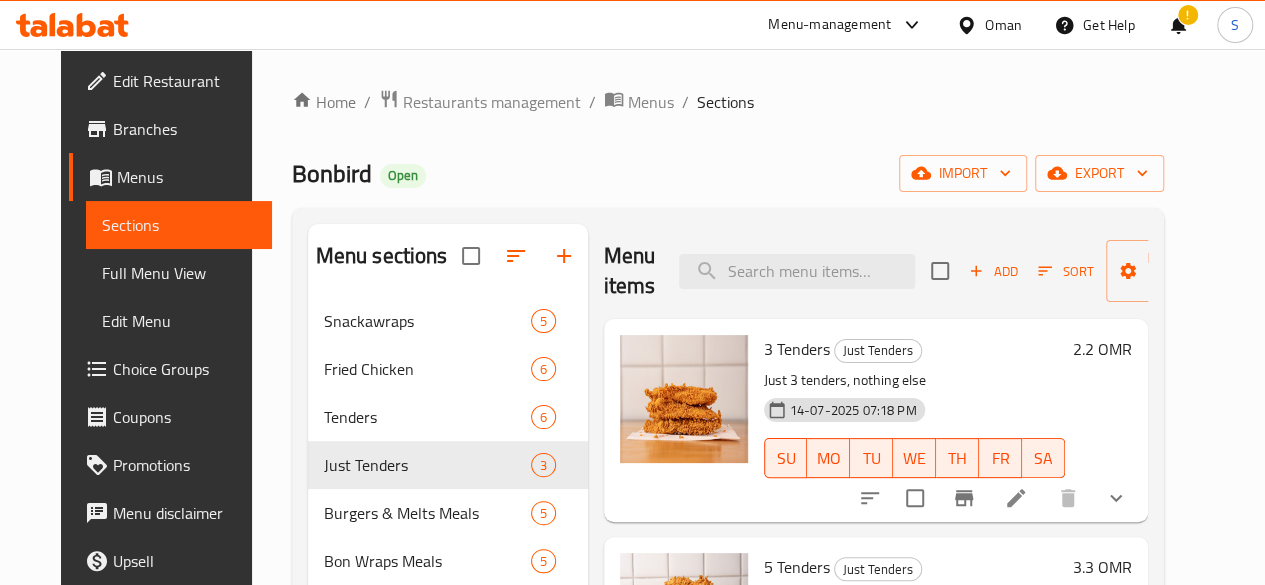 scroll, scrollTop: 96, scrollLeft: 0, axis: vertical 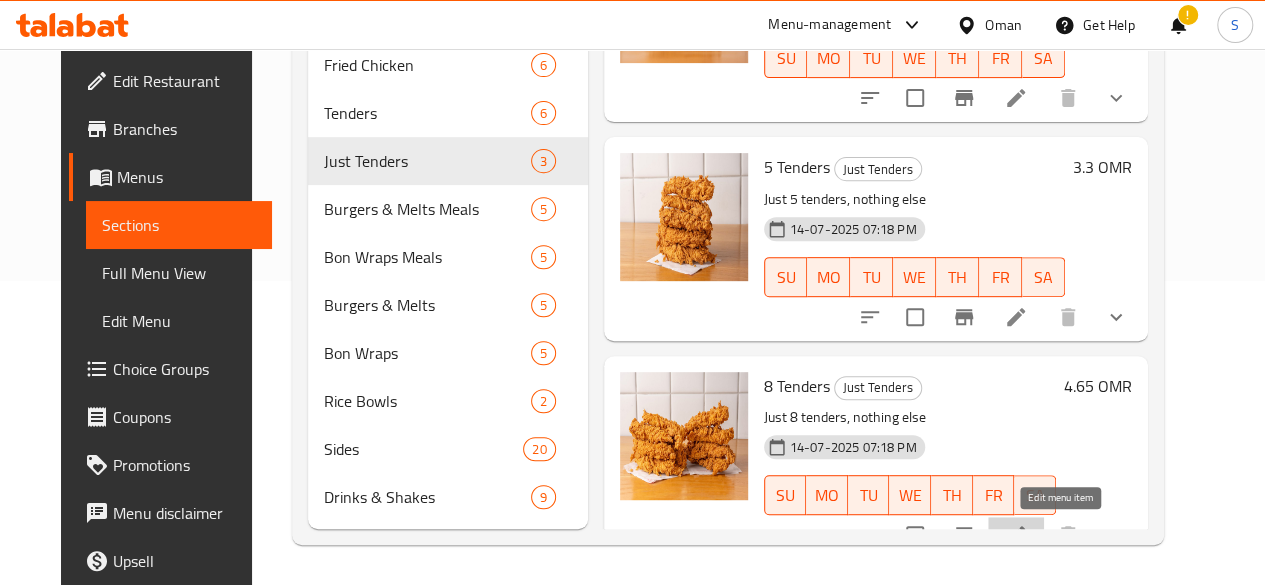 click 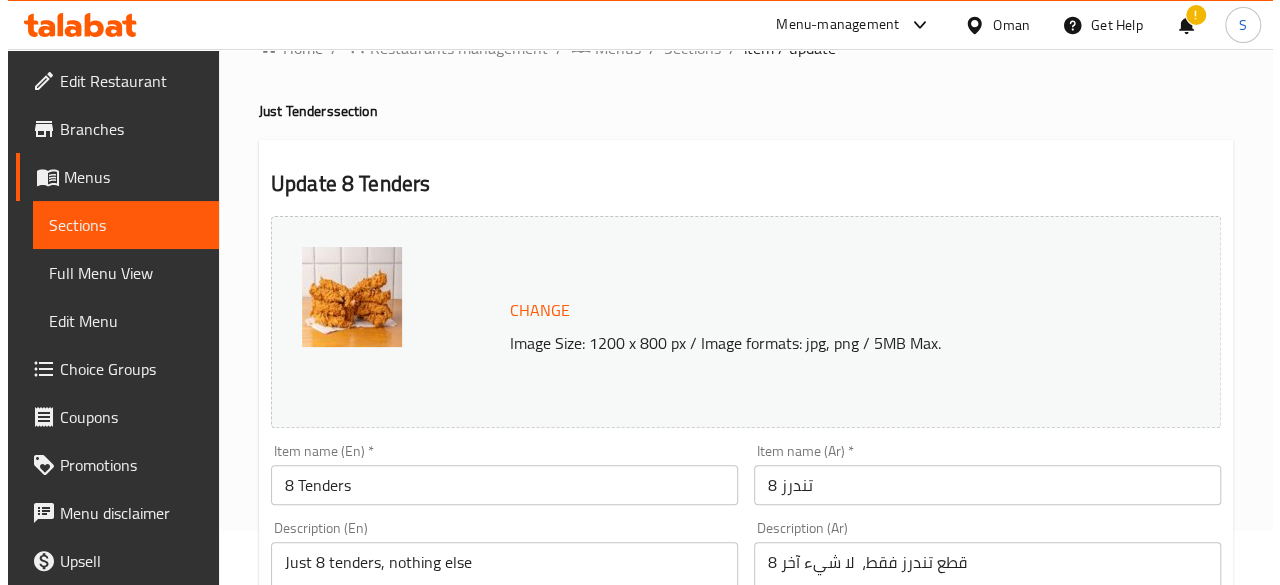scroll, scrollTop: 0, scrollLeft: 0, axis: both 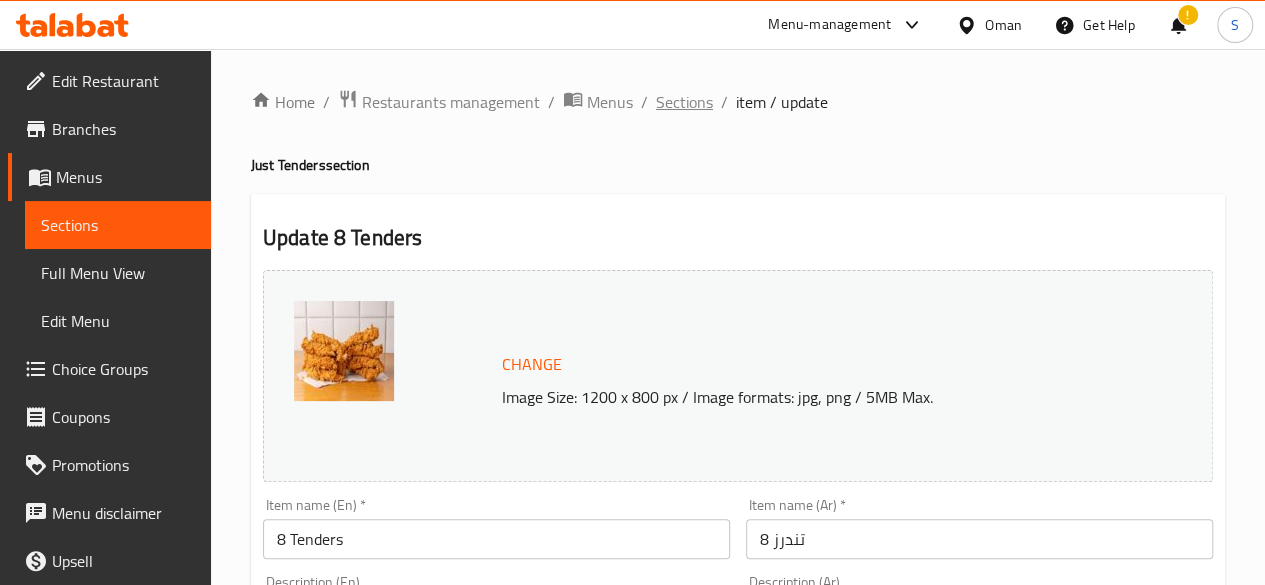 click on "Sections" at bounding box center [684, 102] 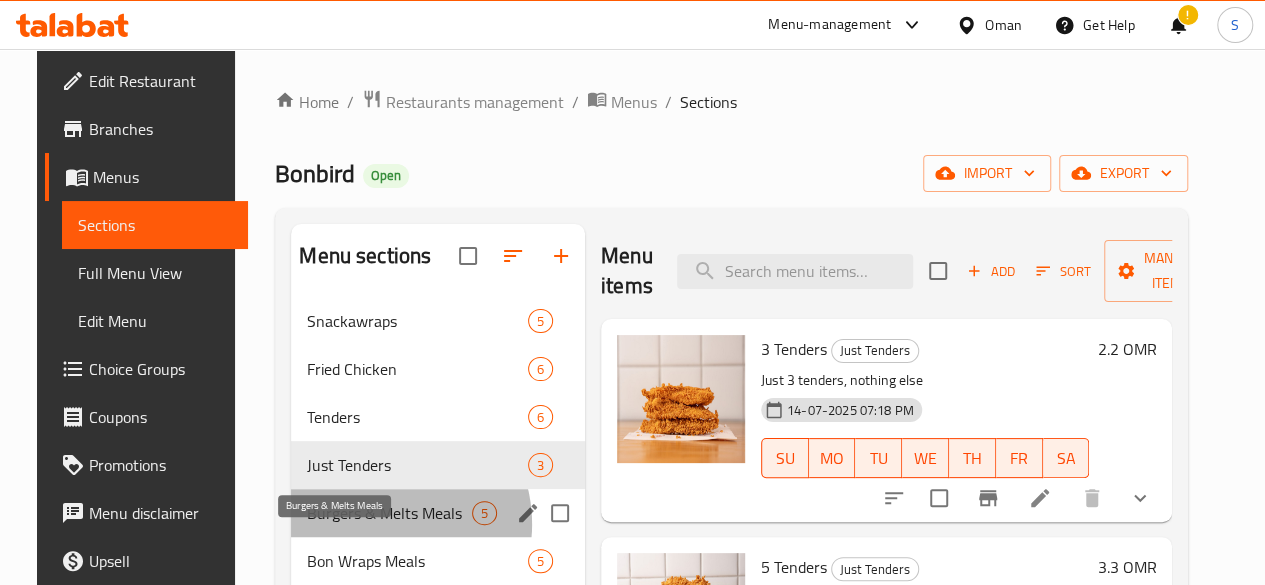 click on "Burgers & Melts Meals" at bounding box center [389, 513] 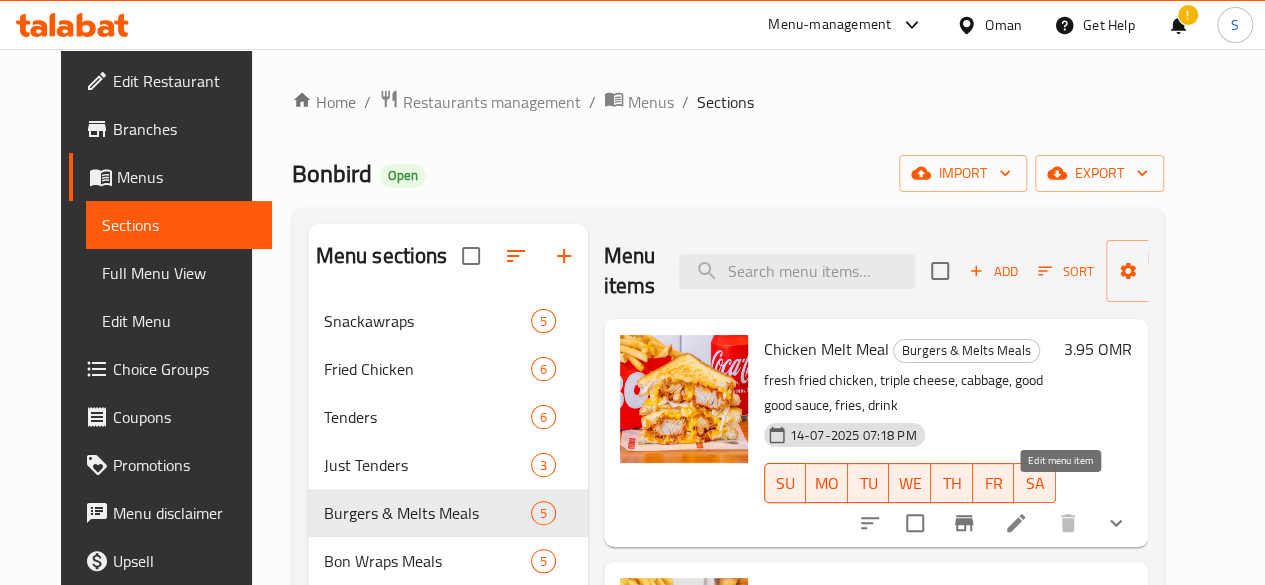 click 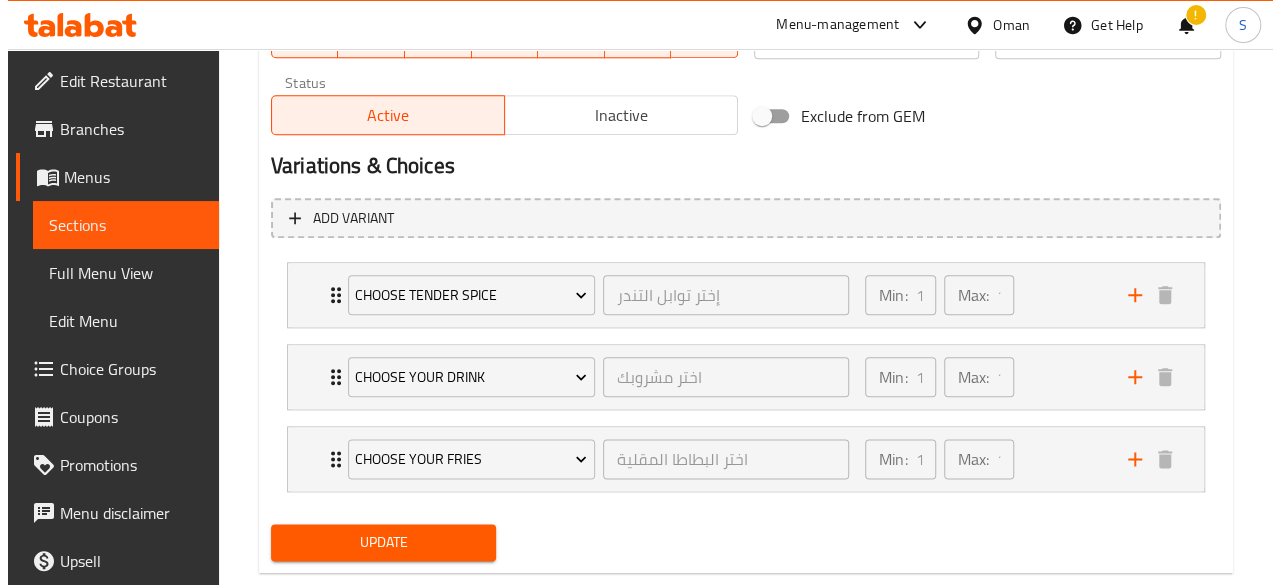 scroll, scrollTop: 1052, scrollLeft: 0, axis: vertical 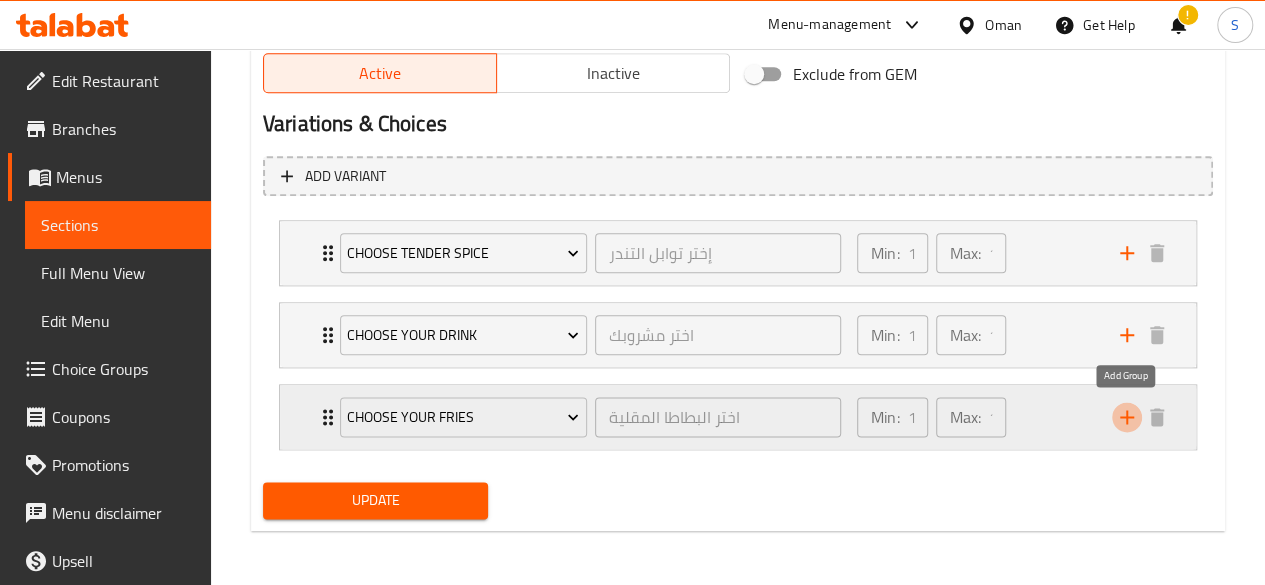 click 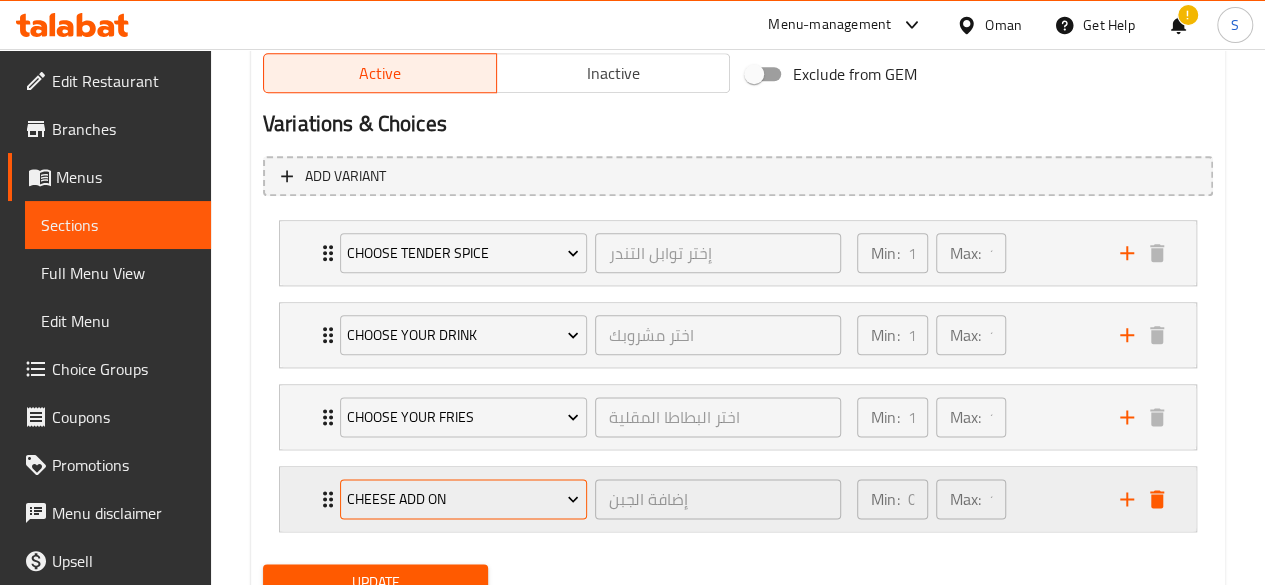 click on "Cheese add on" at bounding box center [463, 499] 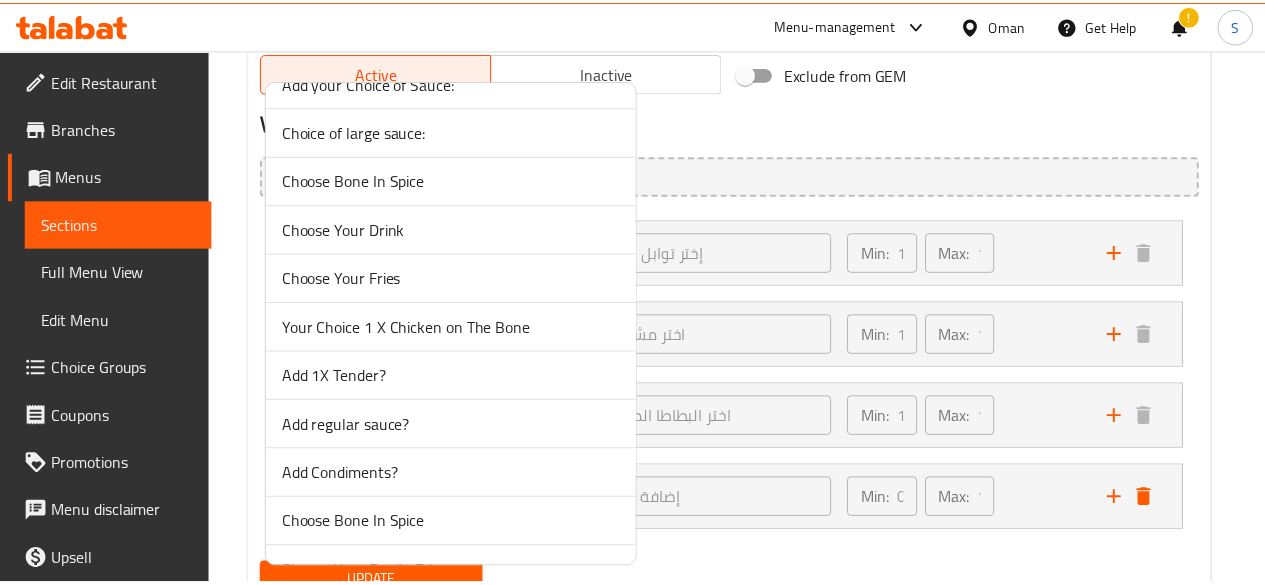 scroll, scrollTop: 374, scrollLeft: 0, axis: vertical 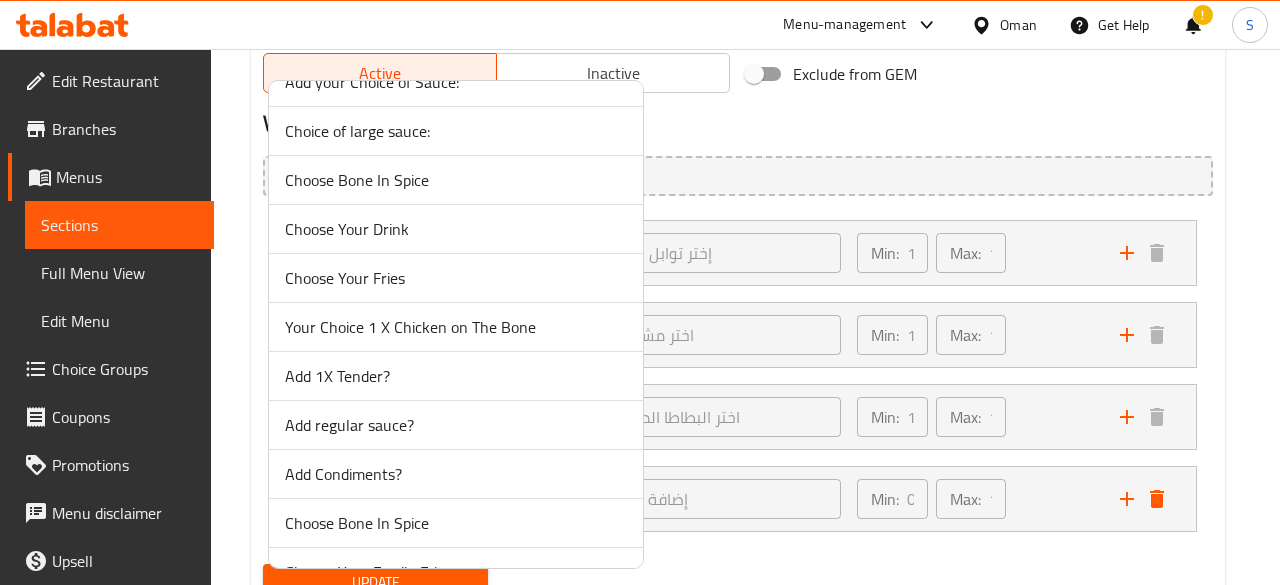 click on "Add regular sauce?" at bounding box center [456, 425] 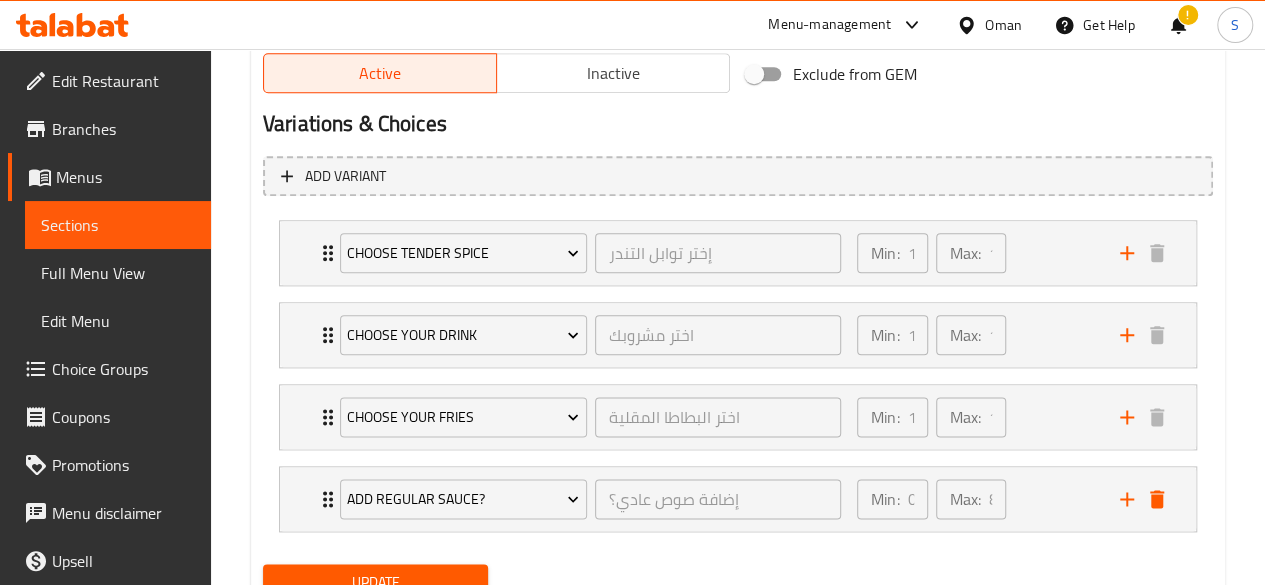 scroll, scrollTop: 1133, scrollLeft: 0, axis: vertical 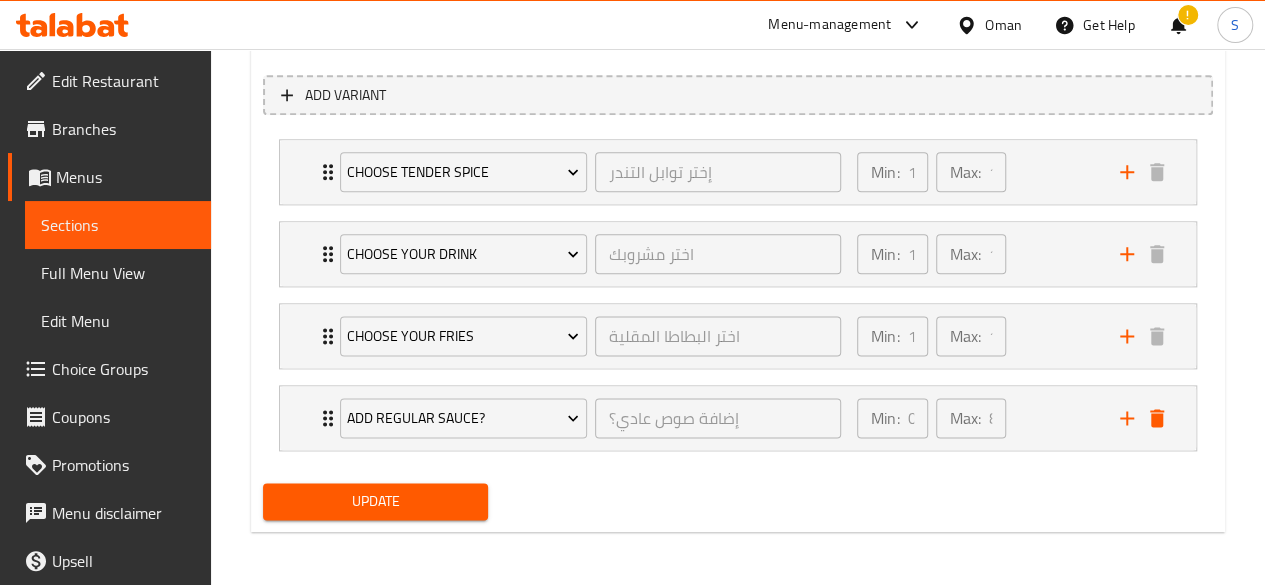click on "Update" at bounding box center [376, 501] 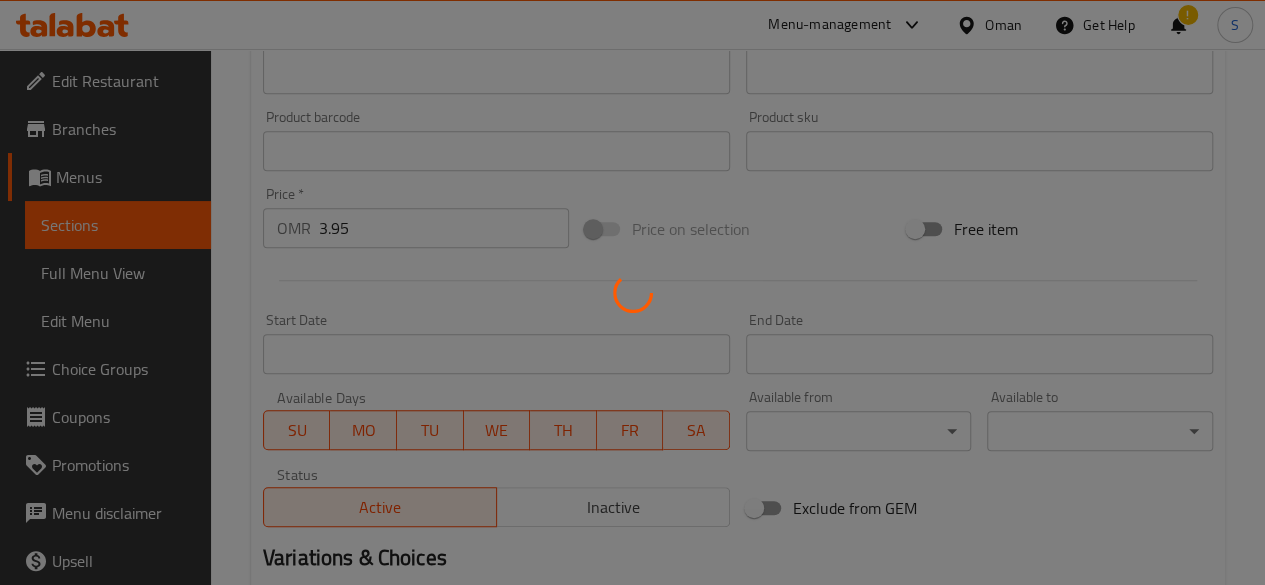 scroll, scrollTop: 0, scrollLeft: 0, axis: both 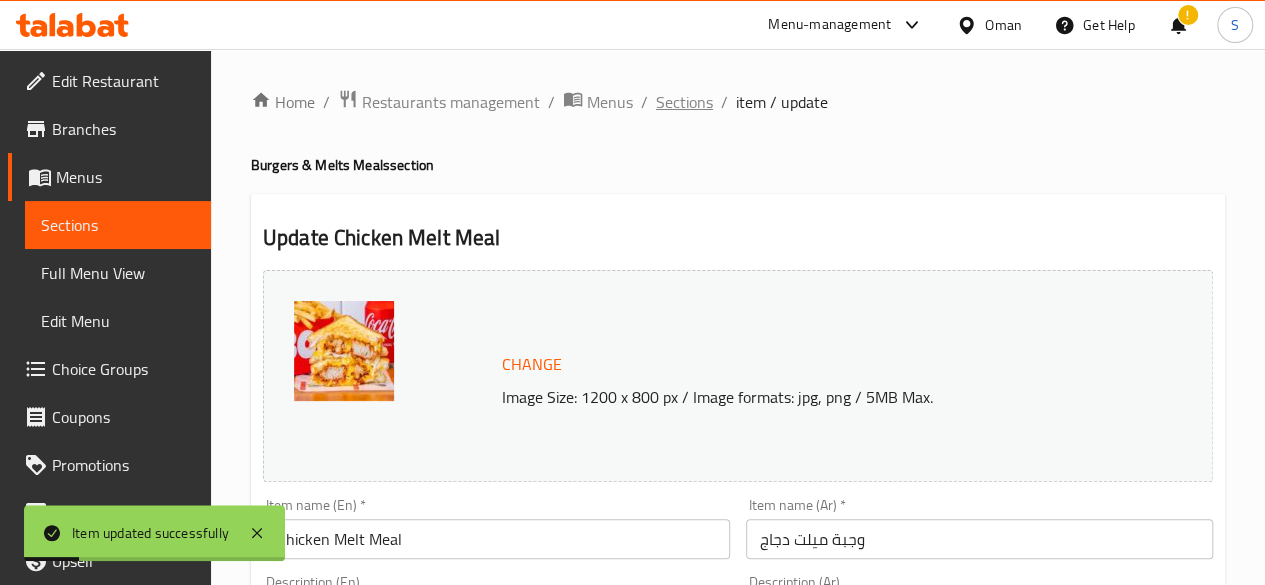 click on "Sections" at bounding box center (684, 102) 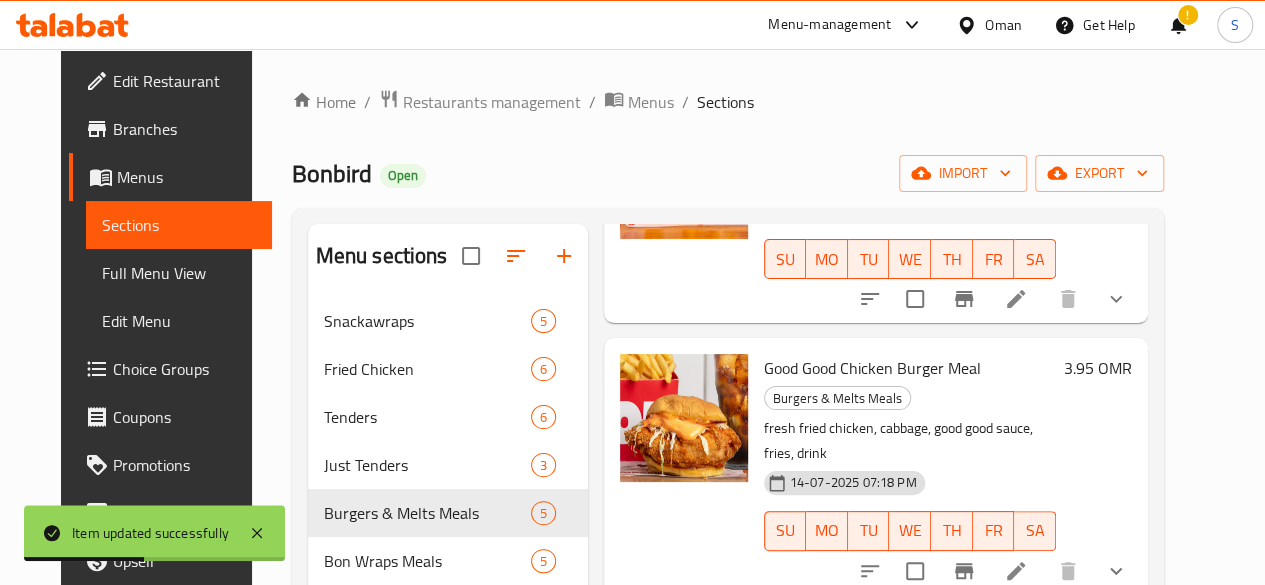 scroll, scrollTop: 225, scrollLeft: 0, axis: vertical 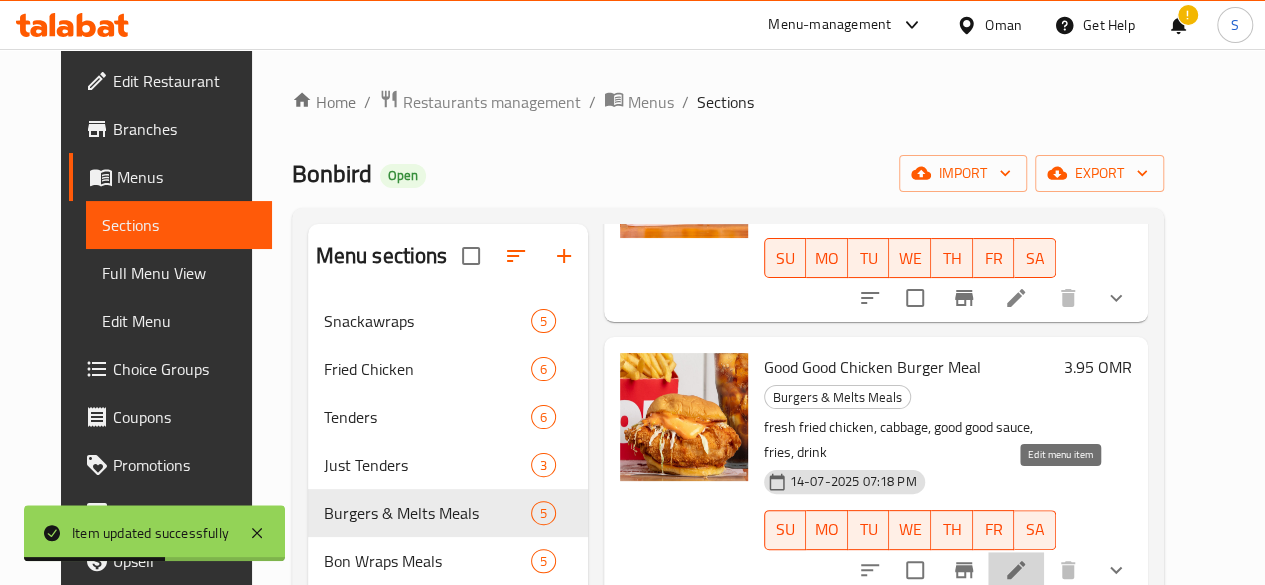 click 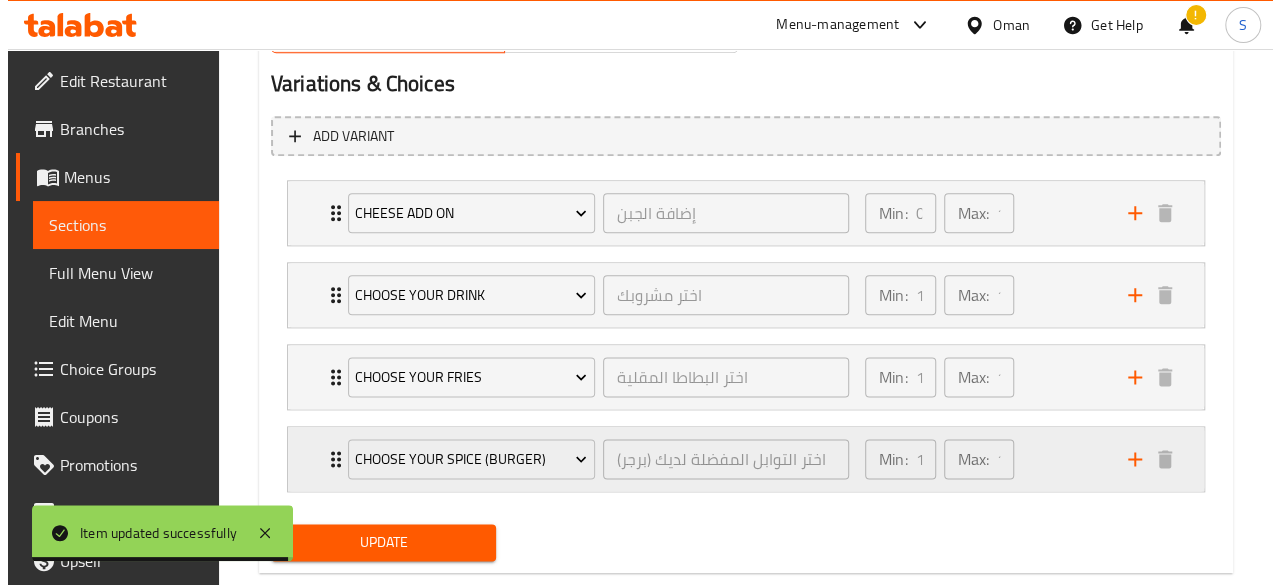 scroll, scrollTop: 1093, scrollLeft: 0, axis: vertical 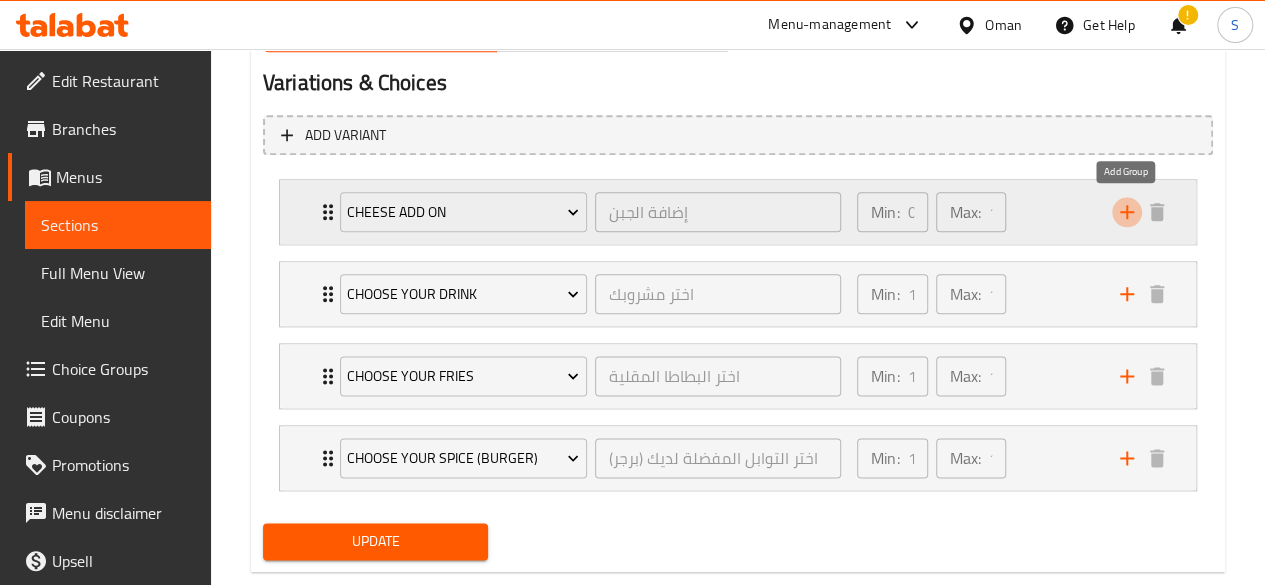 click 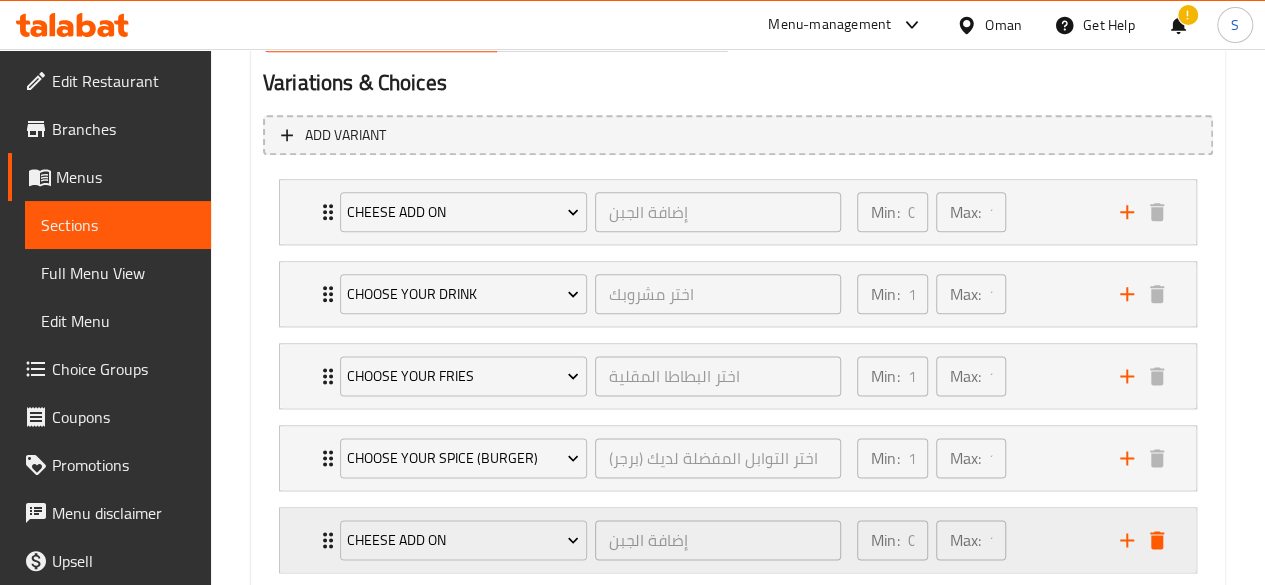 click on "Cheese add on" at bounding box center (463, 540) 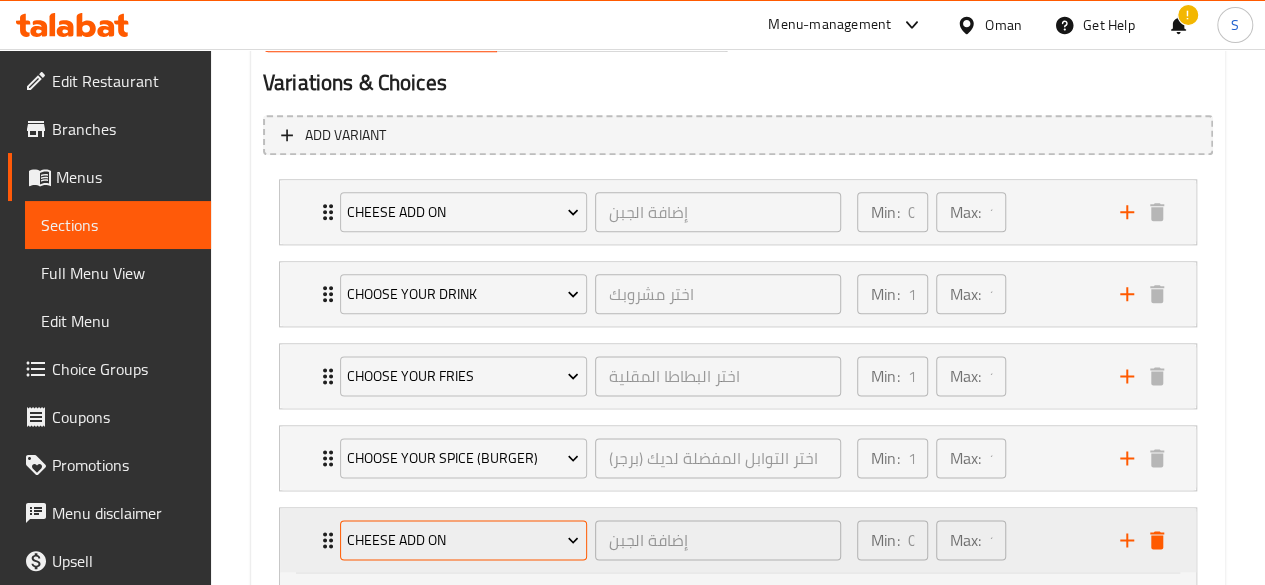 click on "Cheese add on" at bounding box center (463, 540) 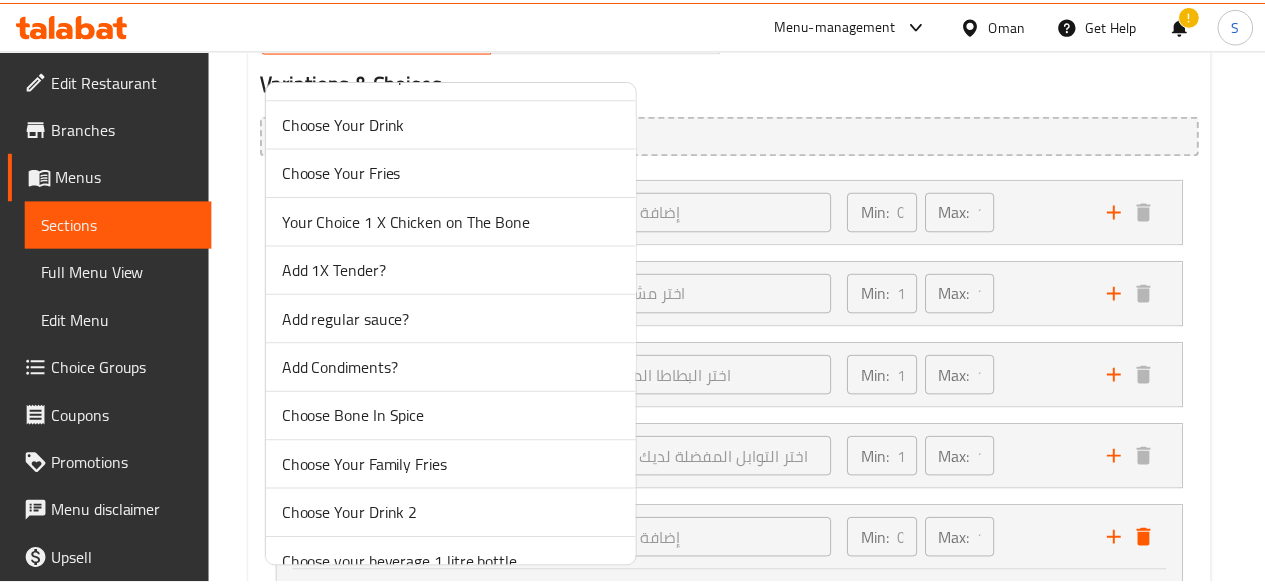 scroll, scrollTop: 481, scrollLeft: 0, axis: vertical 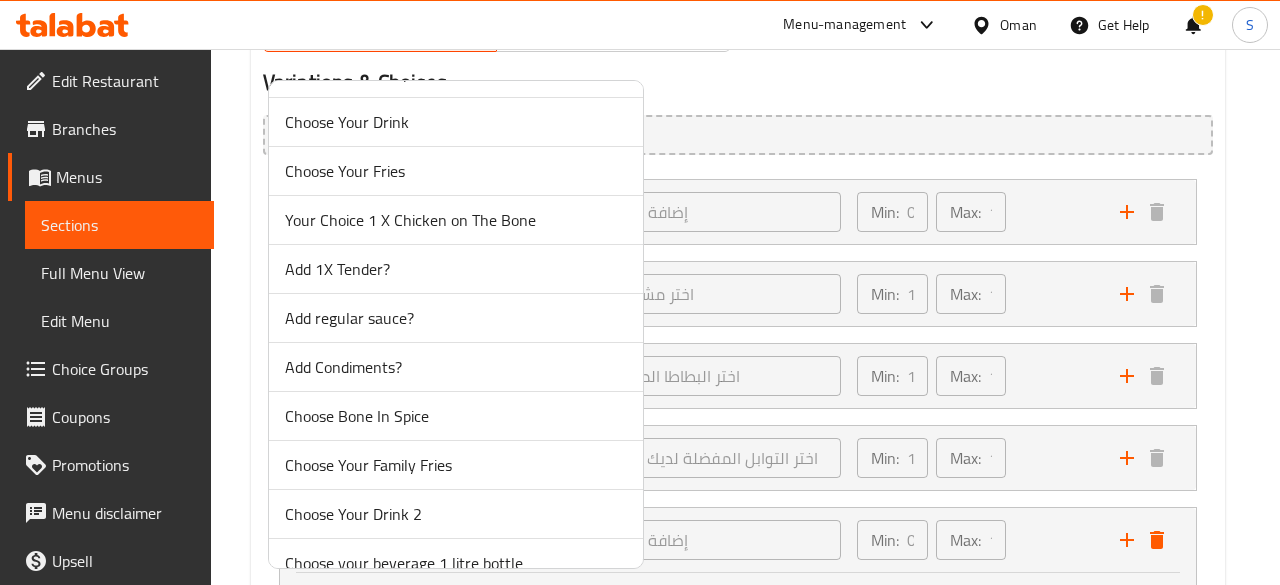 click on "Add regular sauce?" at bounding box center (456, 318) 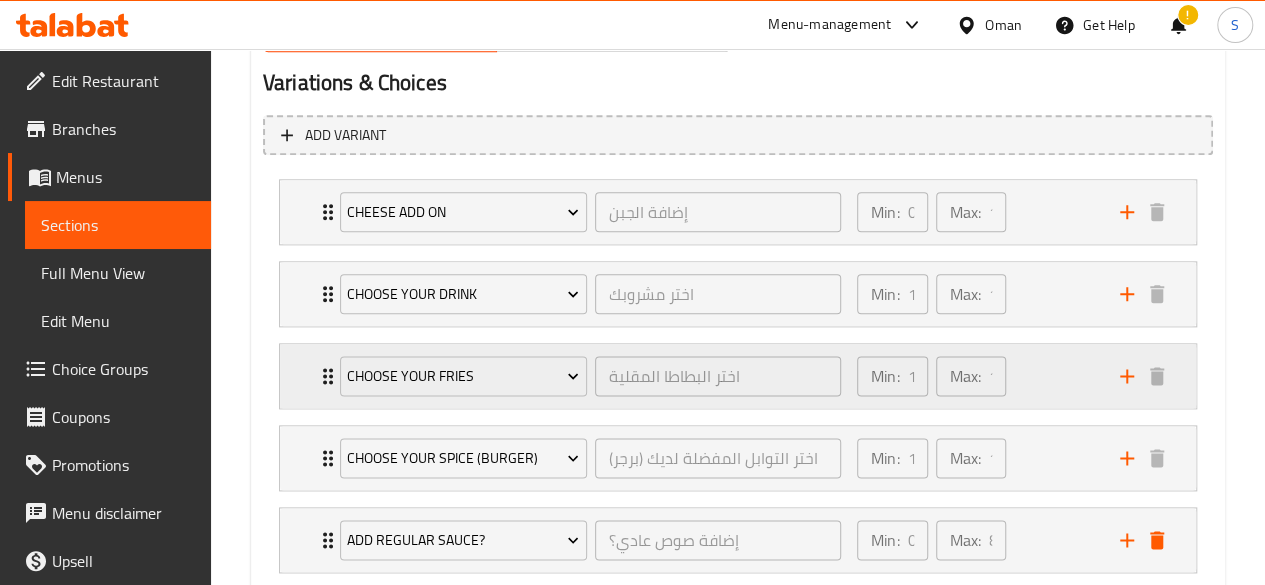scroll, scrollTop: 1214, scrollLeft: 0, axis: vertical 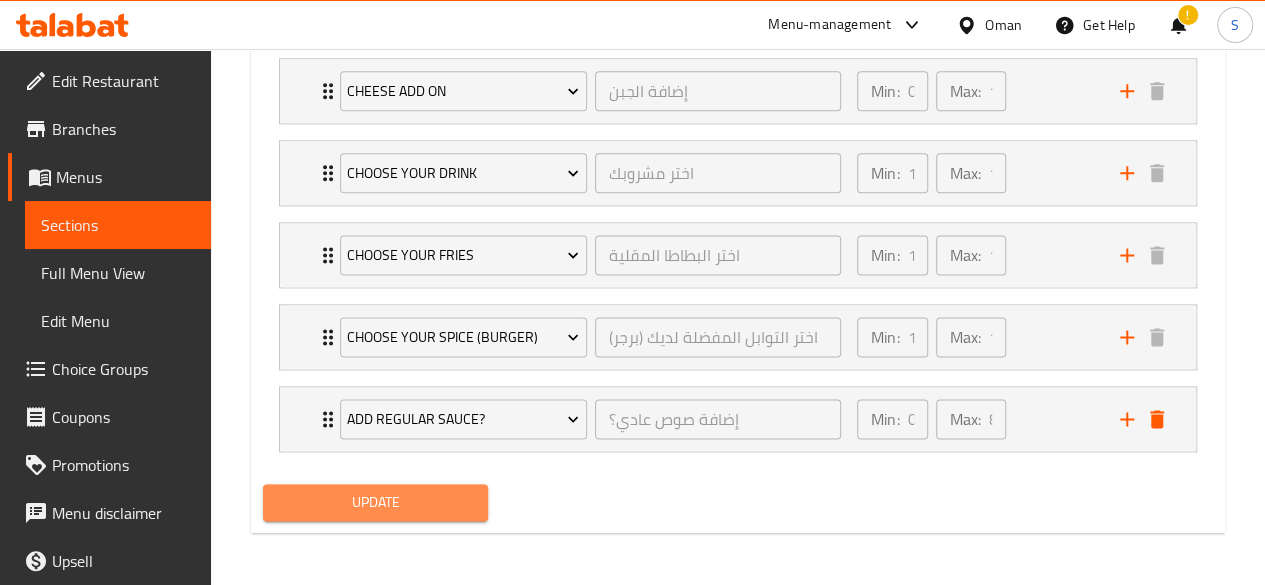 click on "Update" at bounding box center [376, 502] 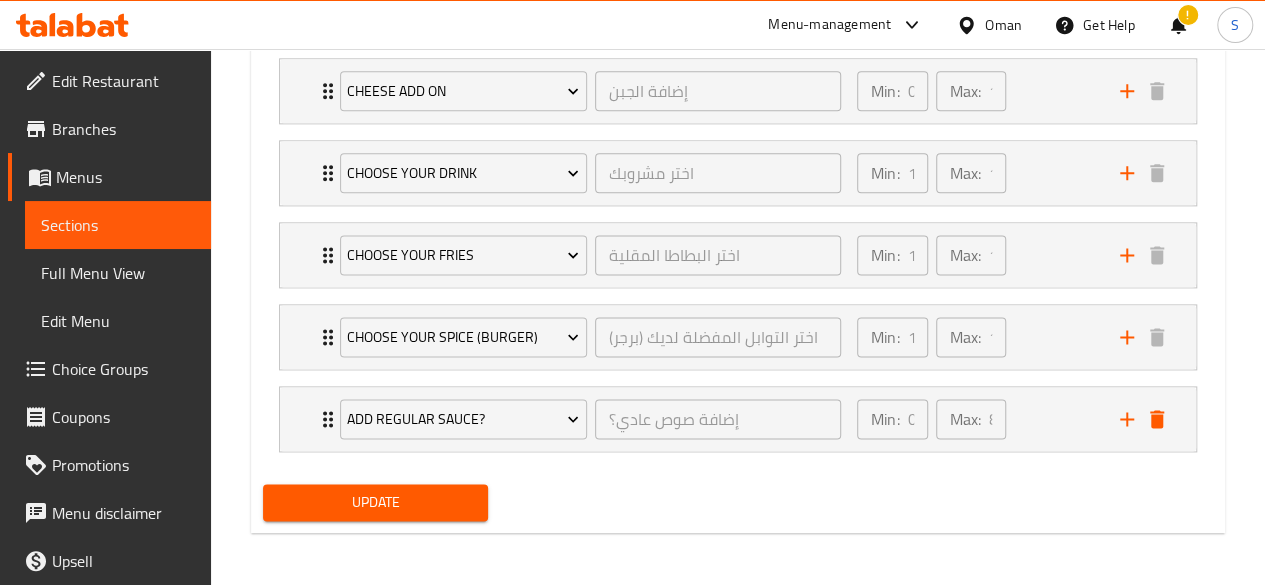 scroll, scrollTop: 156, scrollLeft: 0, axis: vertical 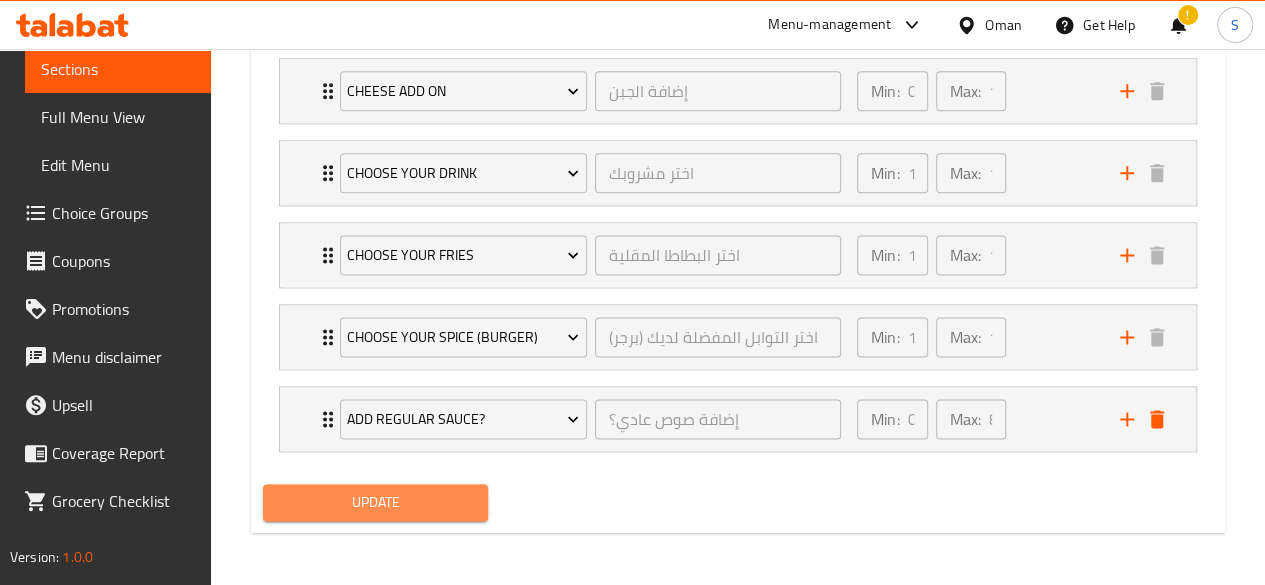 click on "Update" at bounding box center (376, 502) 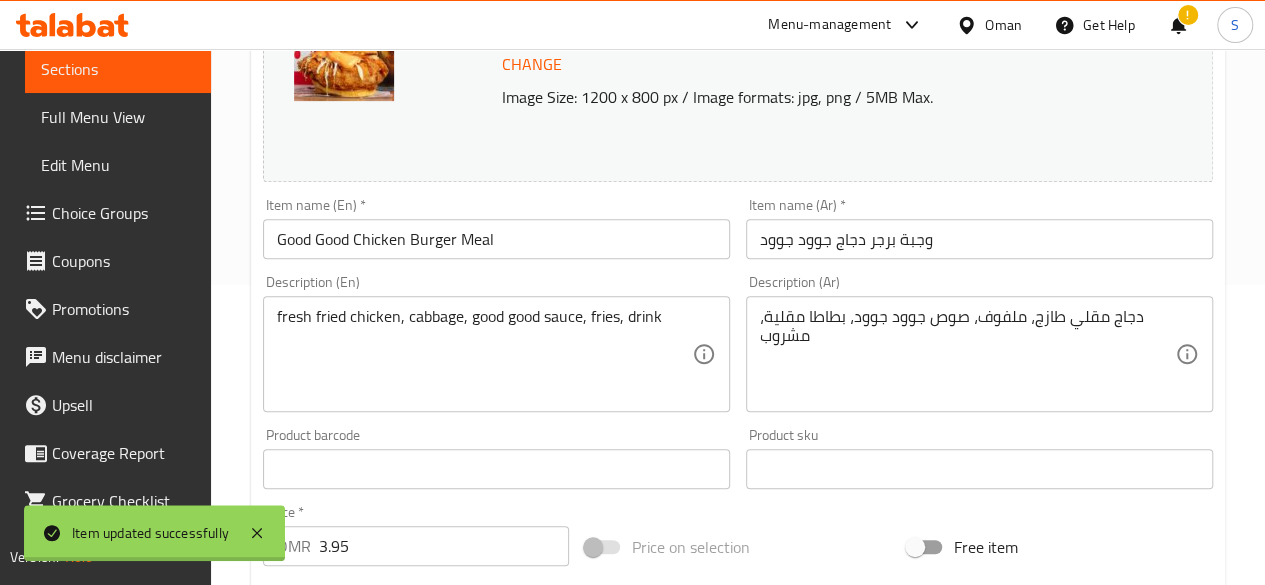 scroll, scrollTop: 0, scrollLeft: 0, axis: both 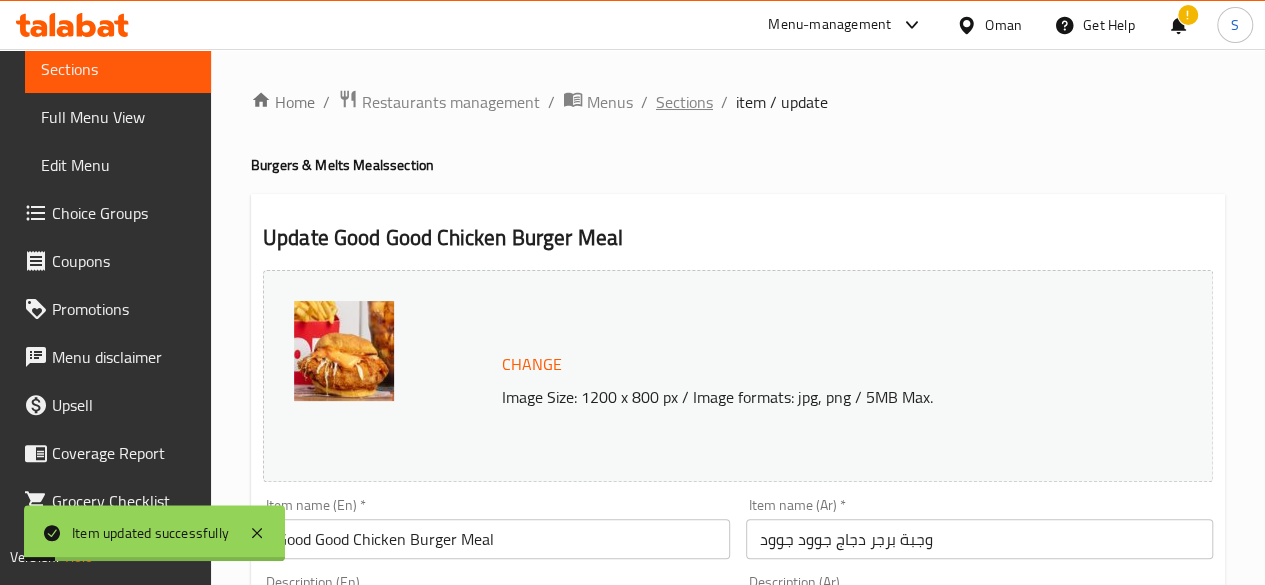 click on "Sections" at bounding box center (684, 102) 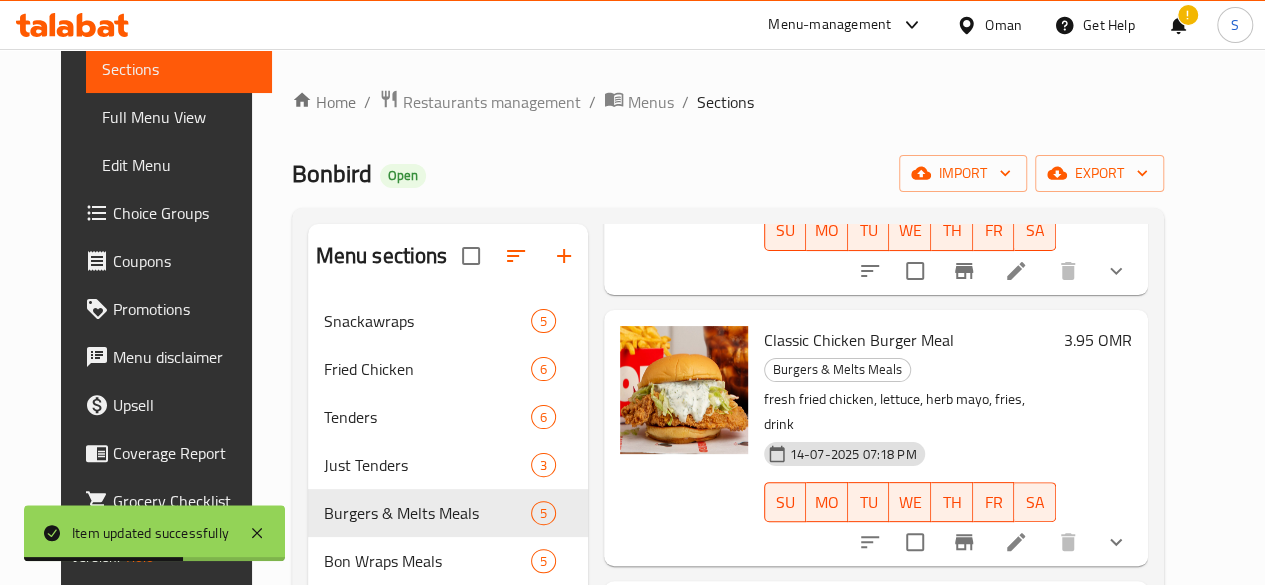 scroll, scrollTop: 527, scrollLeft: 0, axis: vertical 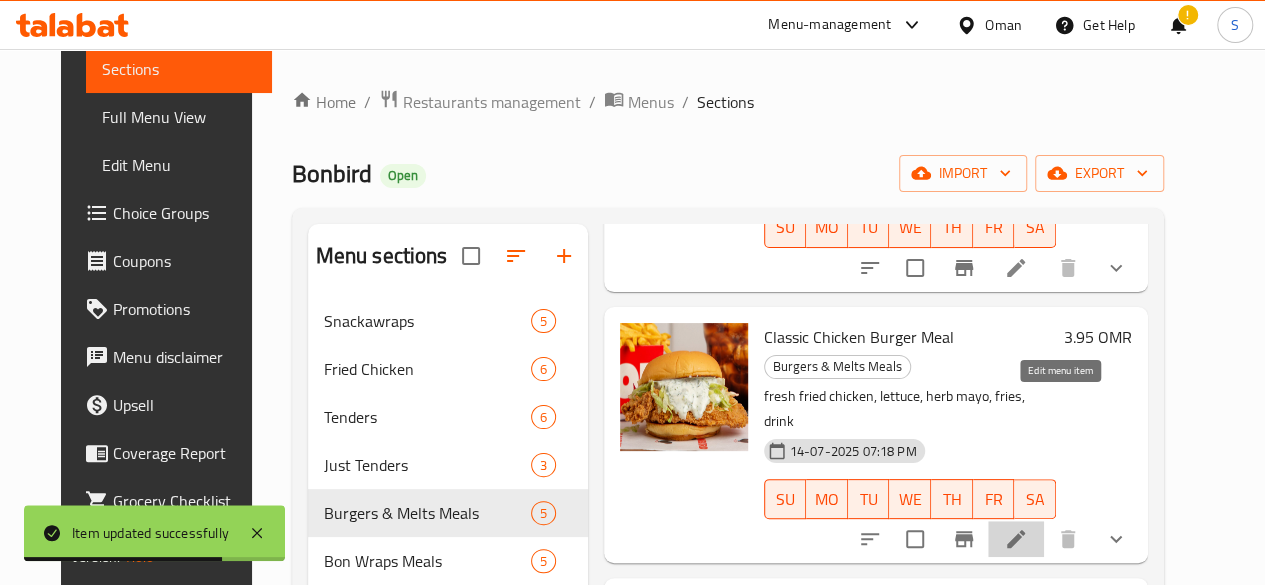 click 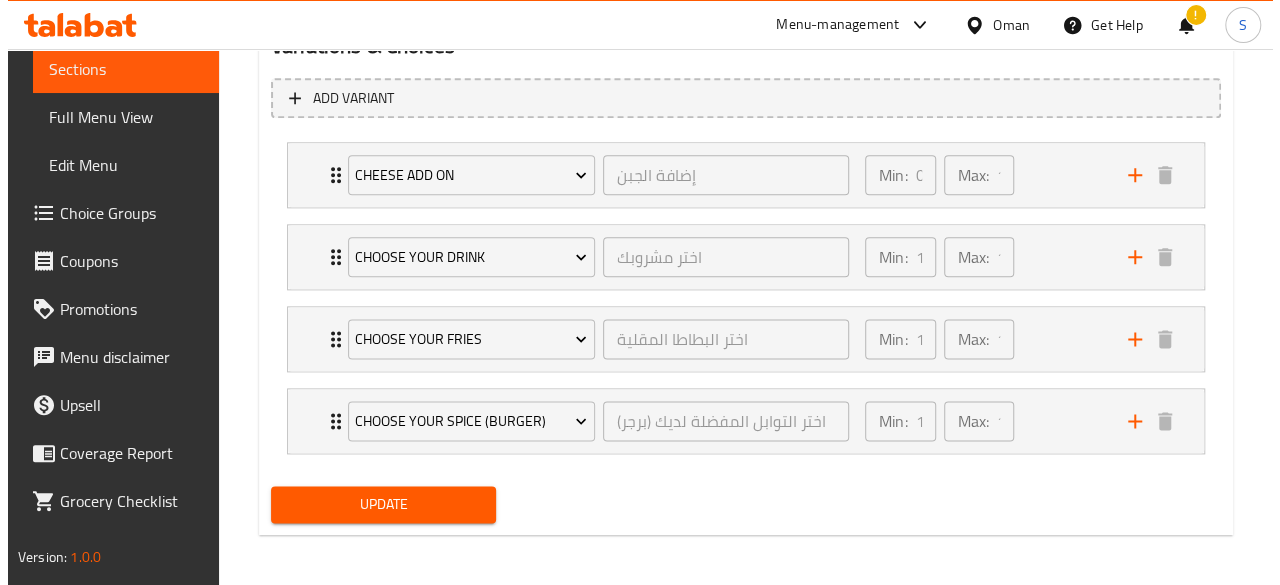 scroll, scrollTop: 1133, scrollLeft: 0, axis: vertical 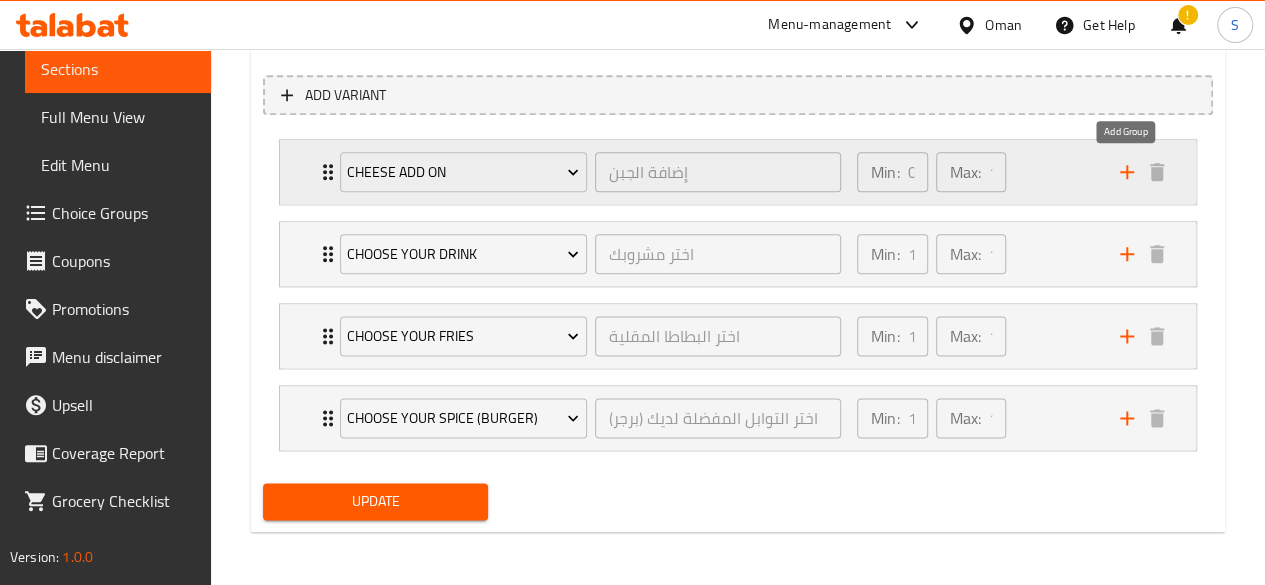 click 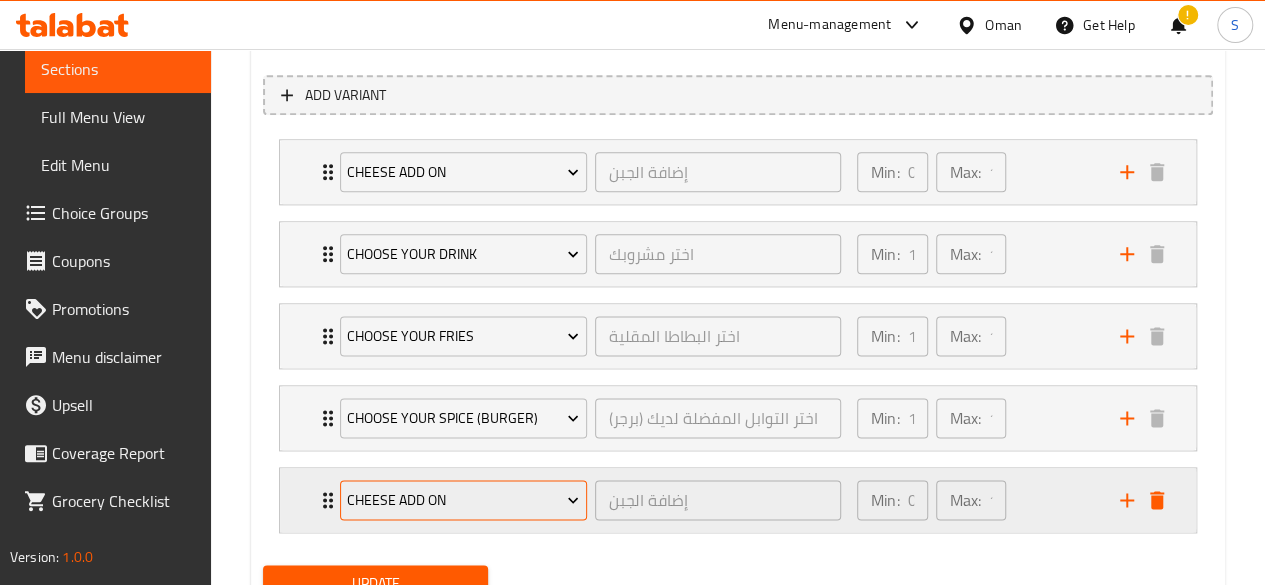 click on "Cheese add on" at bounding box center (463, 500) 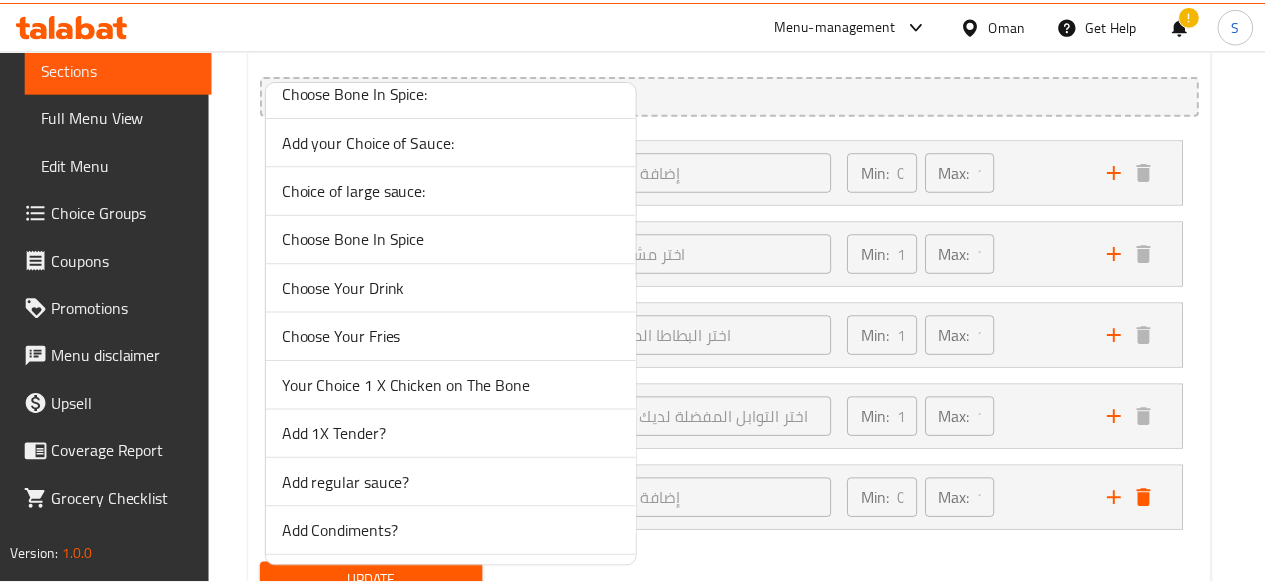 scroll, scrollTop: 318, scrollLeft: 0, axis: vertical 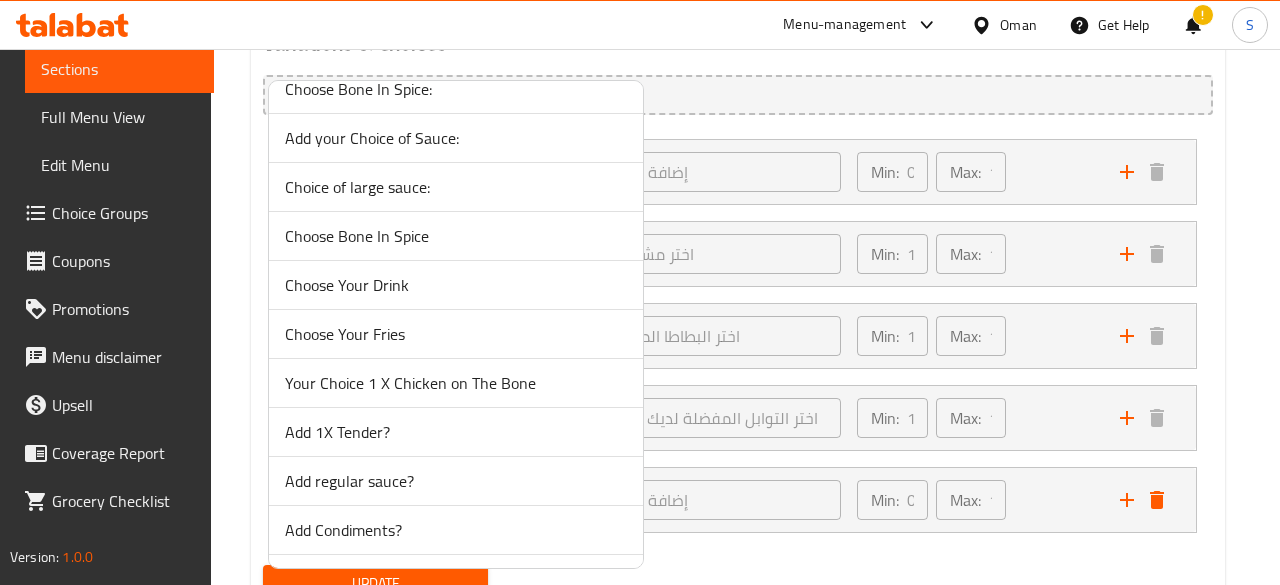click on "Add regular sauce?" at bounding box center (456, 481) 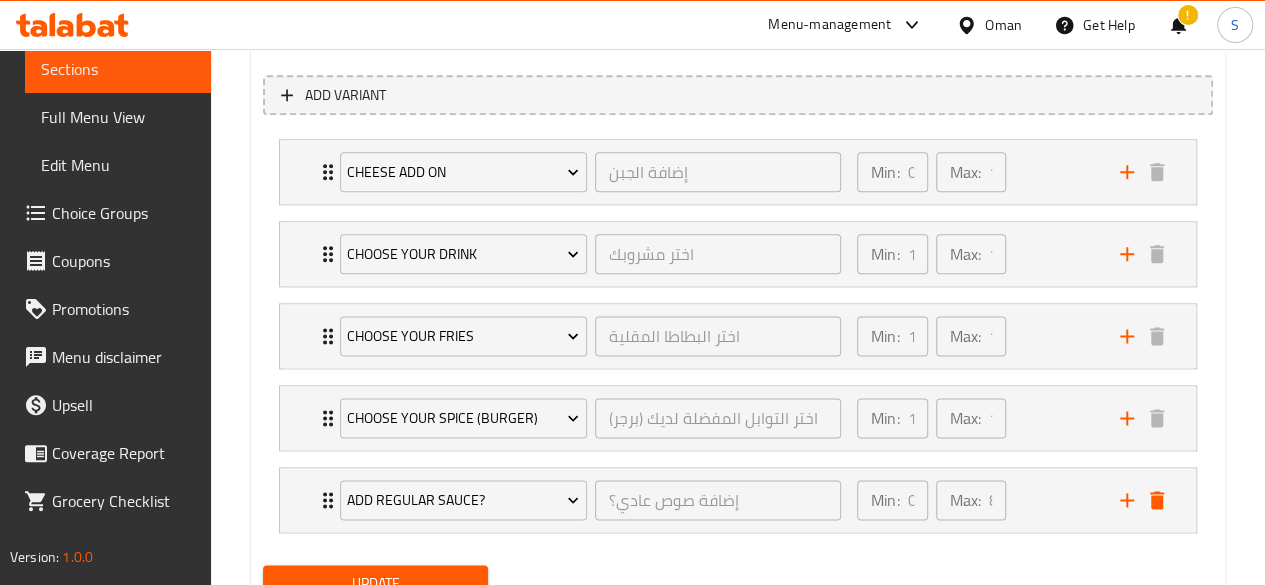 scroll, scrollTop: 1214, scrollLeft: 0, axis: vertical 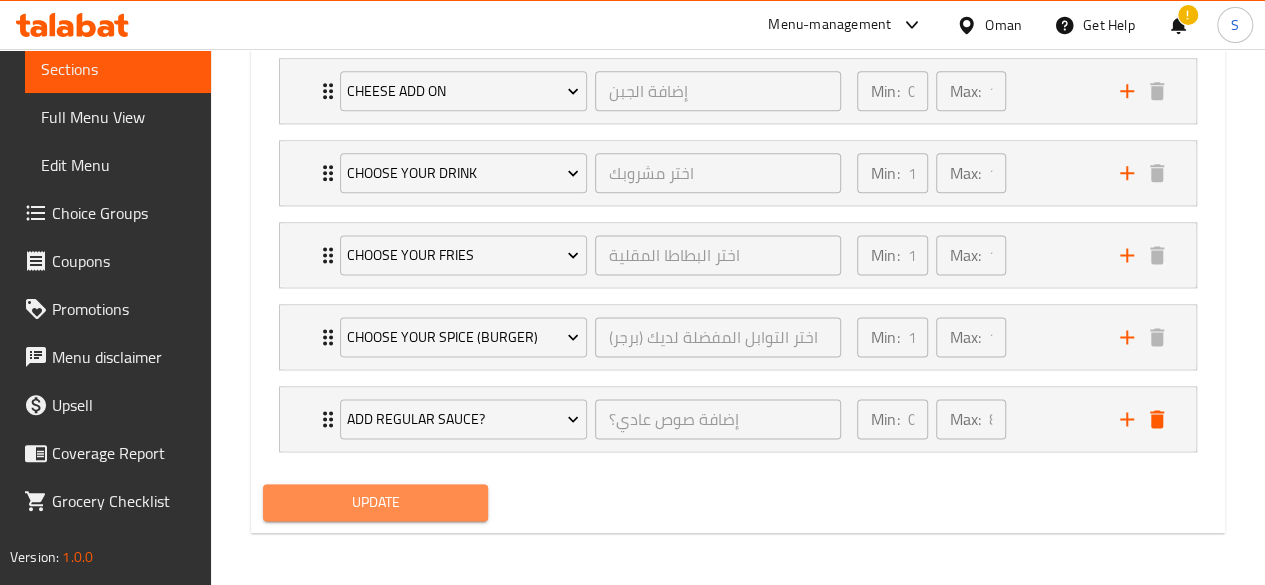 click on "Update" at bounding box center [376, 502] 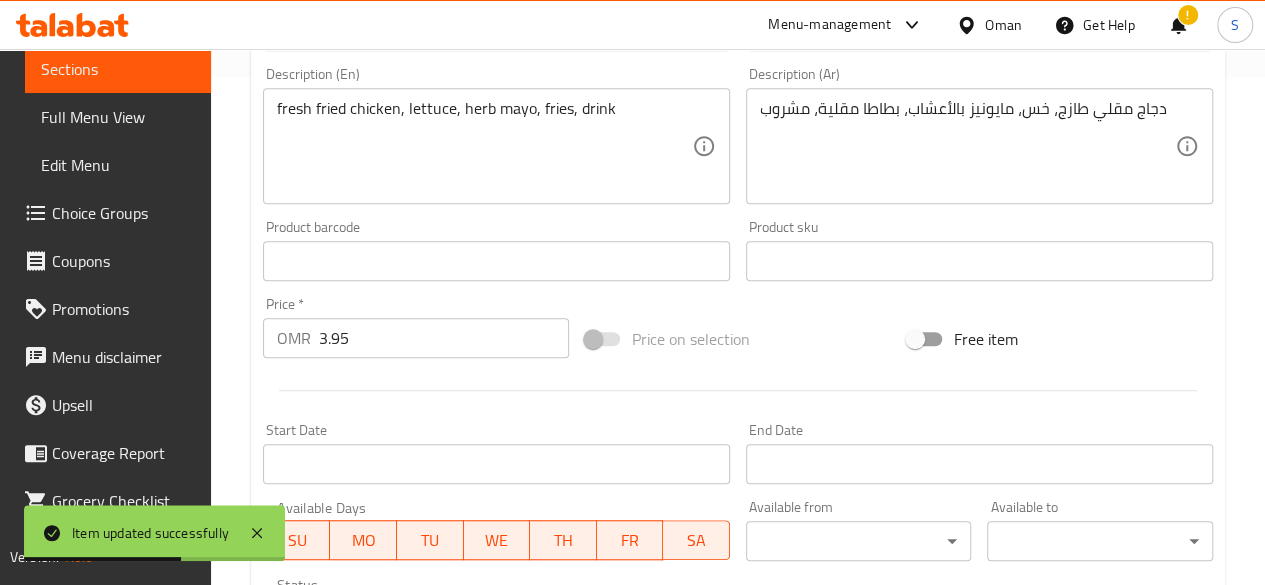scroll, scrollTop: 0, scrollLeft: 0, axis: both 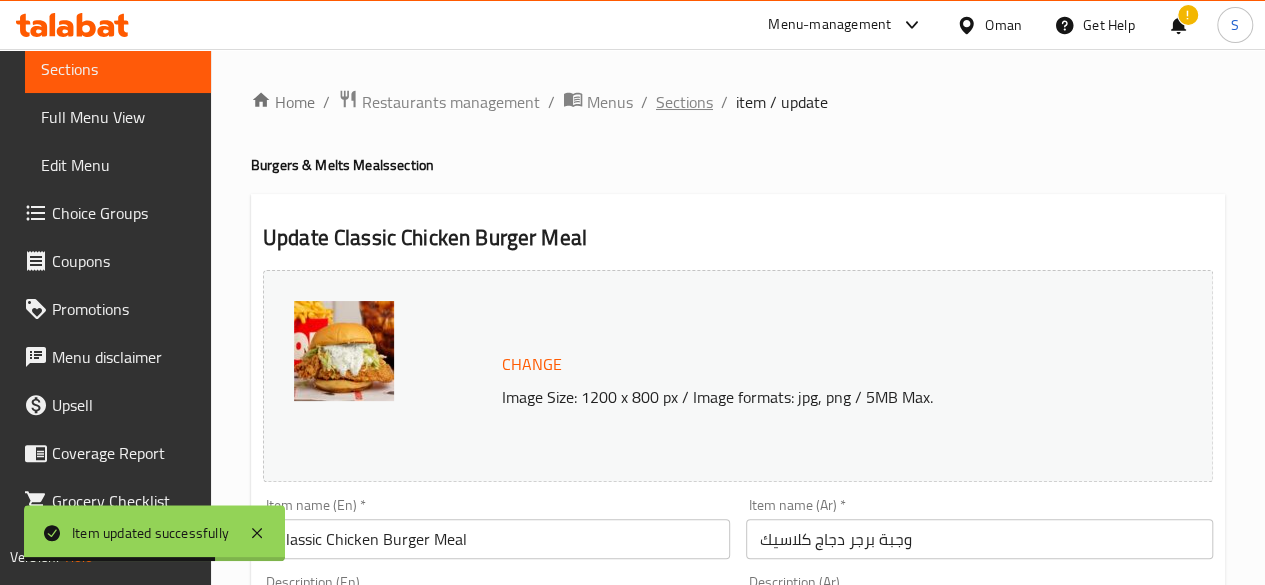 click on "Sections" at bounding box center (684, 102) 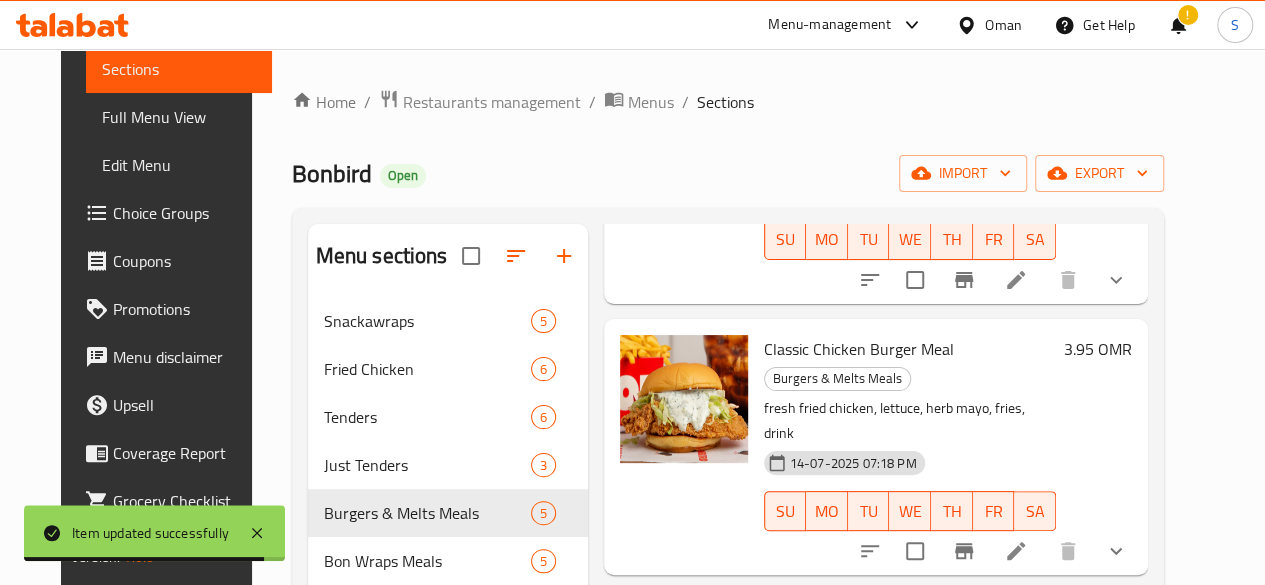 scroll, scrollTop: 533, scrollLeft: 0, axis: vertical 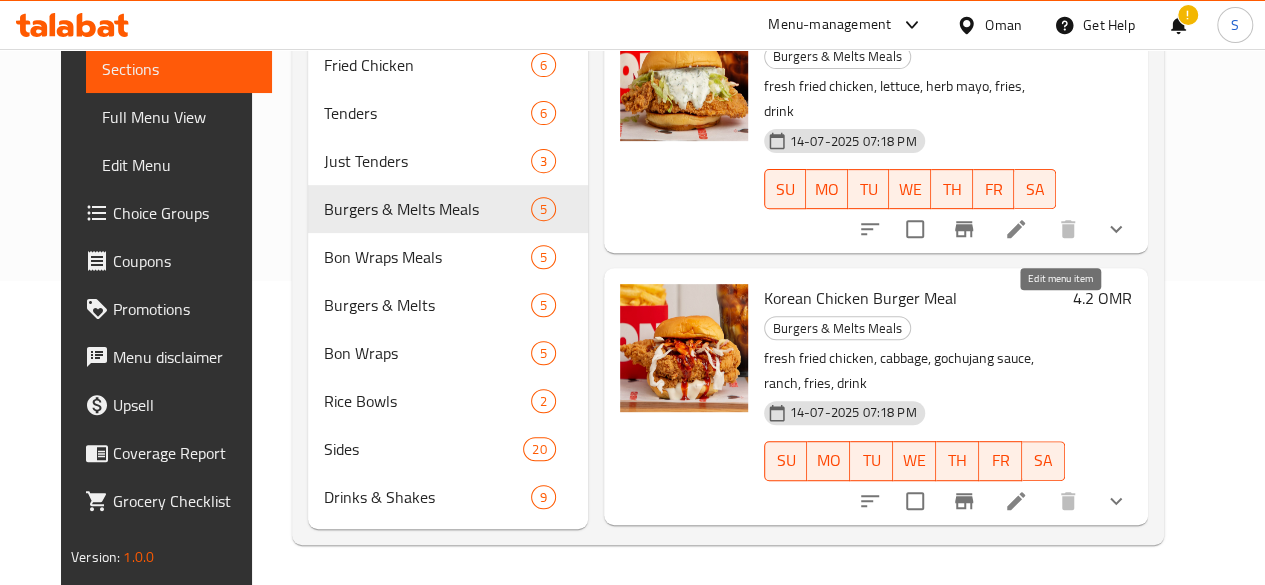 click 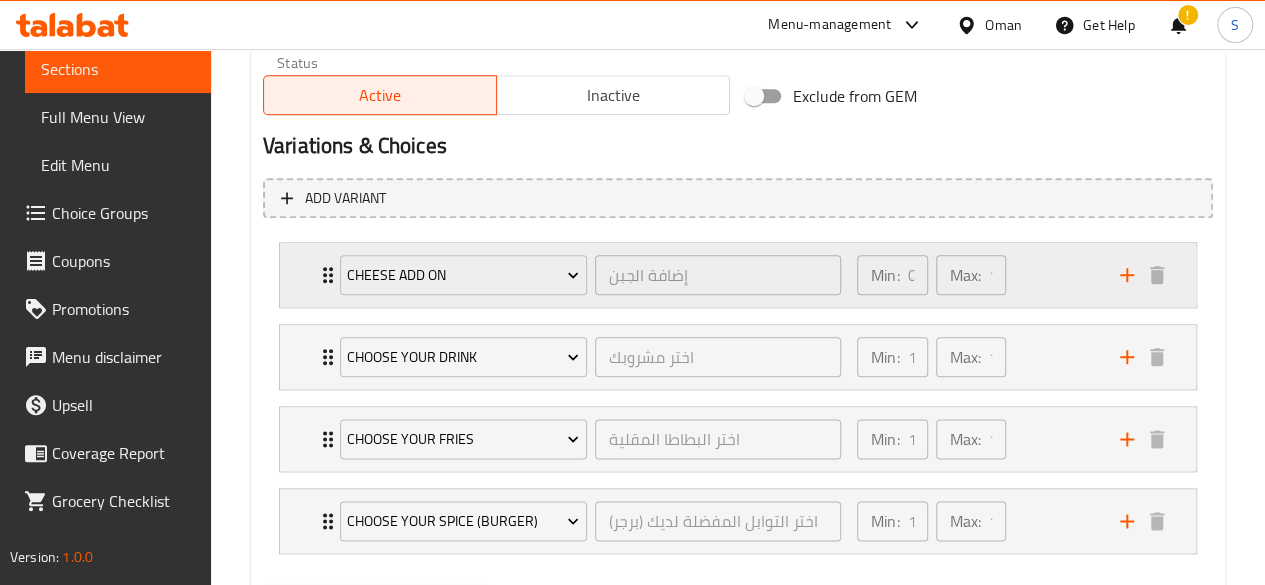 scroll, scrollTop: 1026, scrollLeft: 0, axis: vertical 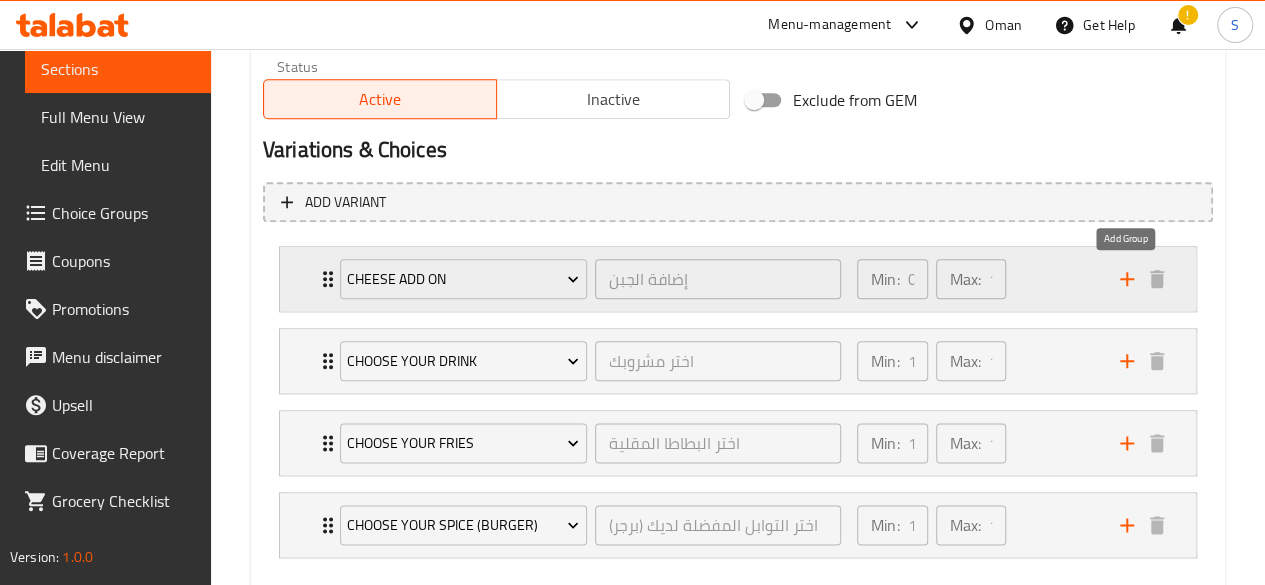click 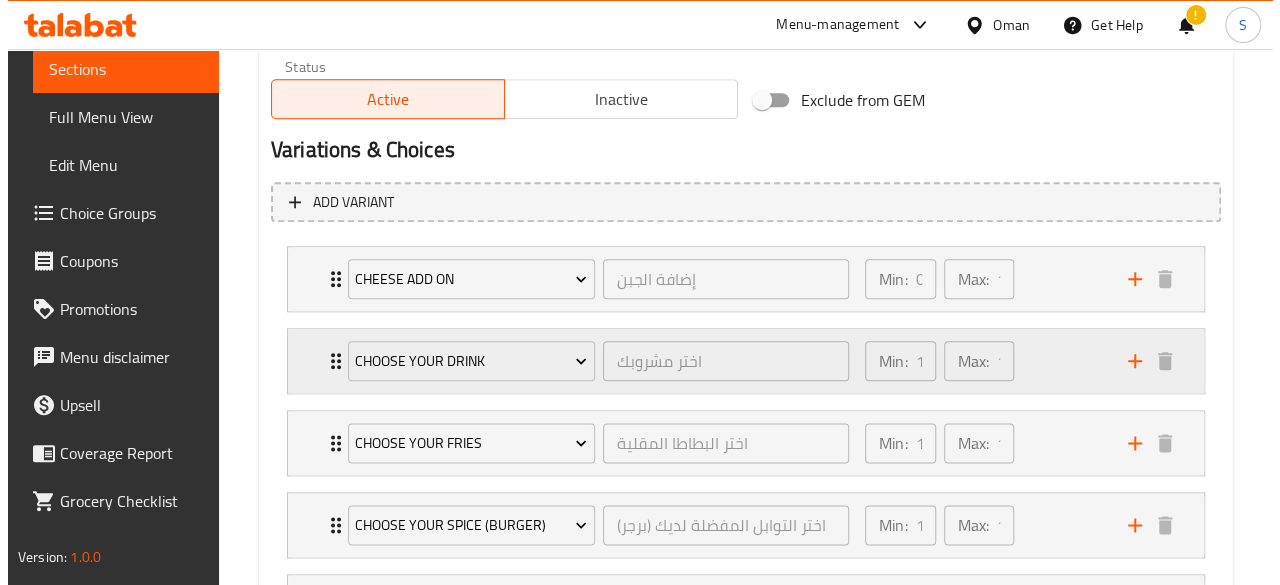 scroll, scrollTop: 1214, scrollLeft: 0, axis: vertical 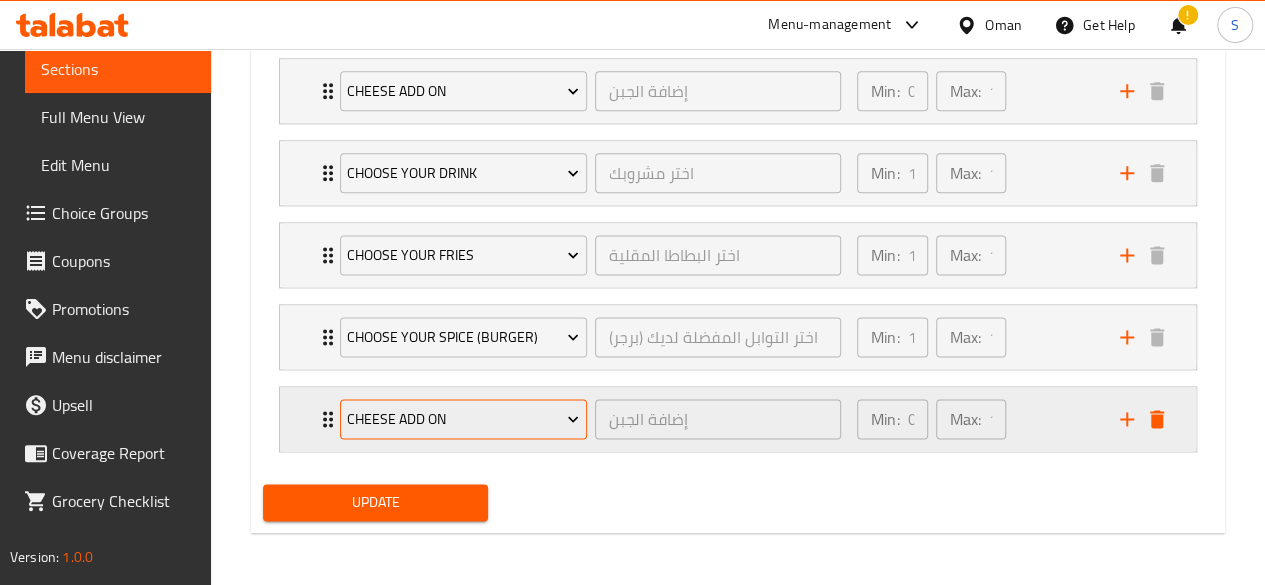click on "Cheese add on" at bounding box center [463, 419] 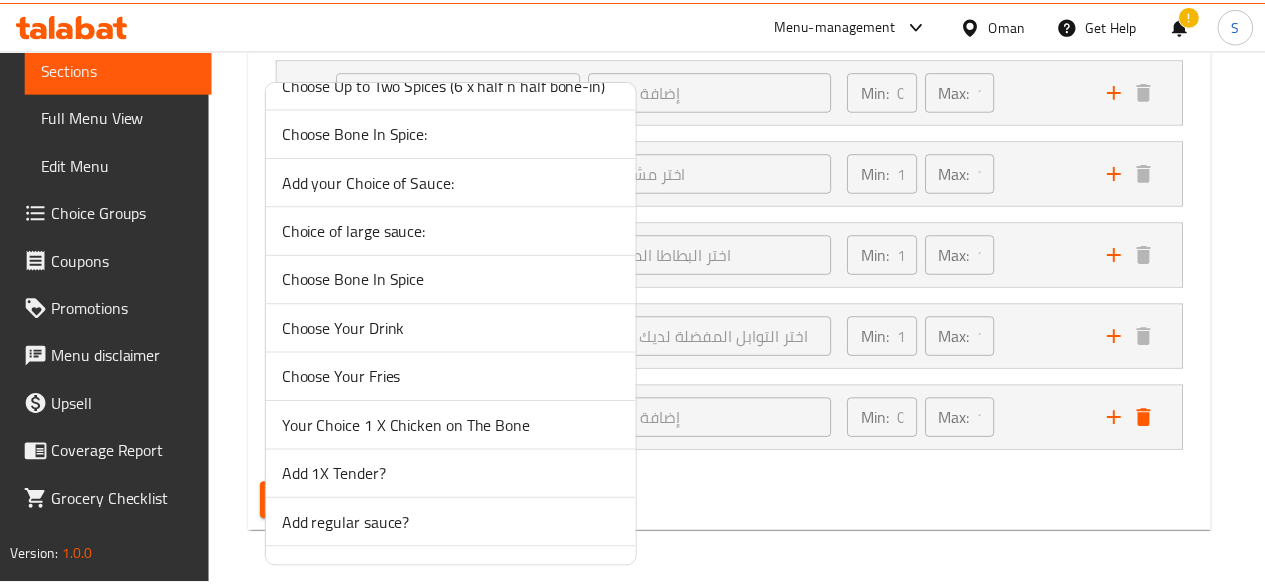 scroll, scrollTop: 276, scrollLeft: 0, axis: vertical 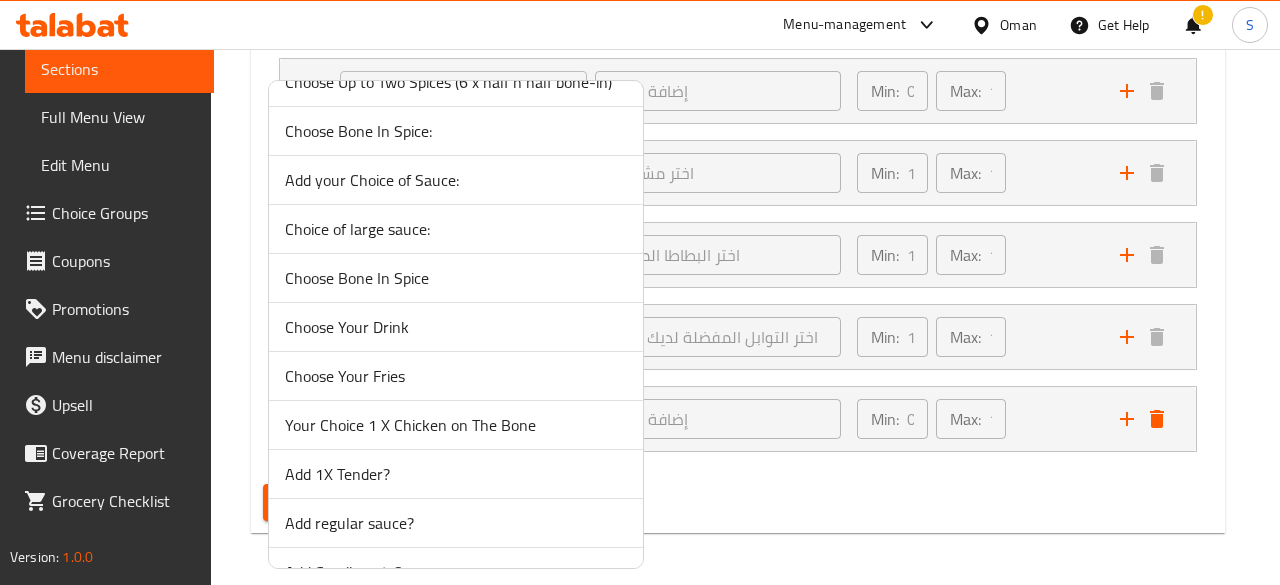 click on "Add regular sauce?" at bounding box center [456, 523] 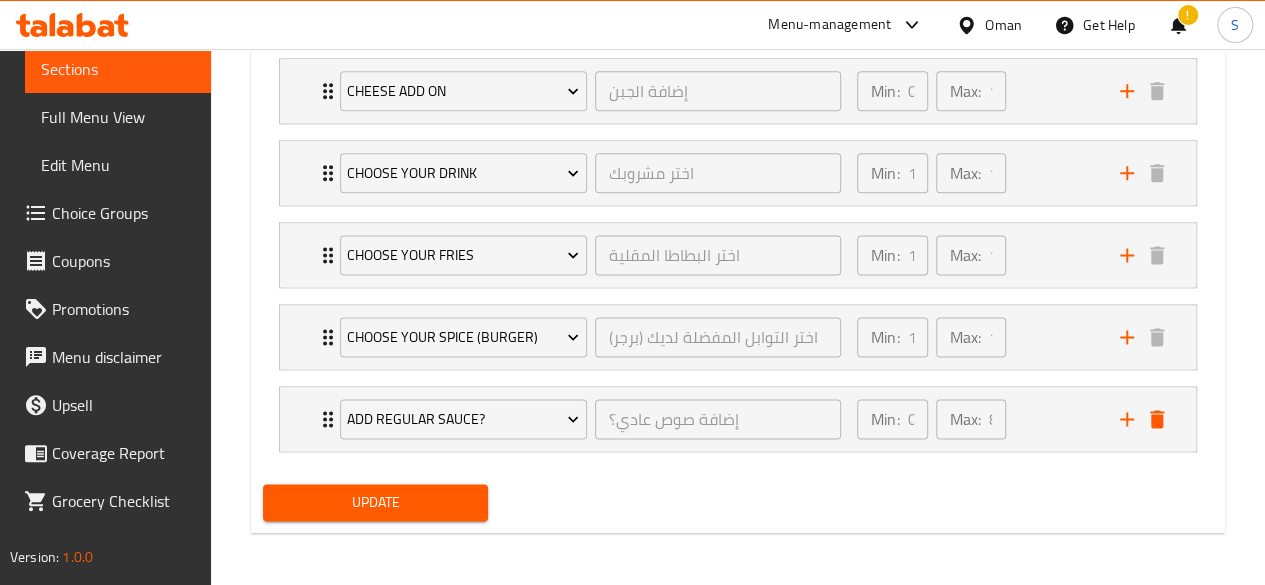 click on "Update" at bounding box center (376, 502) 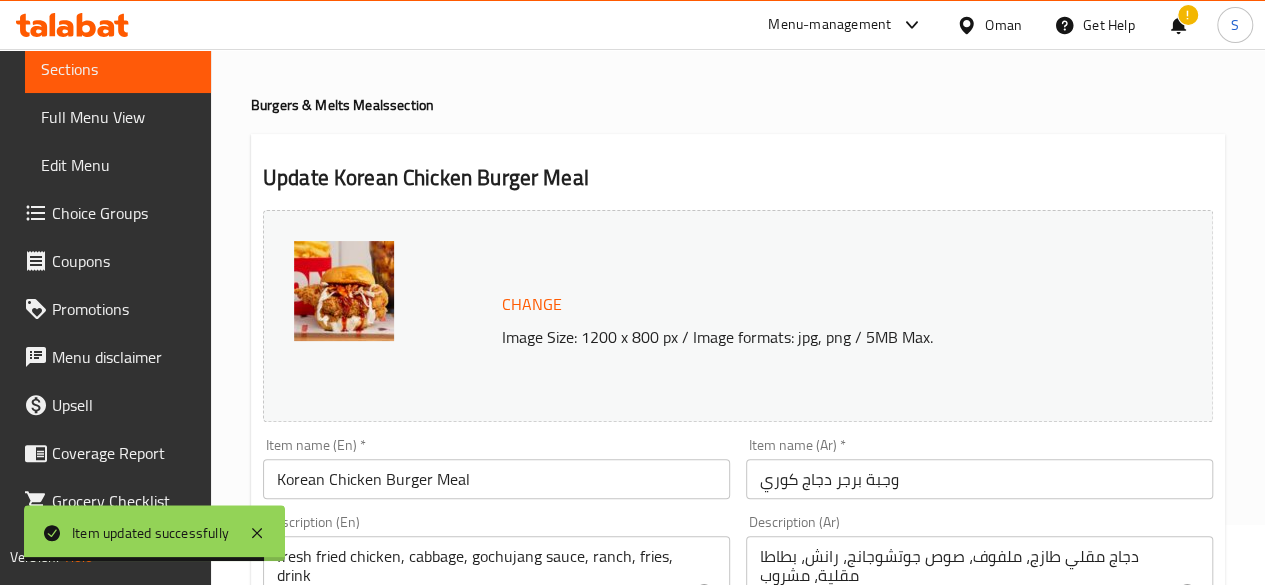 scroll, scrollTop: 0, scrollLeft: 0, axis: both 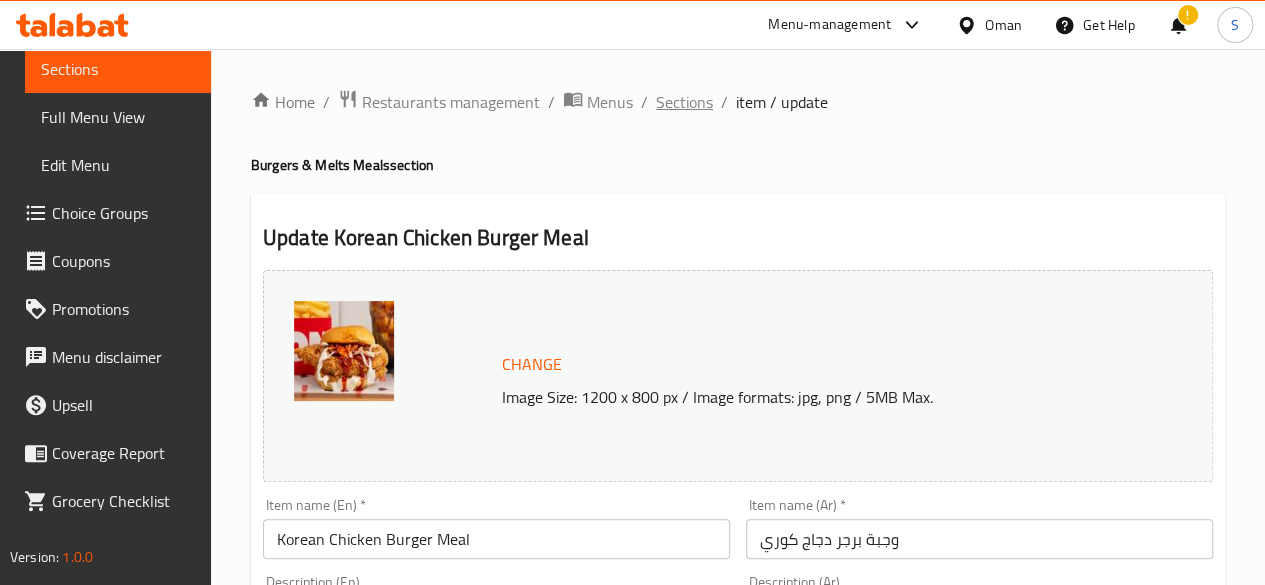 click on "Sections" at bounding box center [684, 102] 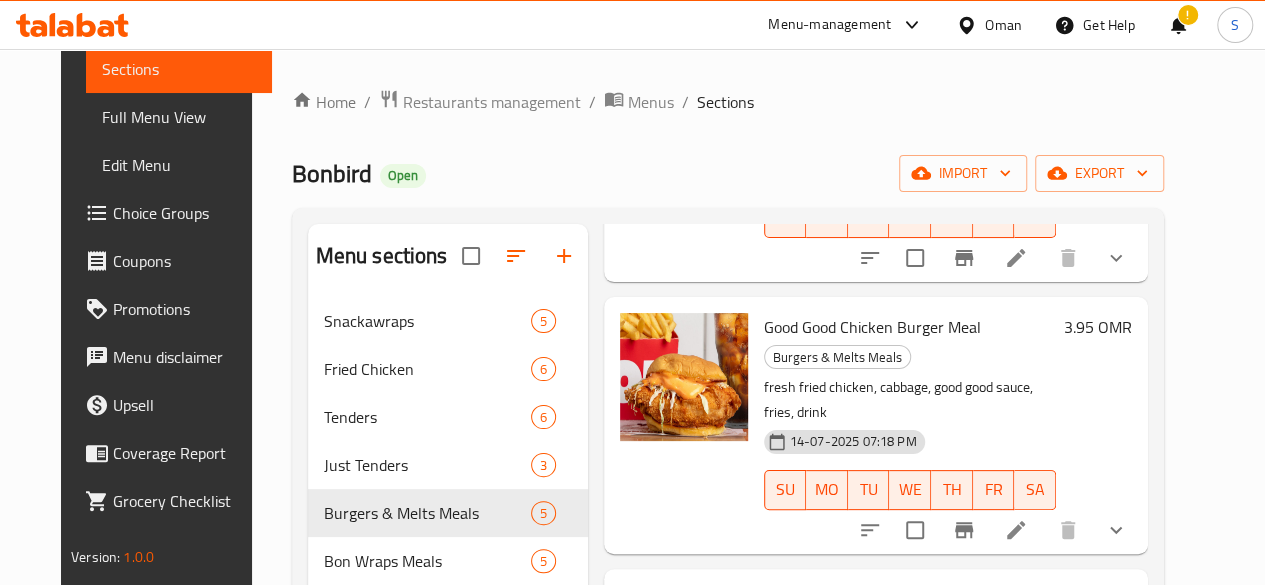 scroll, scrollTop: 264, scrollLeft: 0, axis: vertical 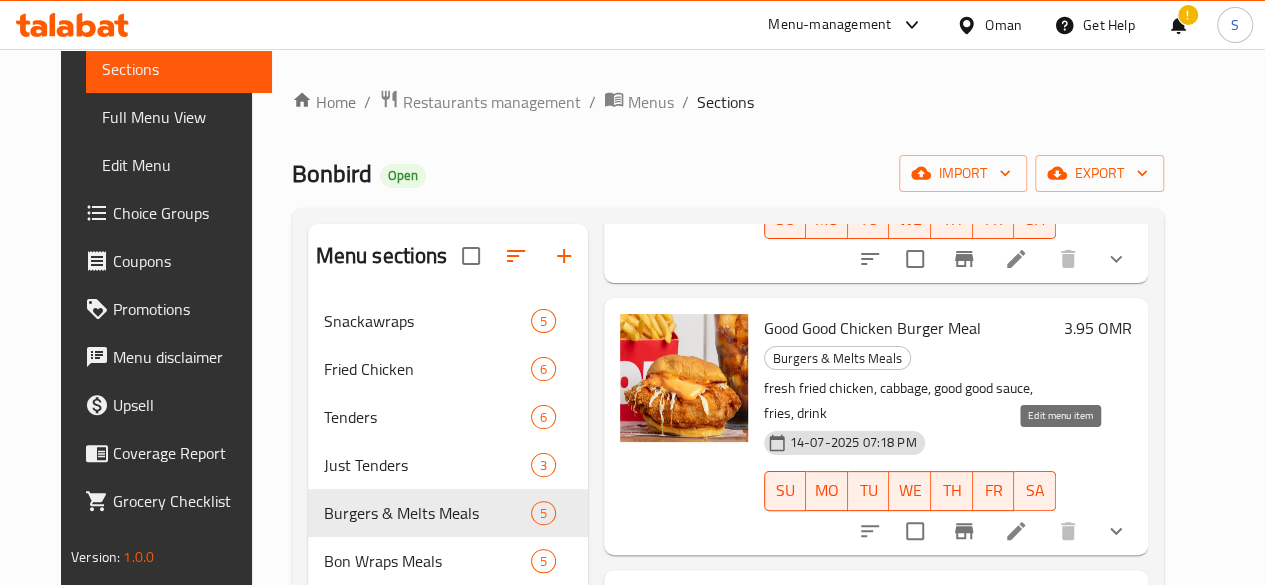 click 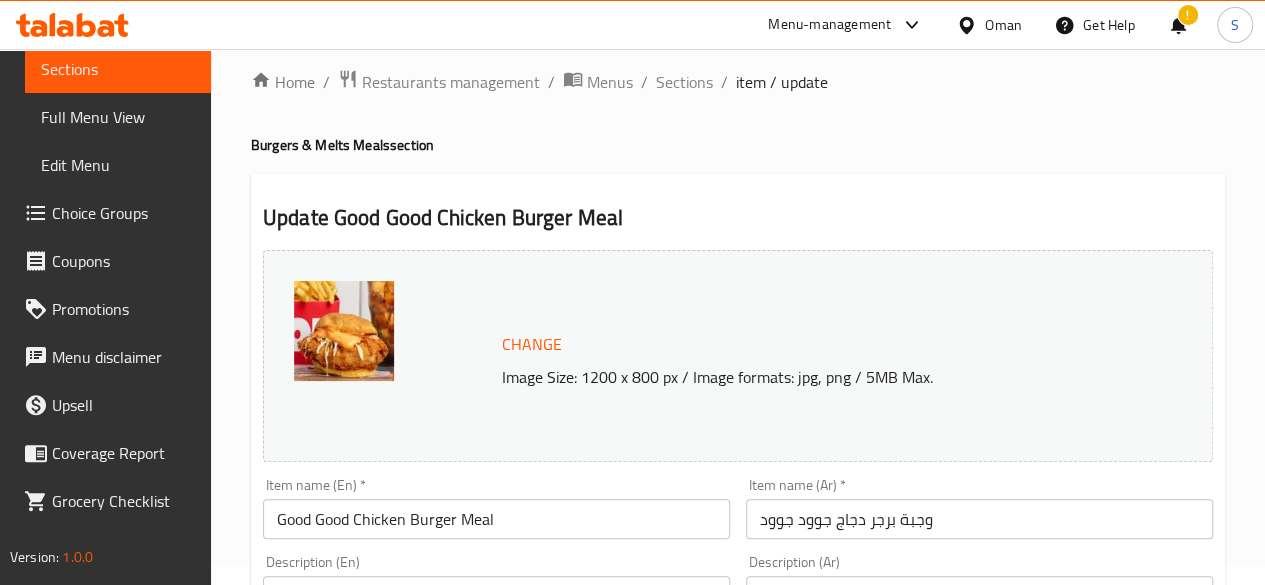scroll, scrollTop: 0, scrollLeft: 0, axis: both 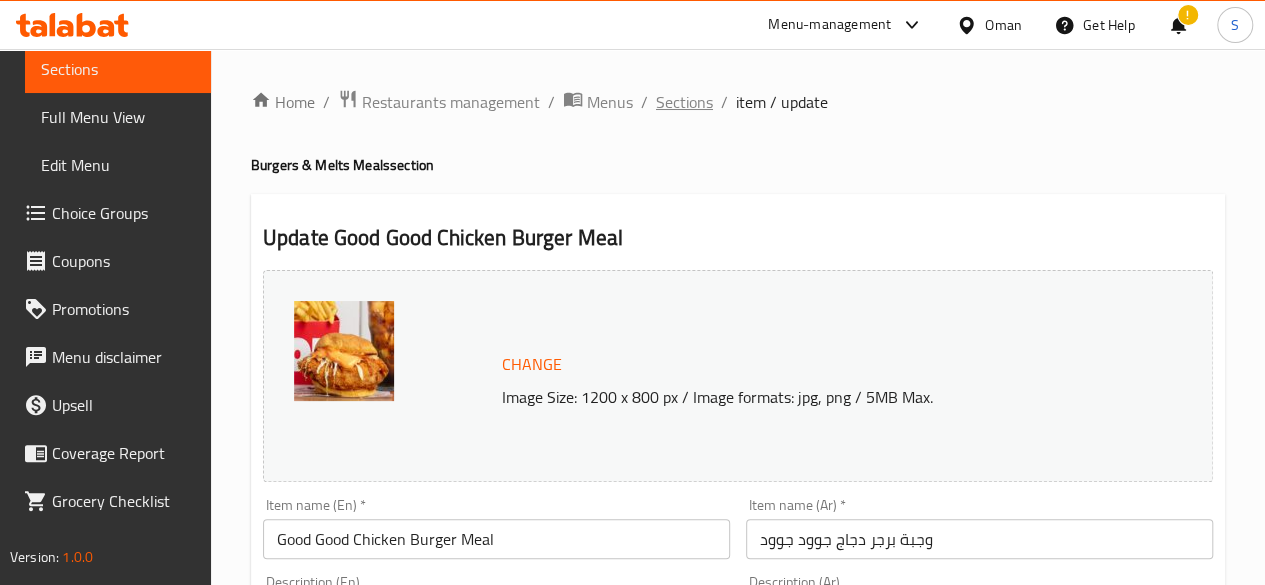 click on "Sections" at bounding box center (684, 102) 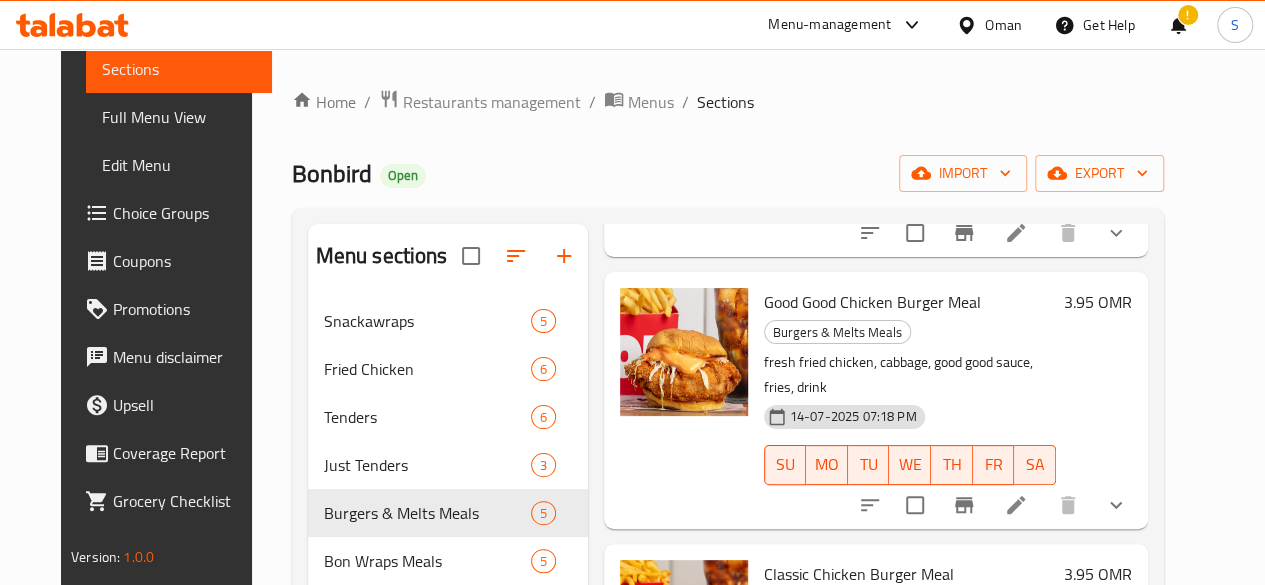scroll, scrollTop: 533, scrollLeft: 0, axis: vertical 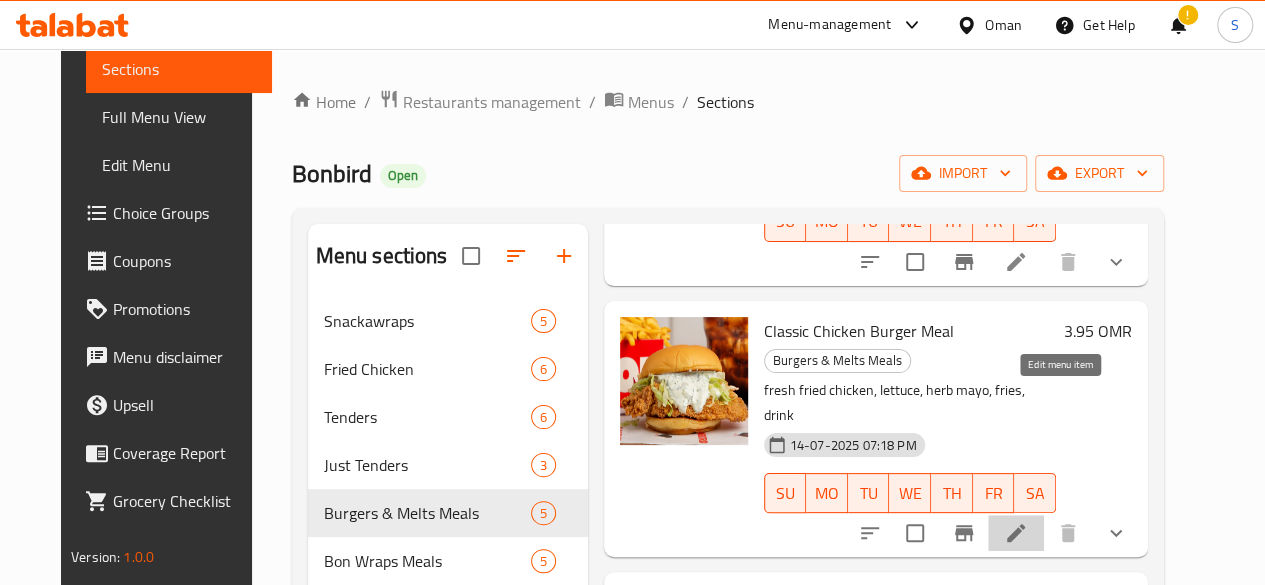 click 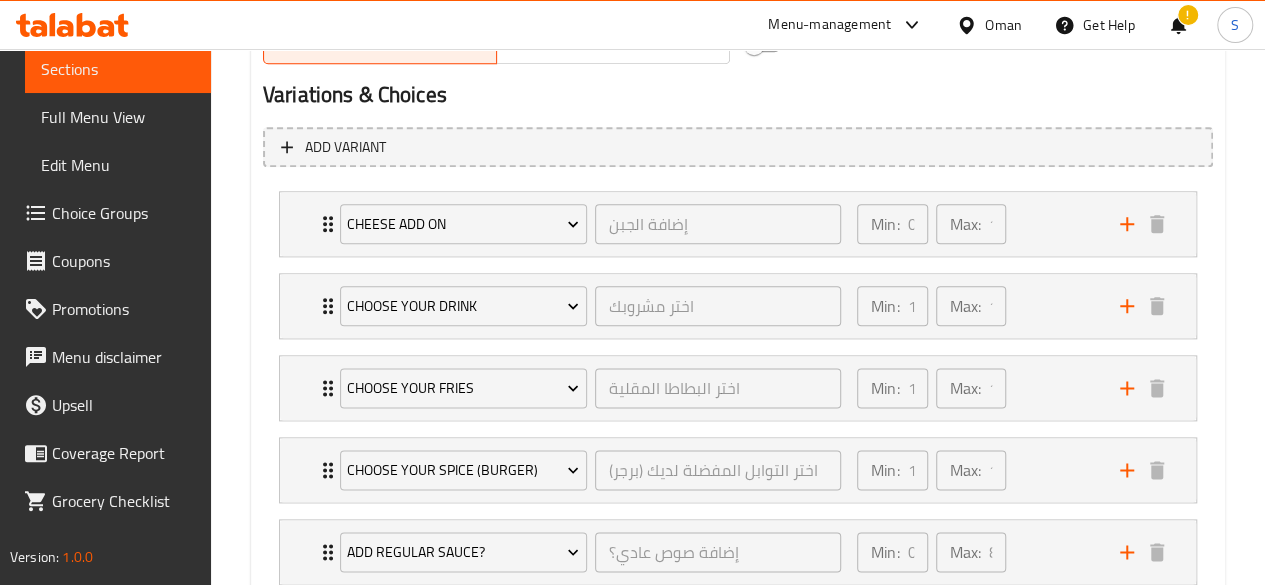 scroll, scrollTop: 1214, scrollLeft: 0, axis: vertical 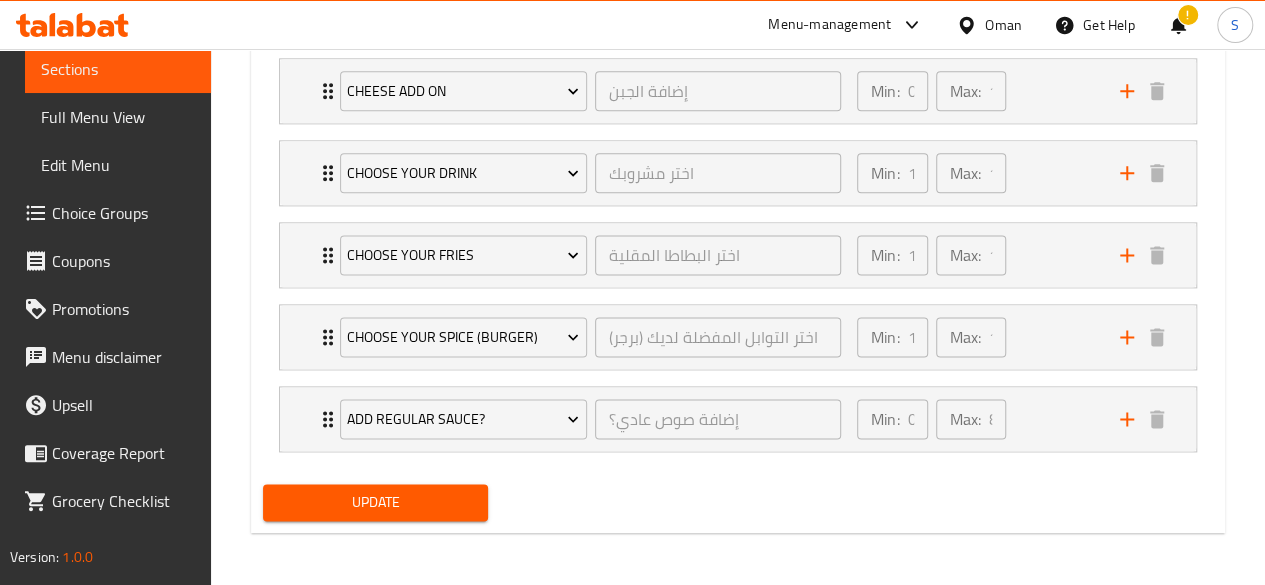 click on "Update" at bounding box center [376, 502] 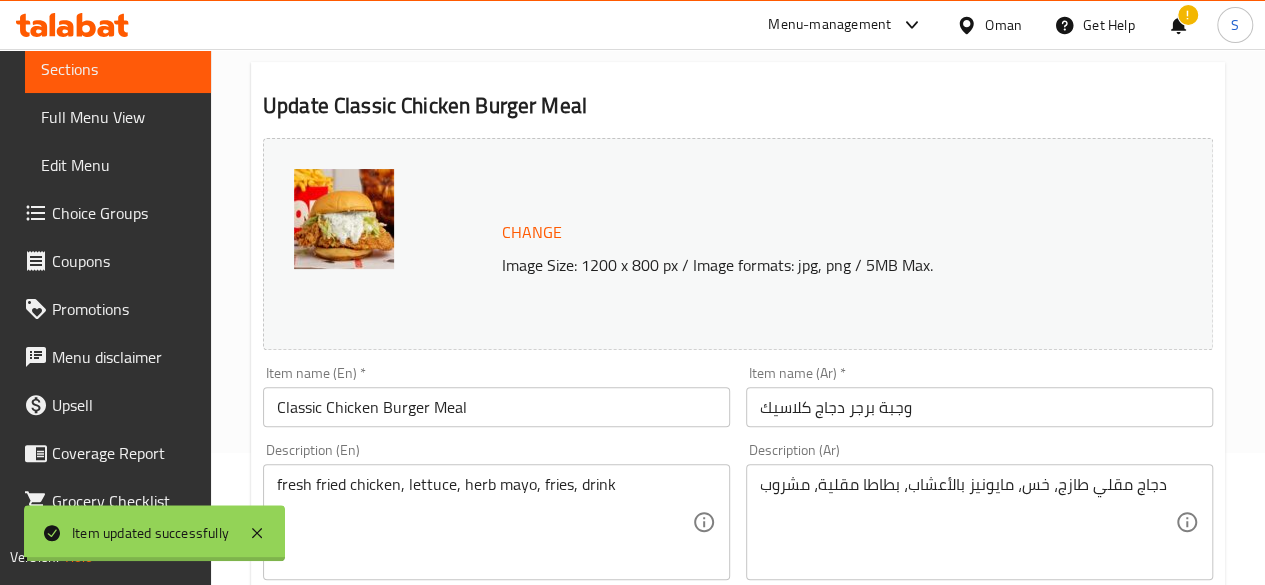 scroll, scrollTop: 0, scrollLeft: 0, axis: both 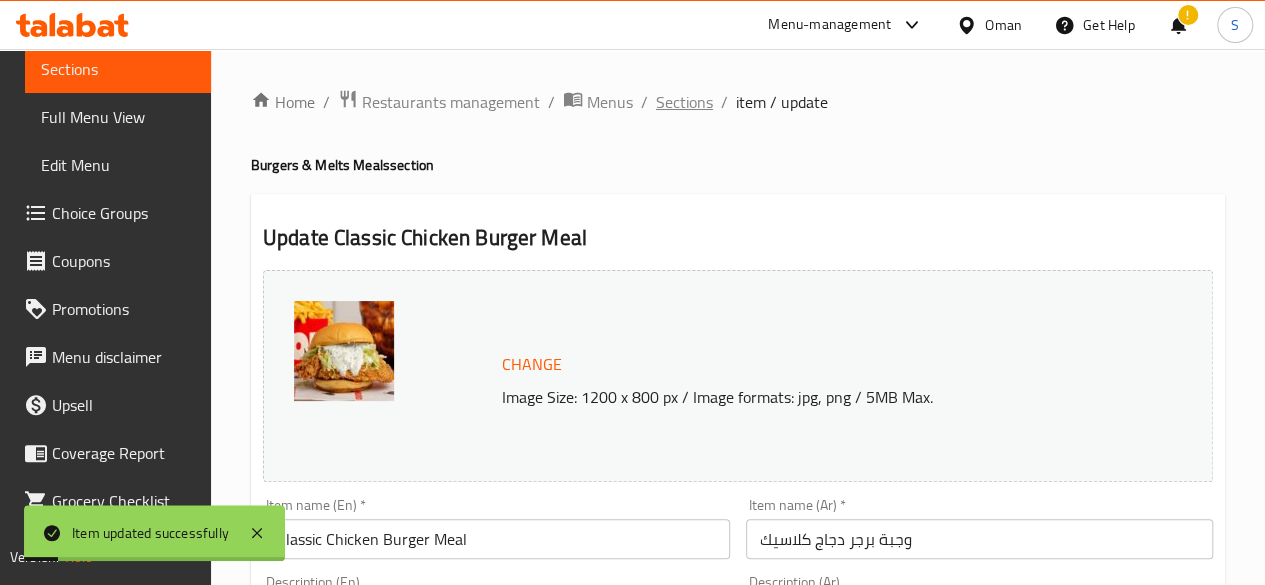click on "Sections" at bounding box center (684, 102) 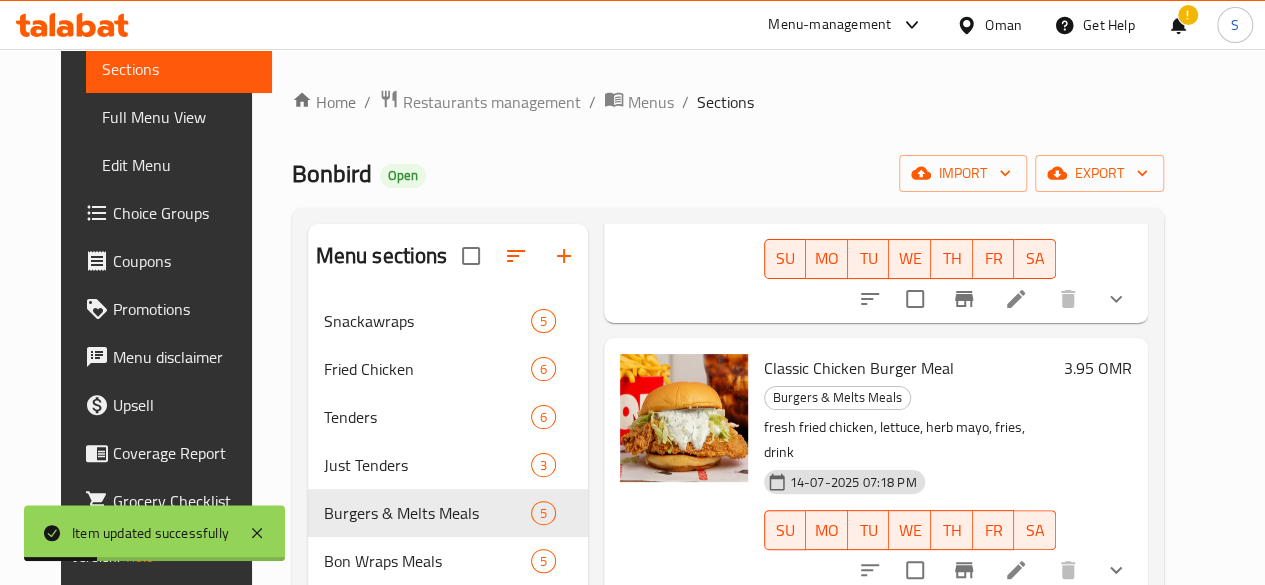 scroll, scrollTop: 533, scrollLeft: 0, axis: vertical 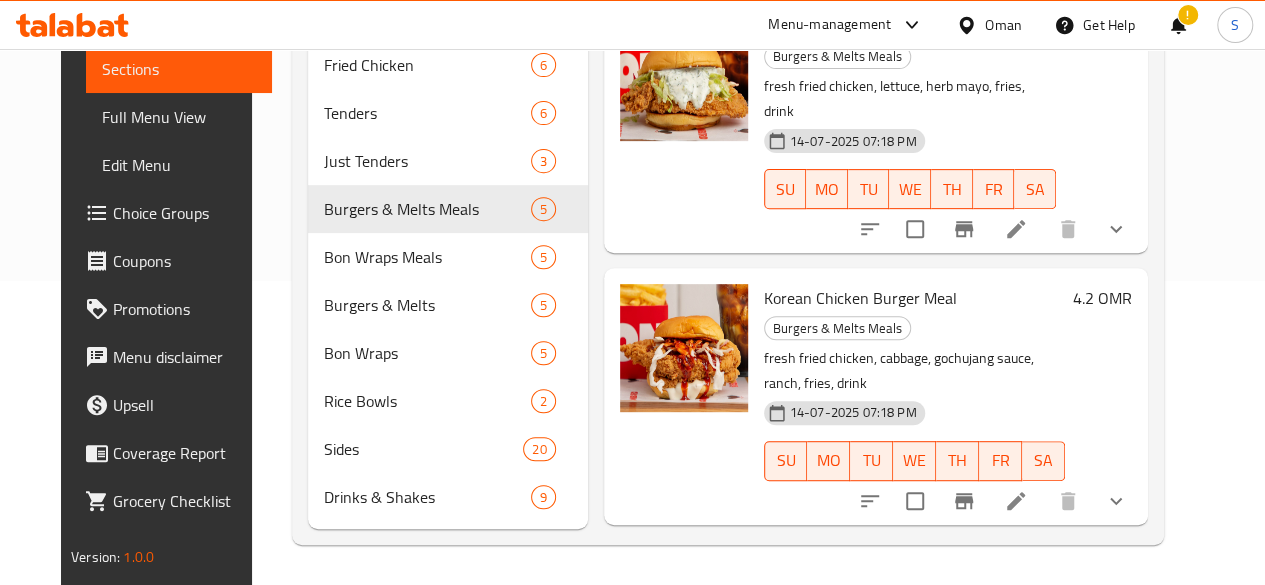 click at bounding box center (1016, 501) 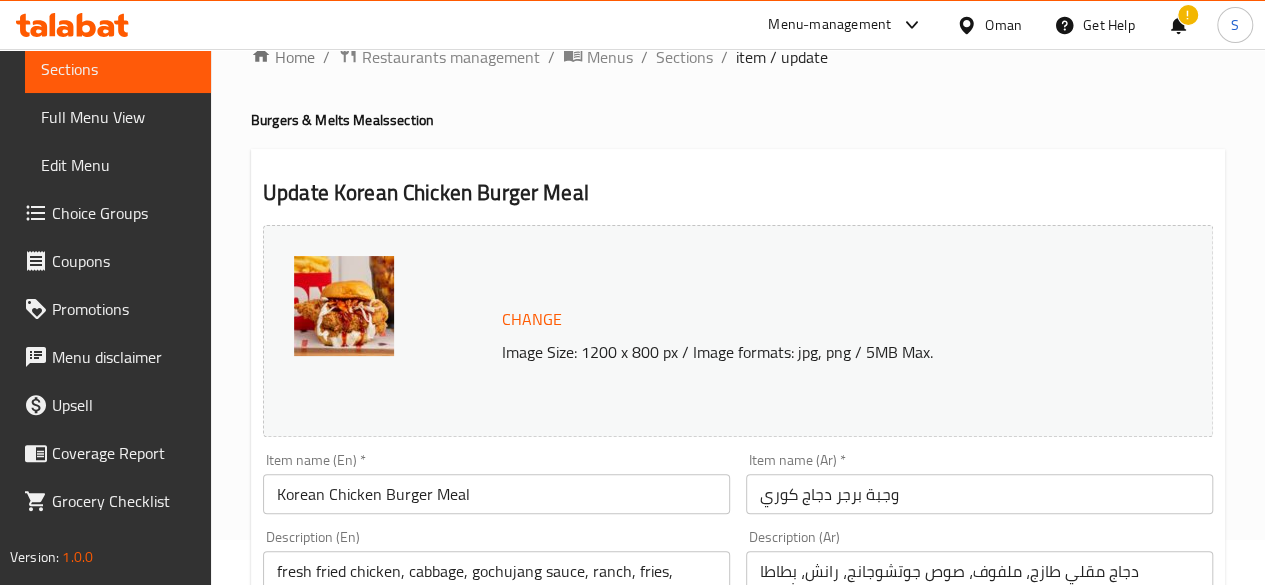 scroll, scrollTop: 0, scrollLeft: 0, axis: both 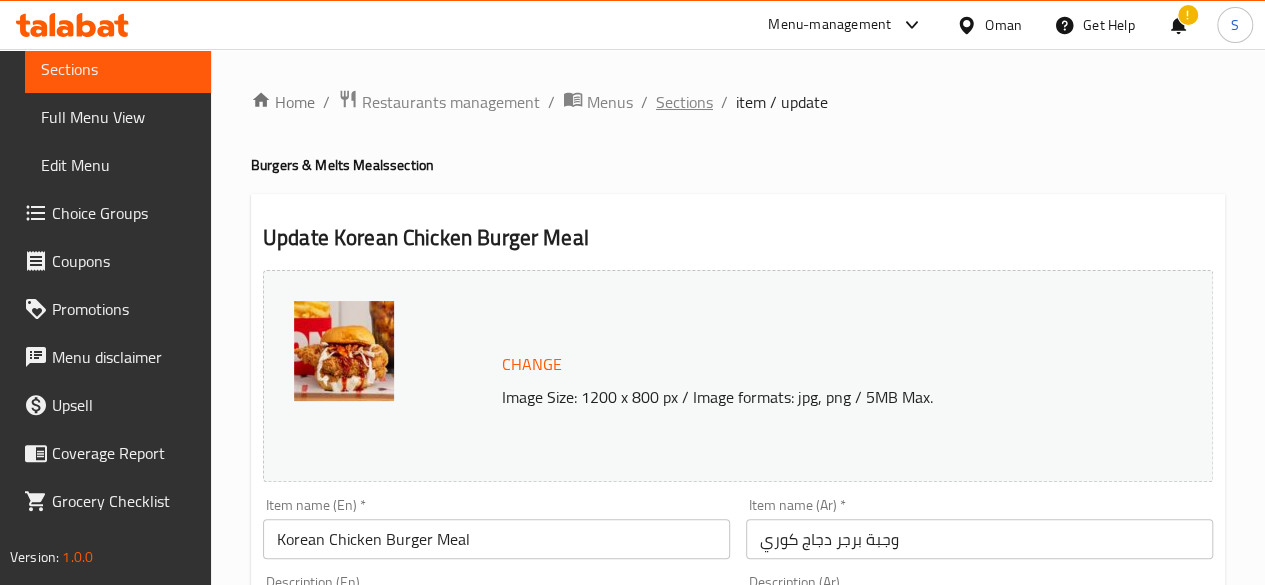 click on "Sections" at bounding box center [684, 102] 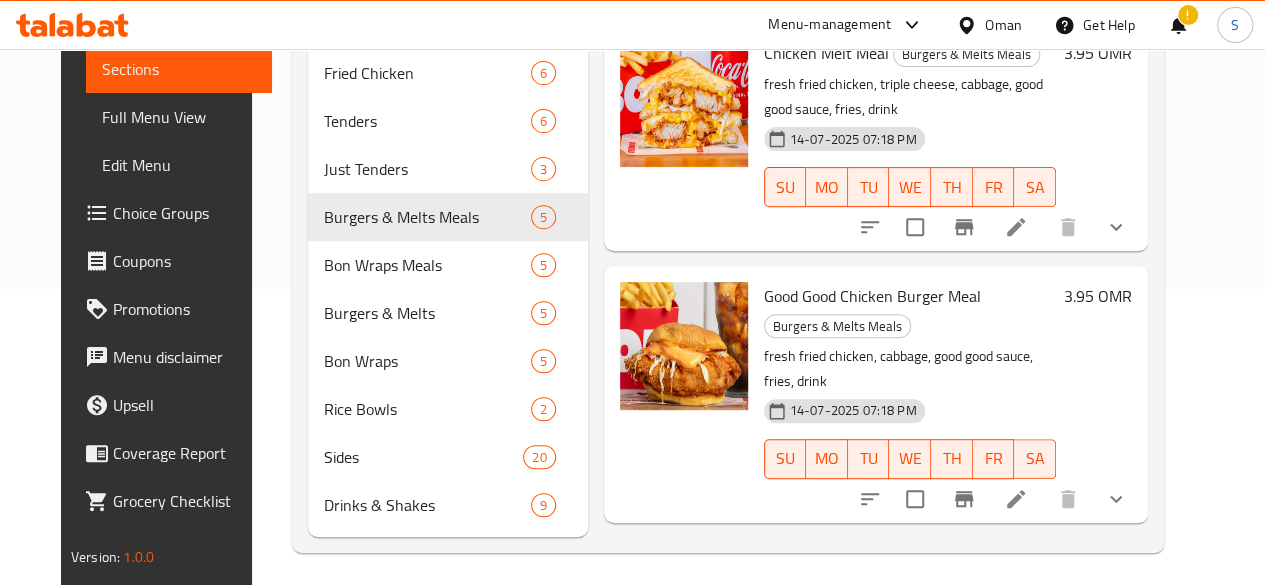 scroll, scrollTop: 333, scrollLeft: 0, axis: vertical 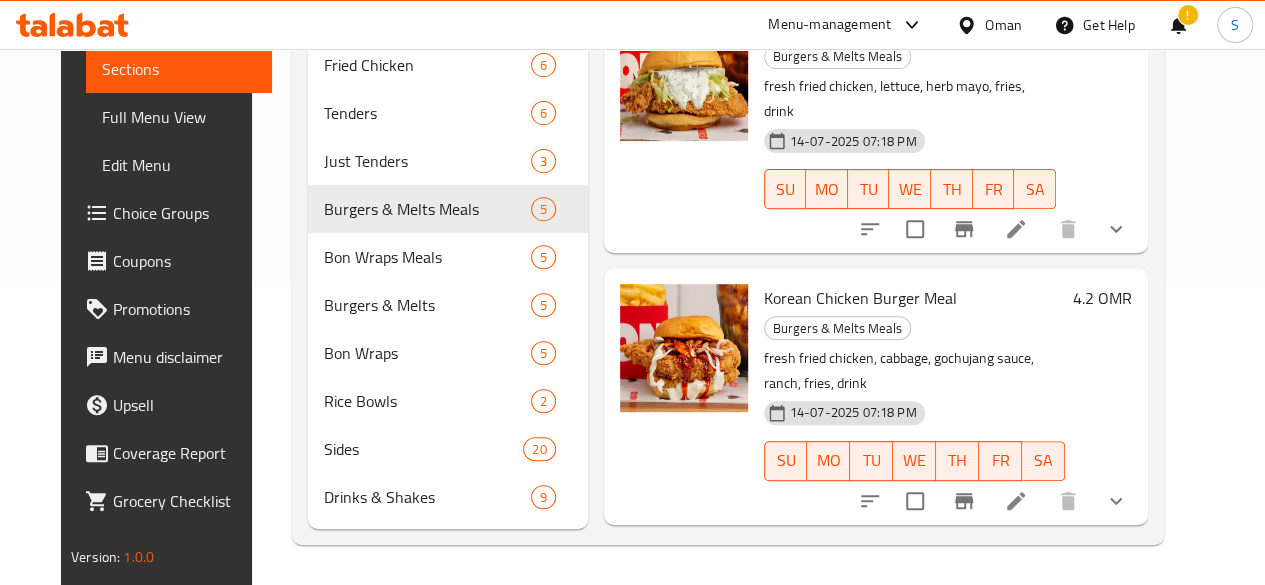 click at bounding box center (1016, 772) 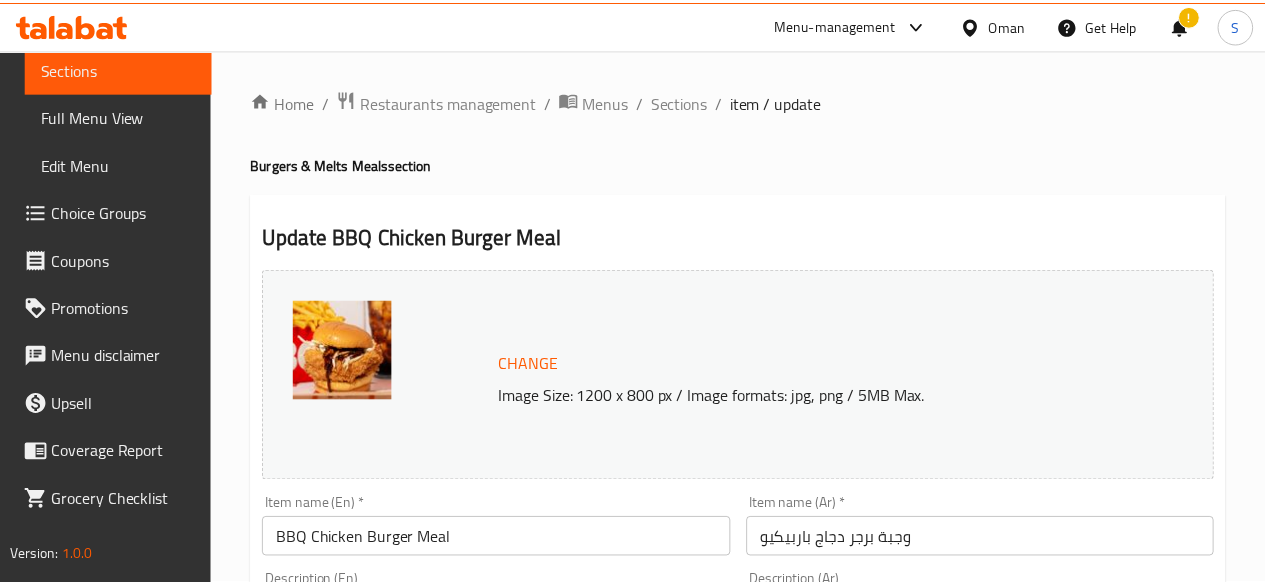 scroll, scrollTop: 1133, scrollLeft: 0, axis: vertical 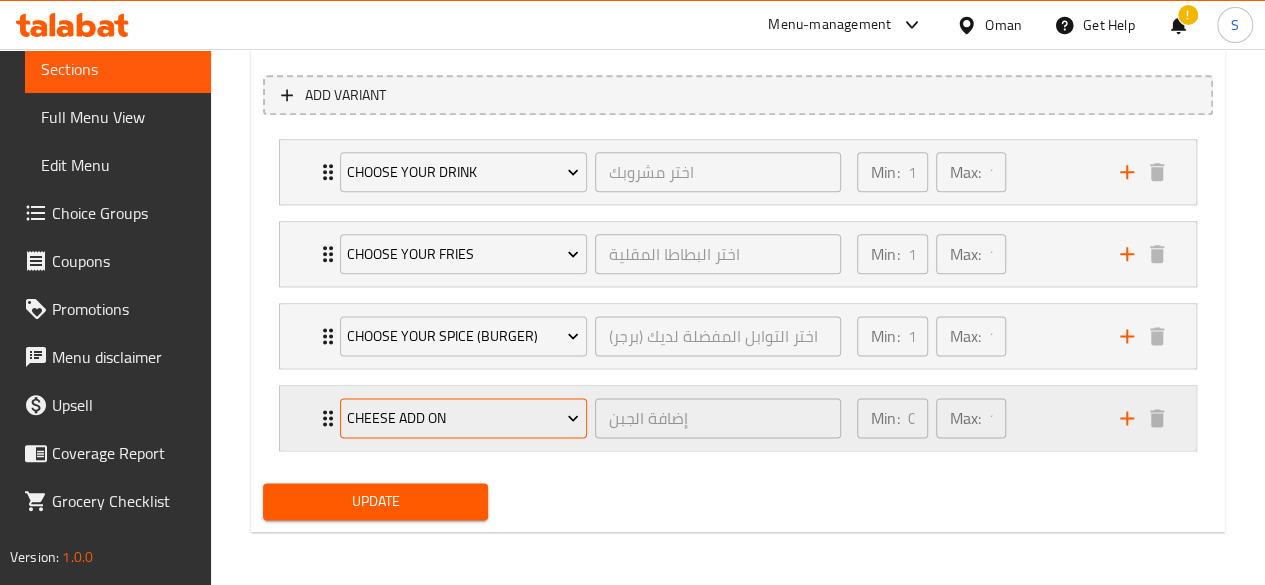 click on "Cheese add on" at bounding box center (463, 418) 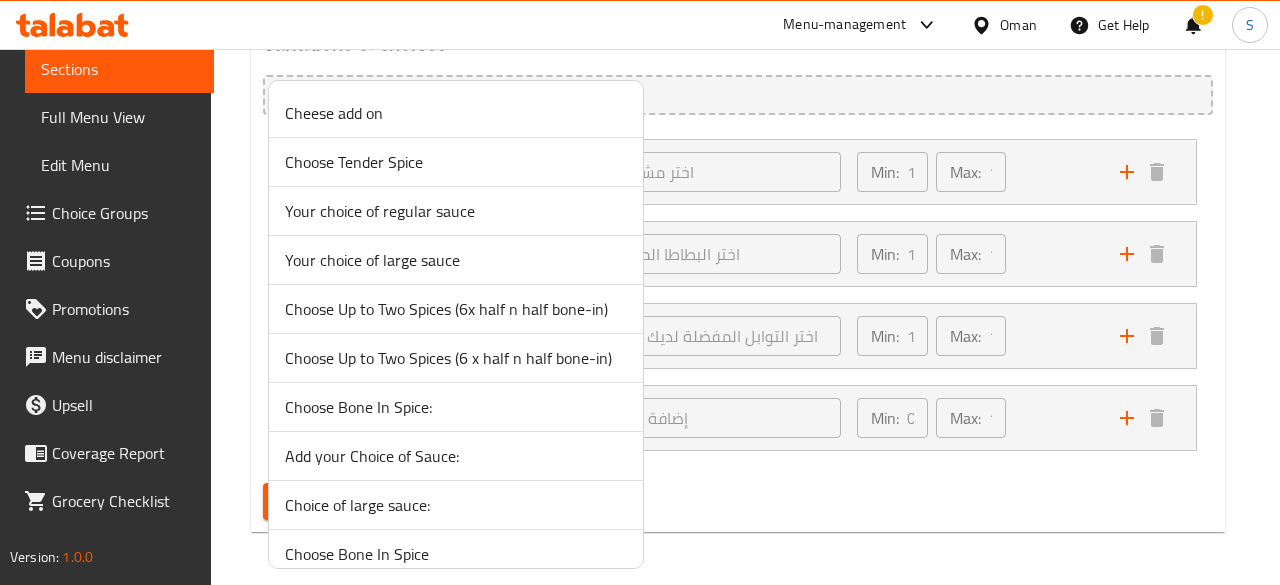click at bounding box center (640, 292) 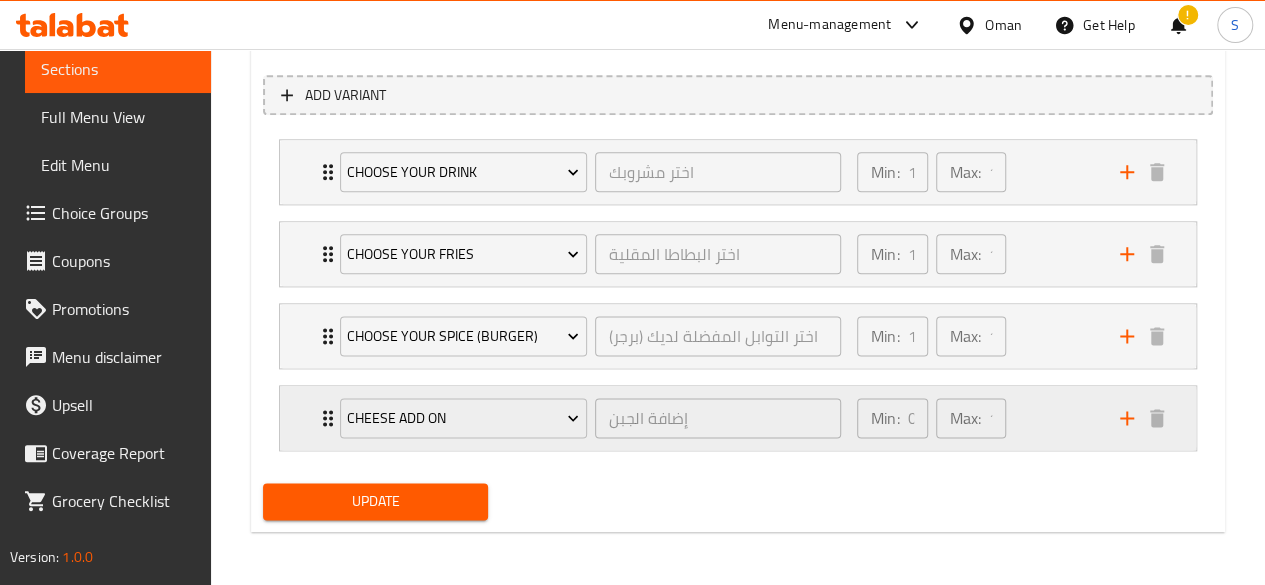 click on "Cheese add on إضافة الجبن ​ Min: 0 ​ Max: 1 ​" at bounding box center [744, 418] 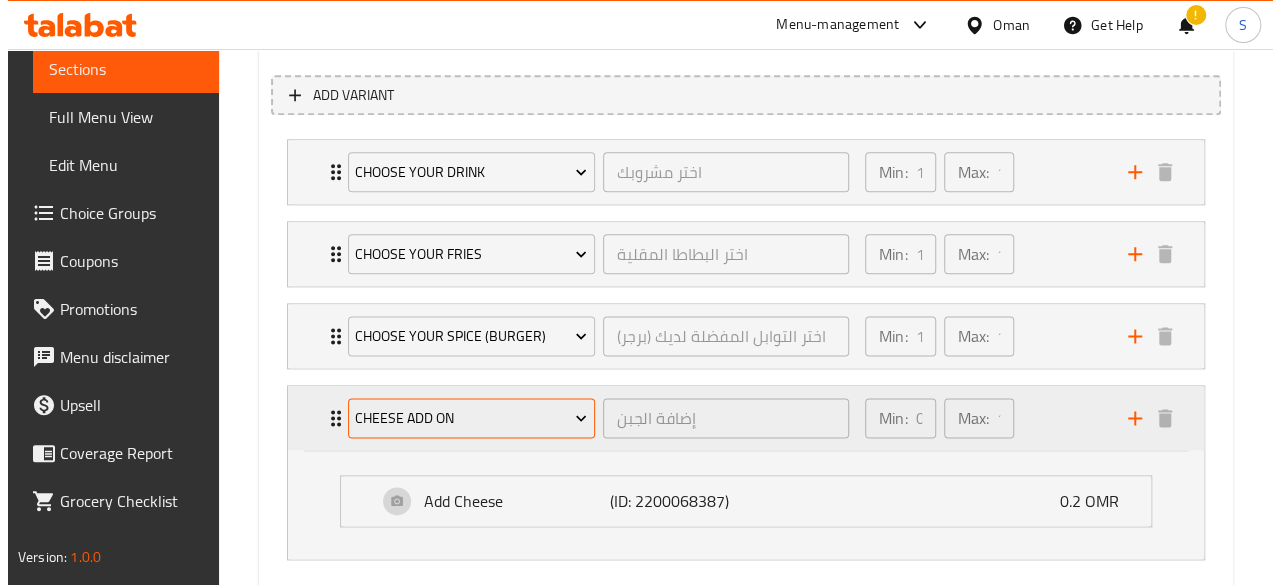 scroll, scrollTop: 1242, scrollLeft: 0, axis: vertical 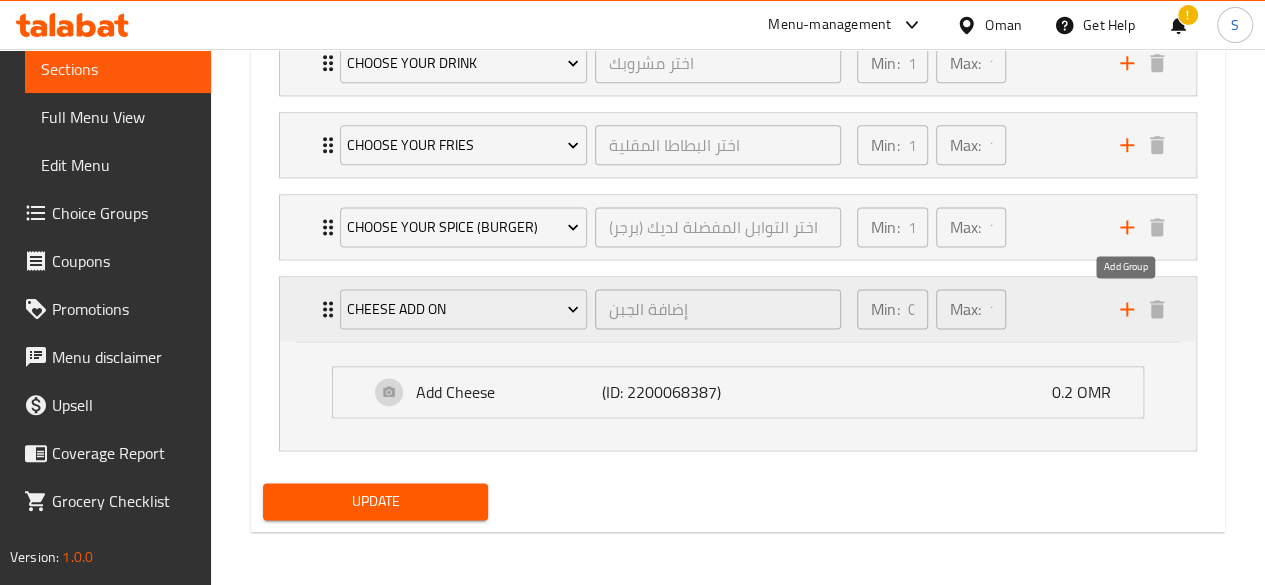 click 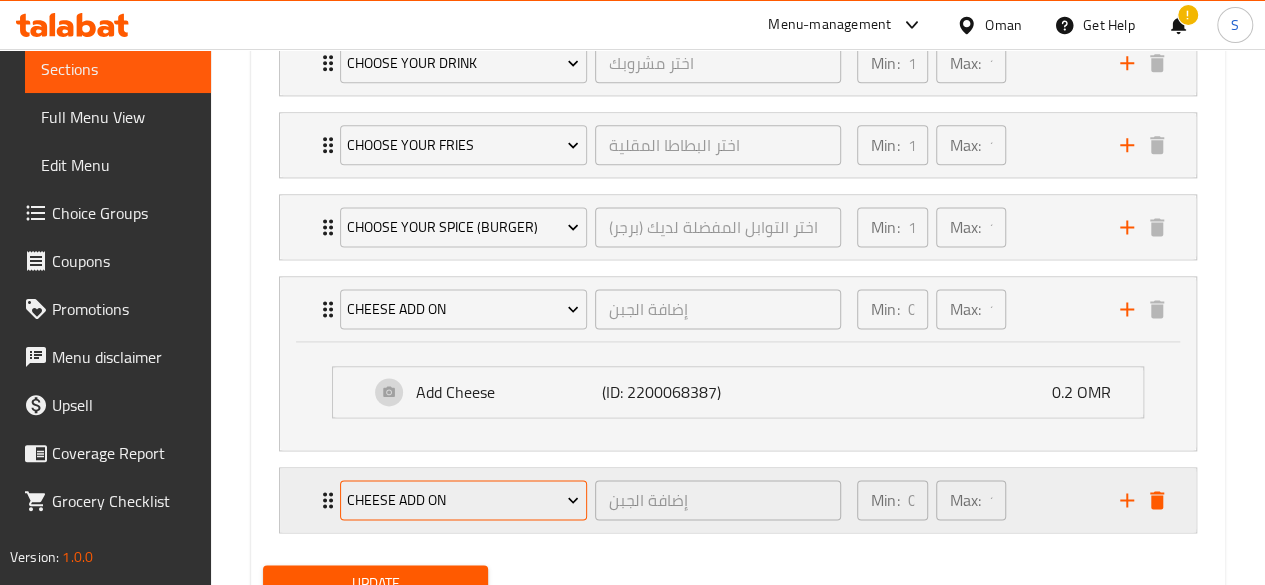 click on "Cheese add on" at bounding box center [463, 500] 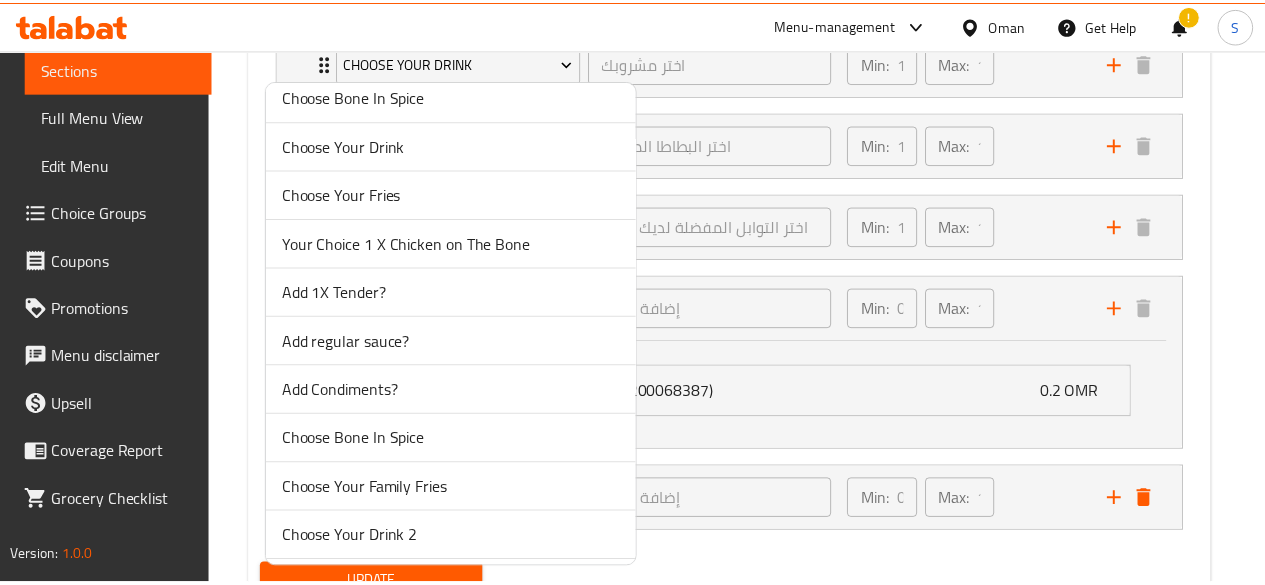 scroll, scrollTop: 458, scrollLeft: 0, axis: vertical 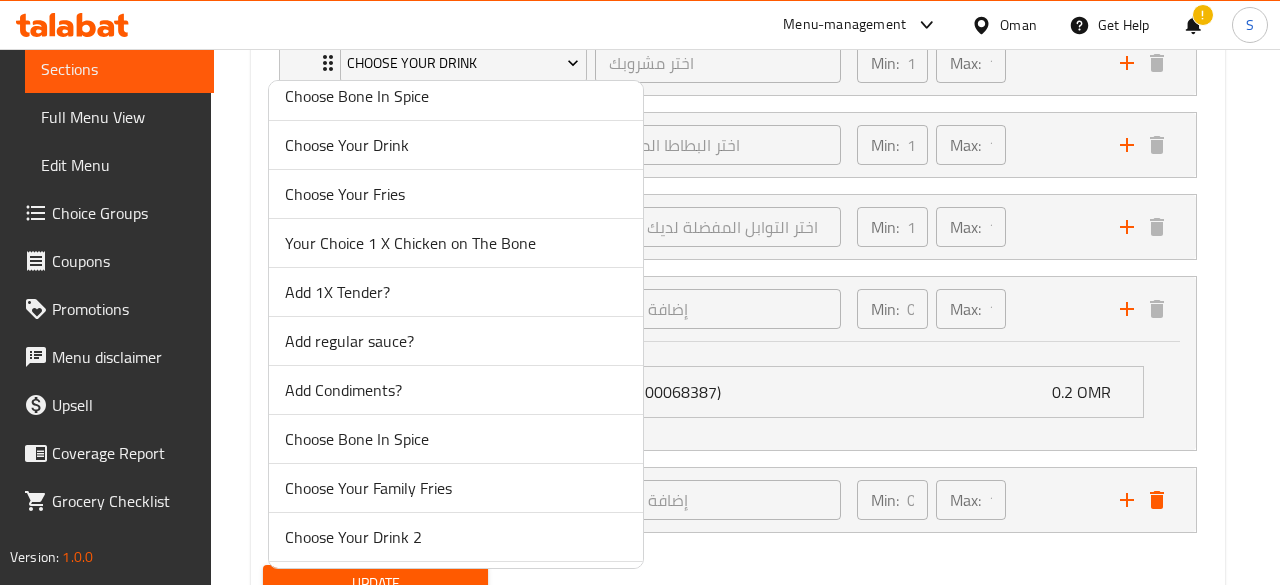 click on "Add regular sauce?" at bounding box center (456, 341) 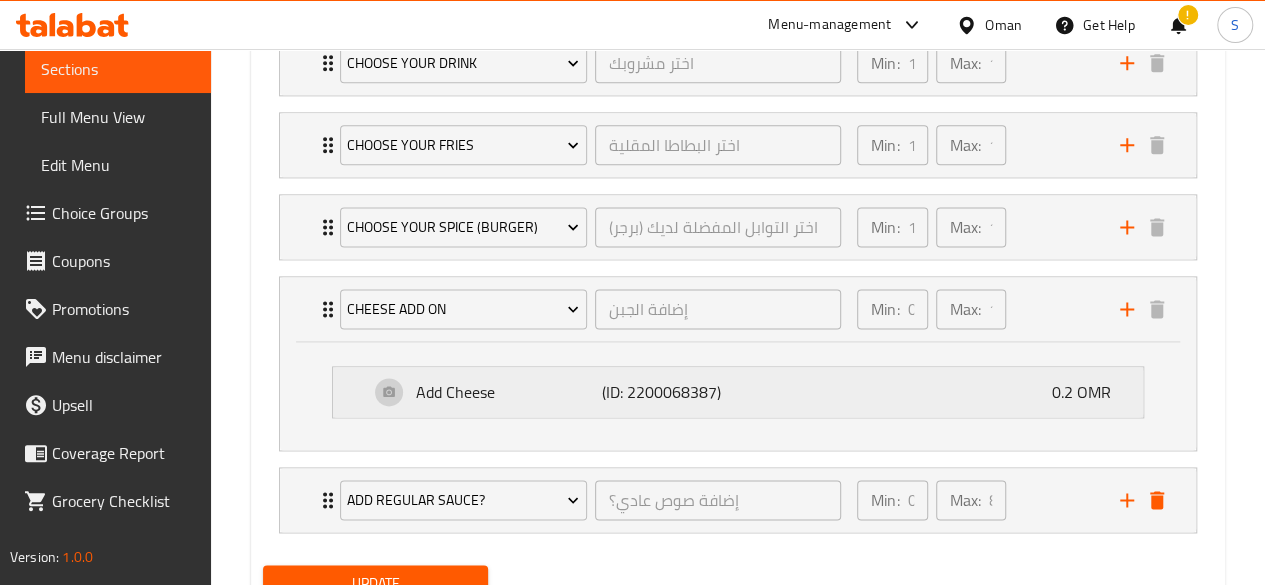 scroll, scrollTop: 1323, scrollLeft: 0, axis: vertical 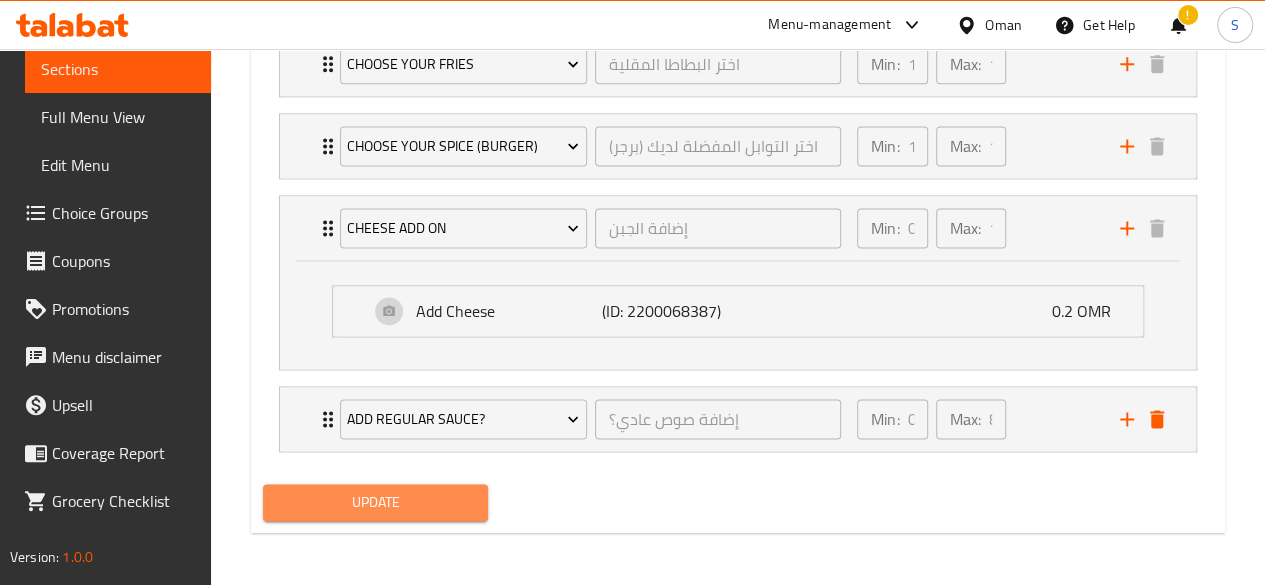 click on "Update" at bounding box center [376, 502] 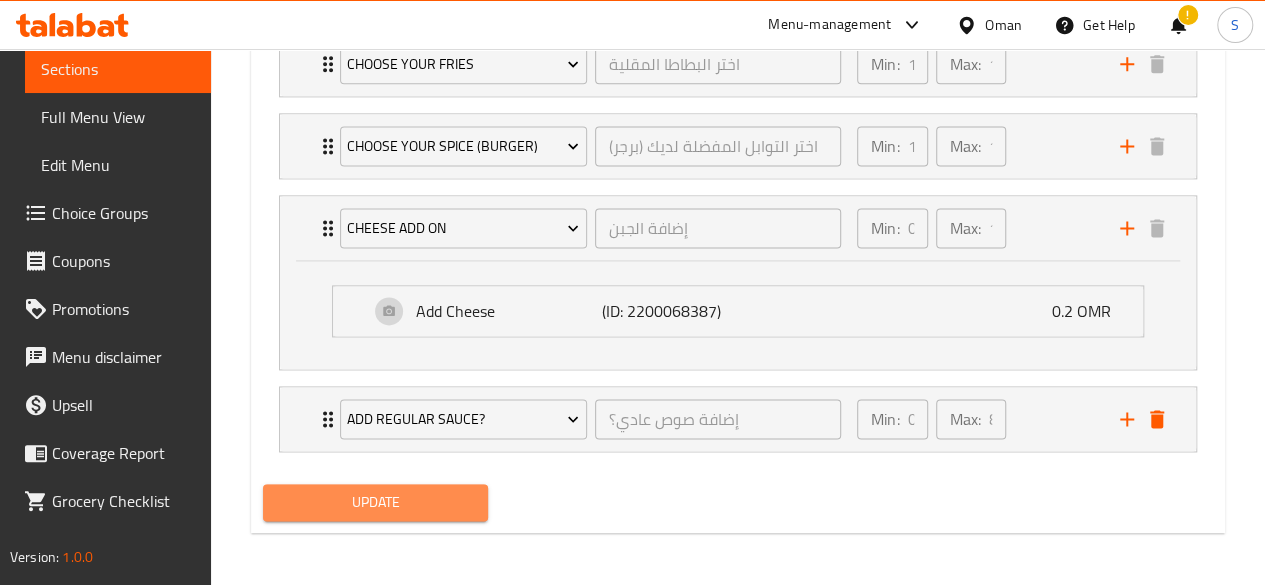 click on "Update" at bounding box center (376, 502) 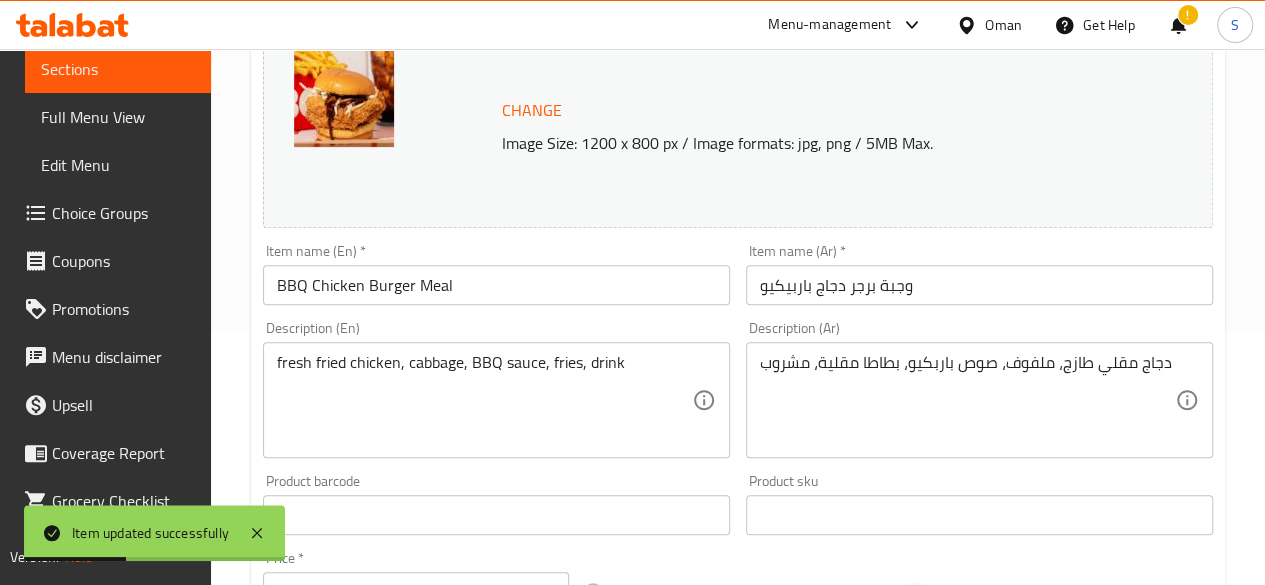 scroll, scrollTop: 0, scrollLeft: 0, axis: both 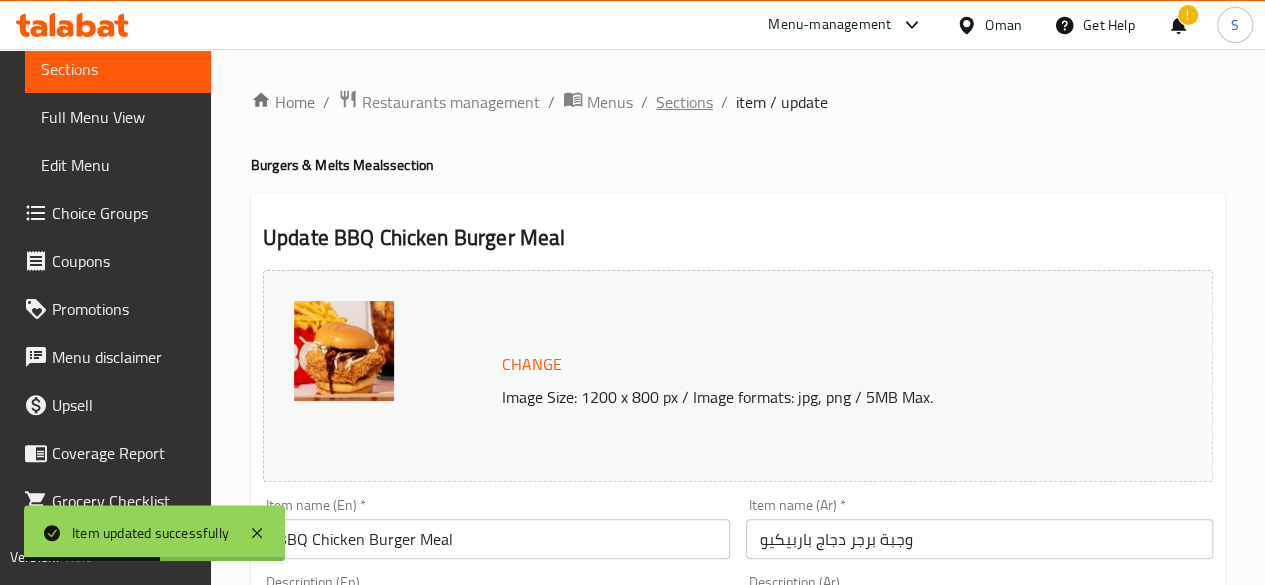 click on "Sections" at bounding box center (684, 102) 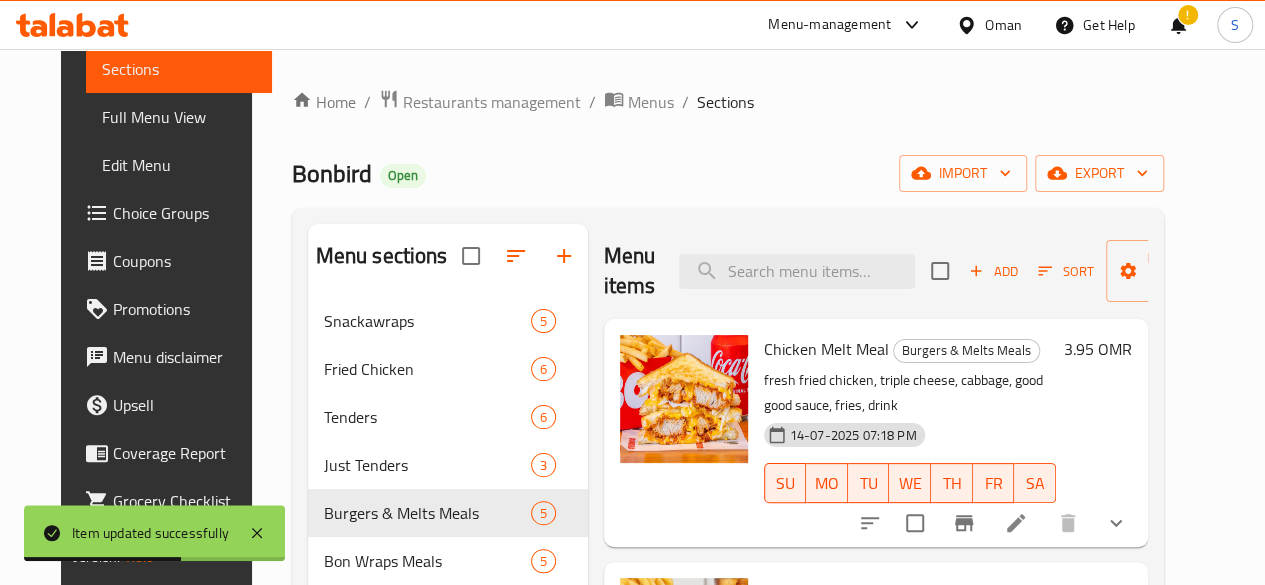 scroll, scrollTop: 533, scrollLeft: 0, axis: vertical 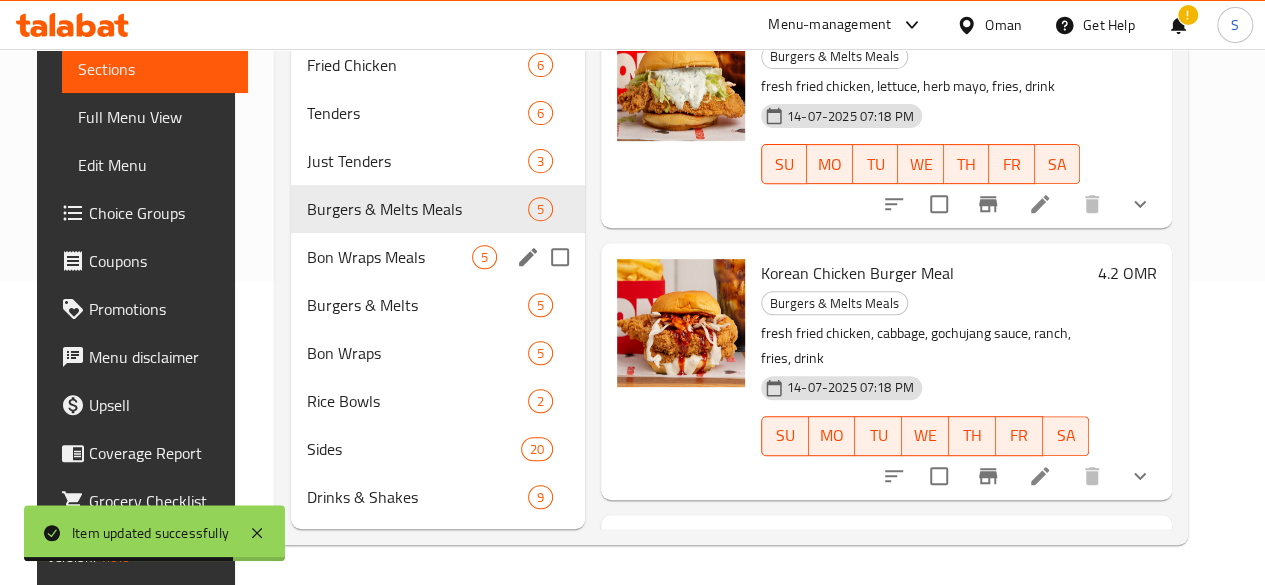 click on "Bon Wraps Meals 5" at bounding box center [438, 257] 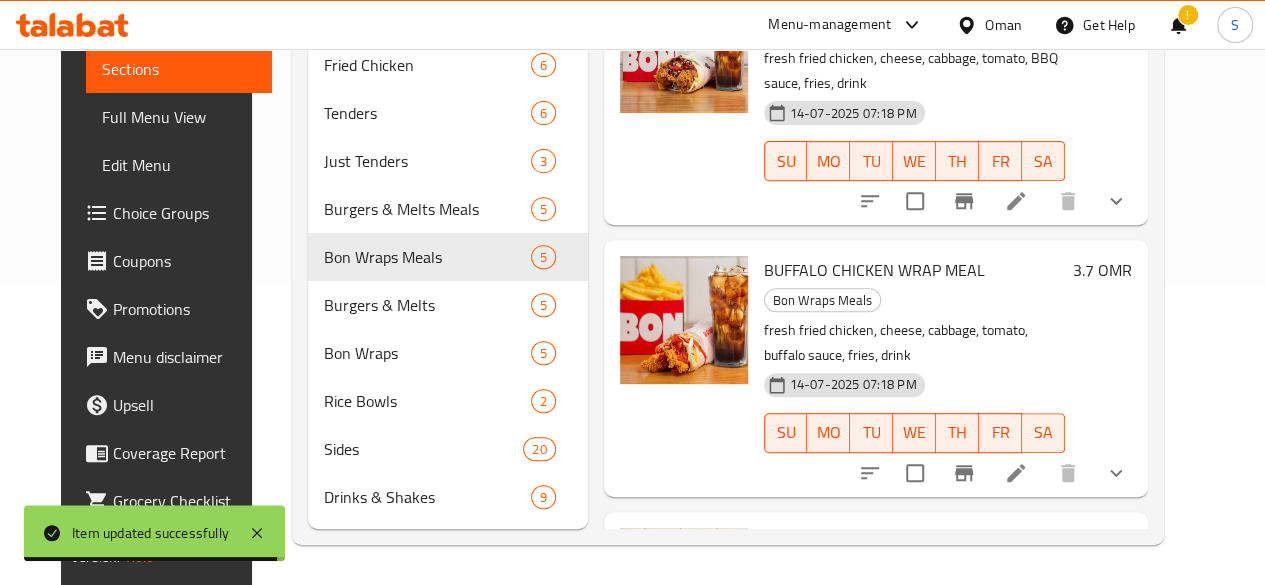 scroll, scrollTop: 0, scrollLeft: 0, axis: both 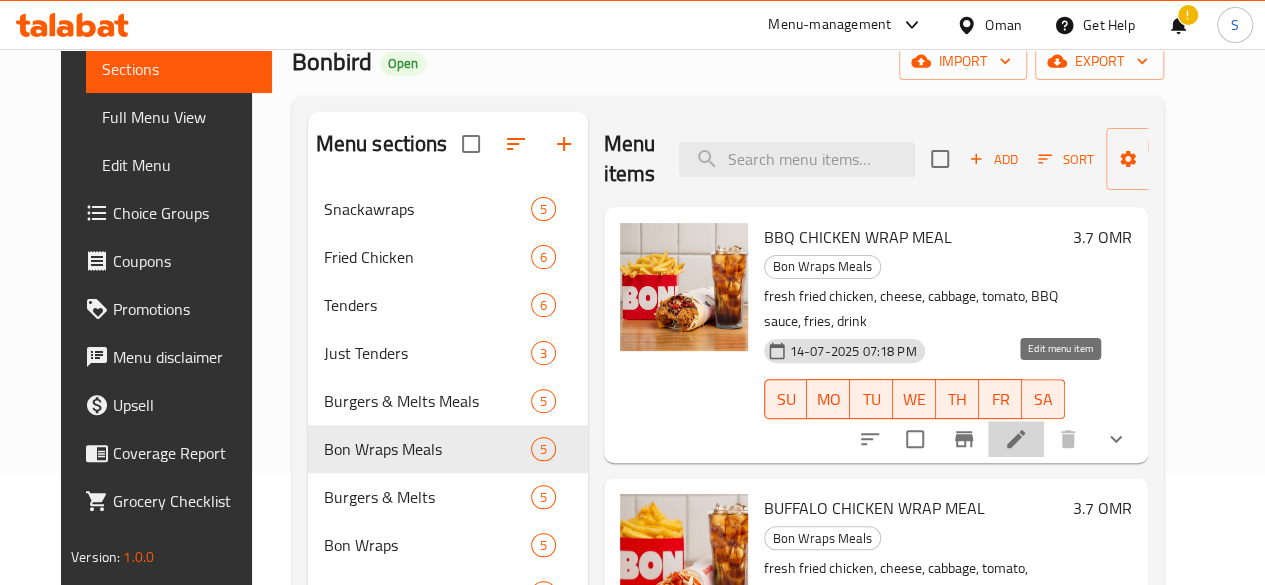 click 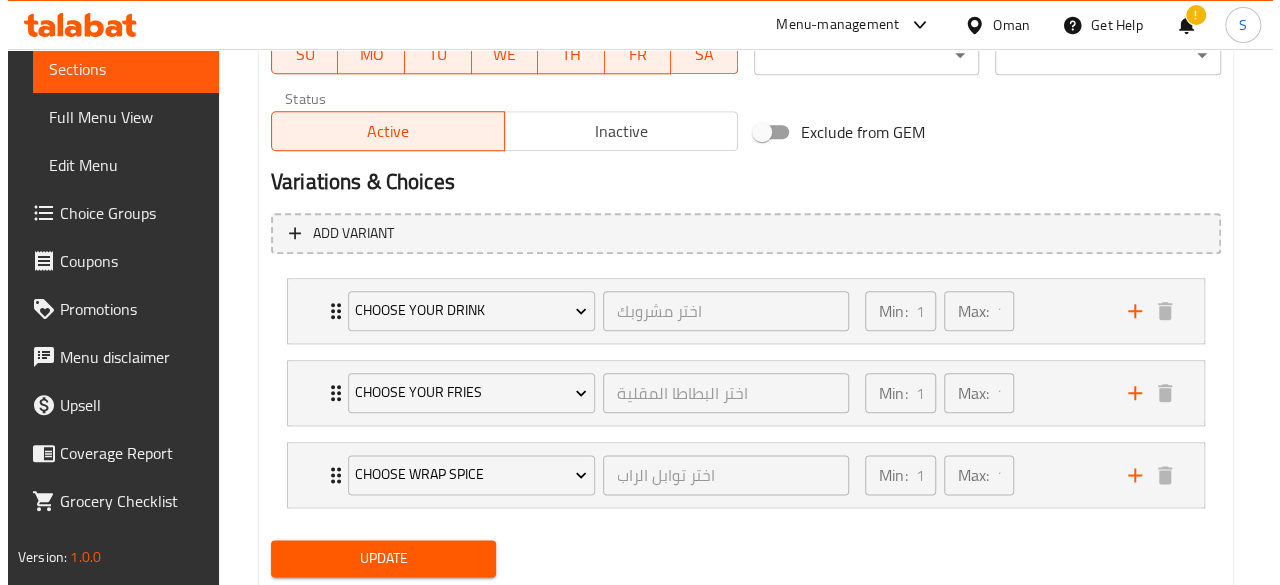scroll, scrollTop: 1038, scrollLeft: 0, axis: vertical 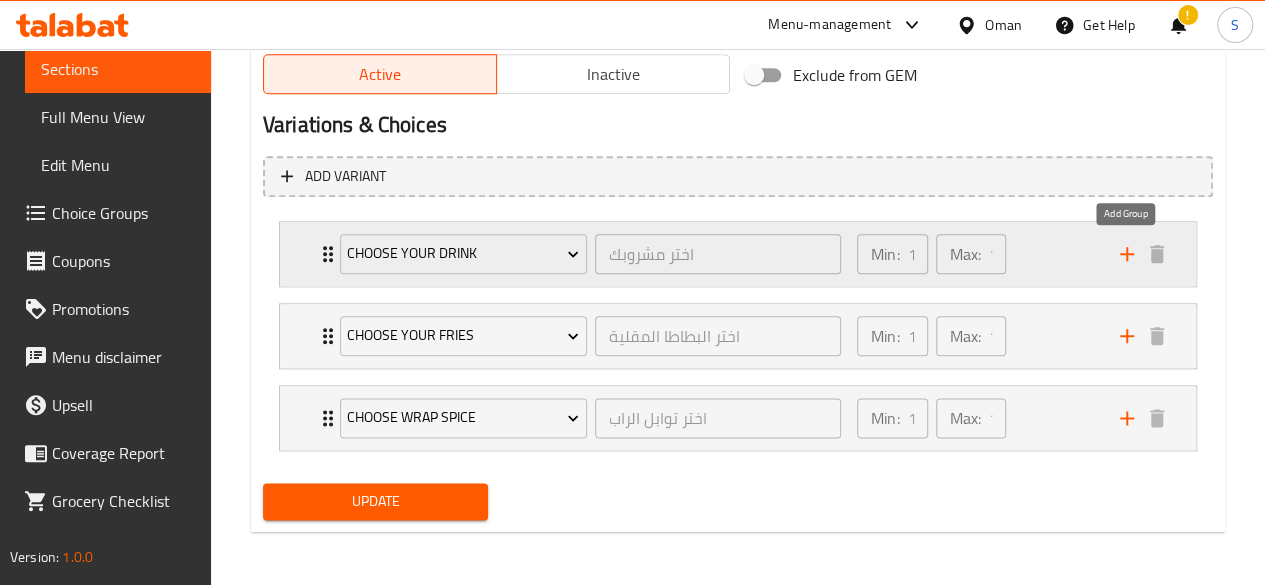 click 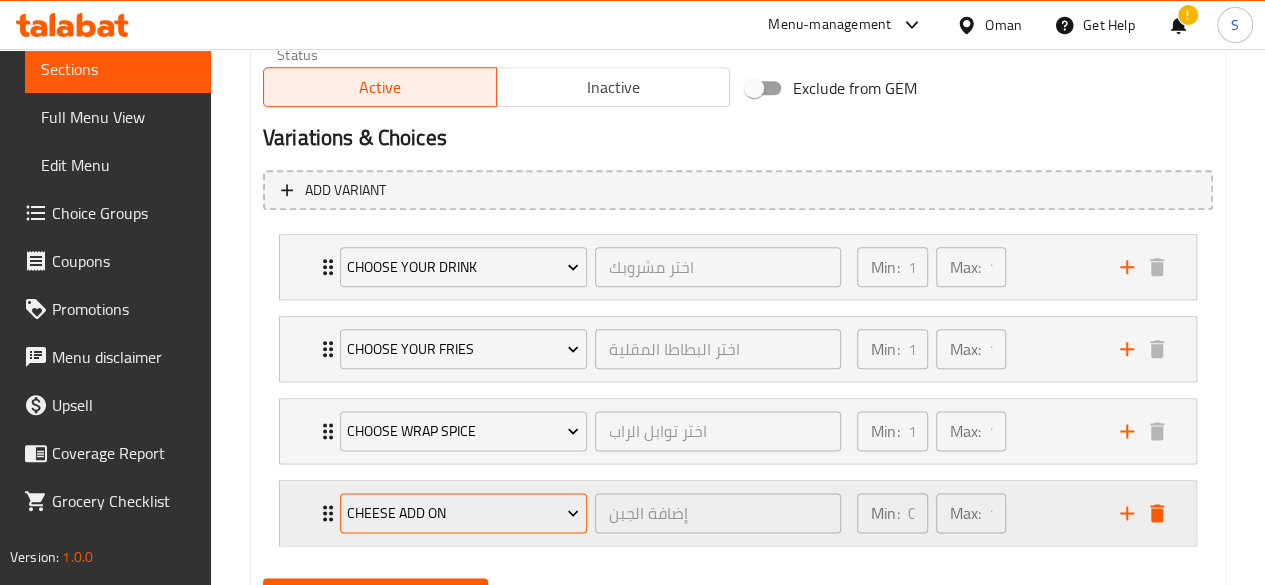 click on "Cheese add on" at bounding box center (463, 513) 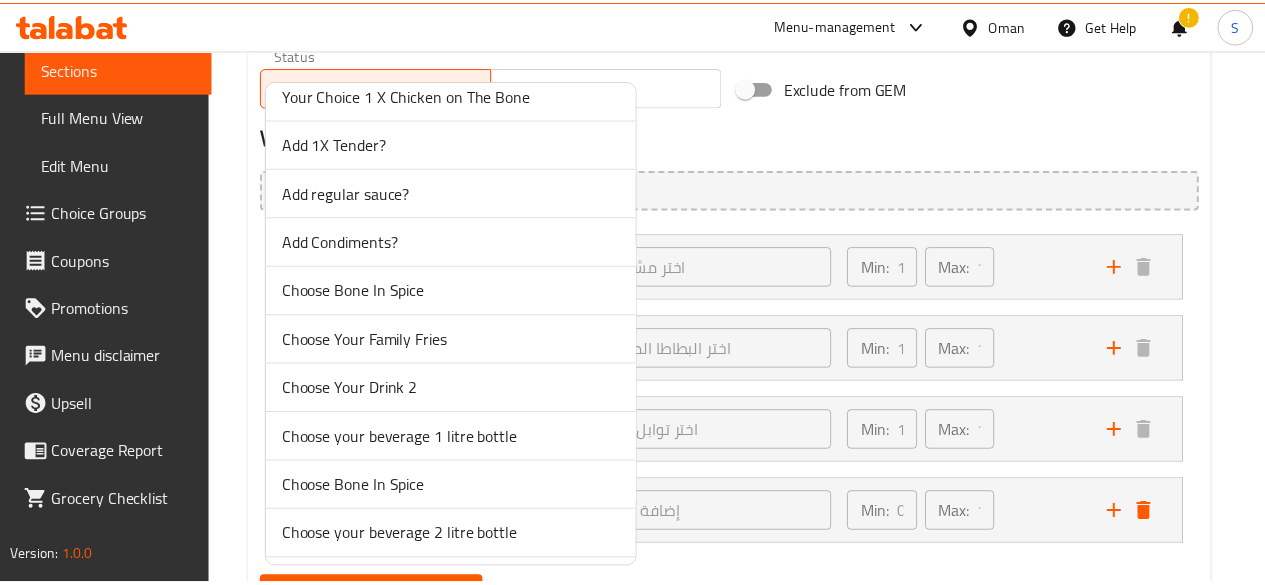 scroll, scrollTop: 605, scrollLeft: 0, axis: vertical 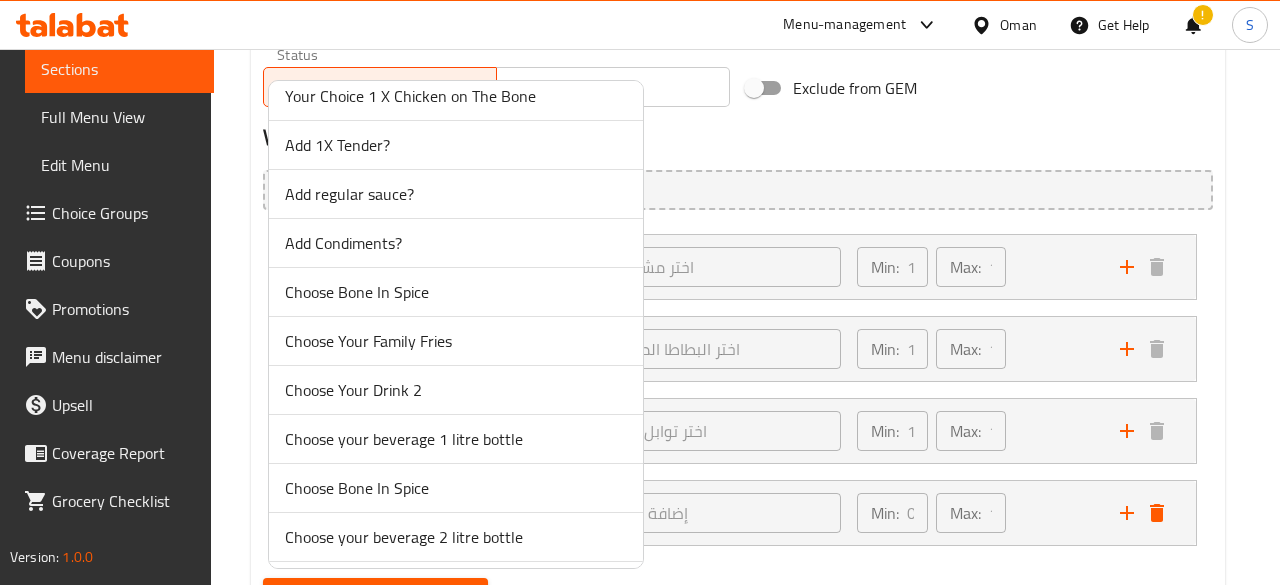 click on "Add regular sauce?" at bounding box center (456, 194) 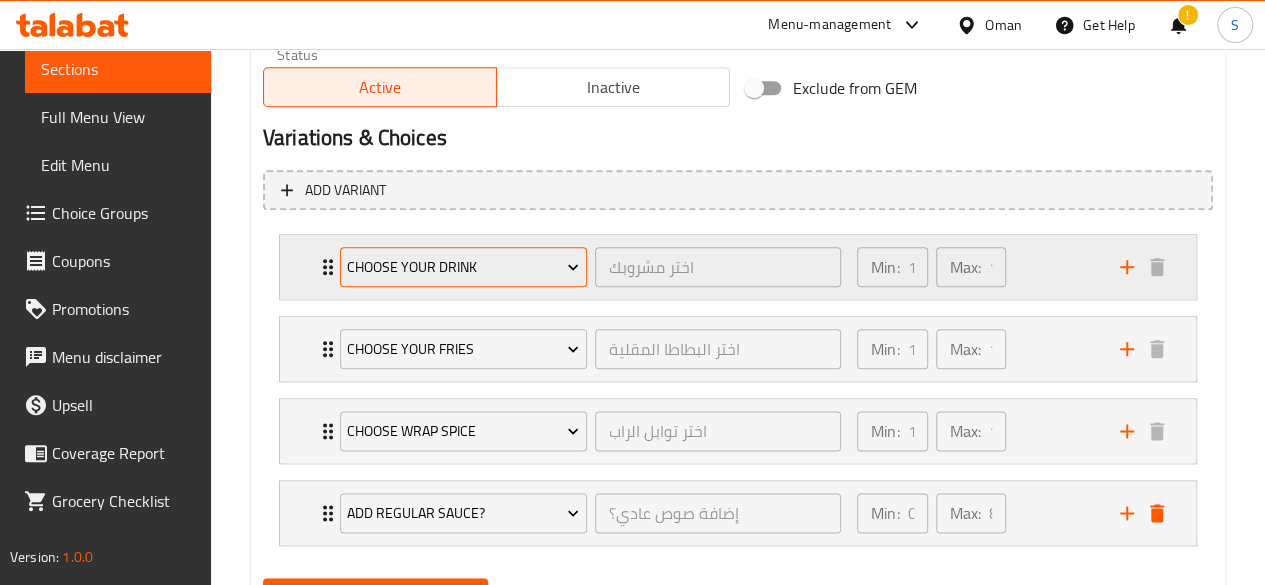 scroll, scrollTop: 1133, scrollLeft: 0, axis: vertical 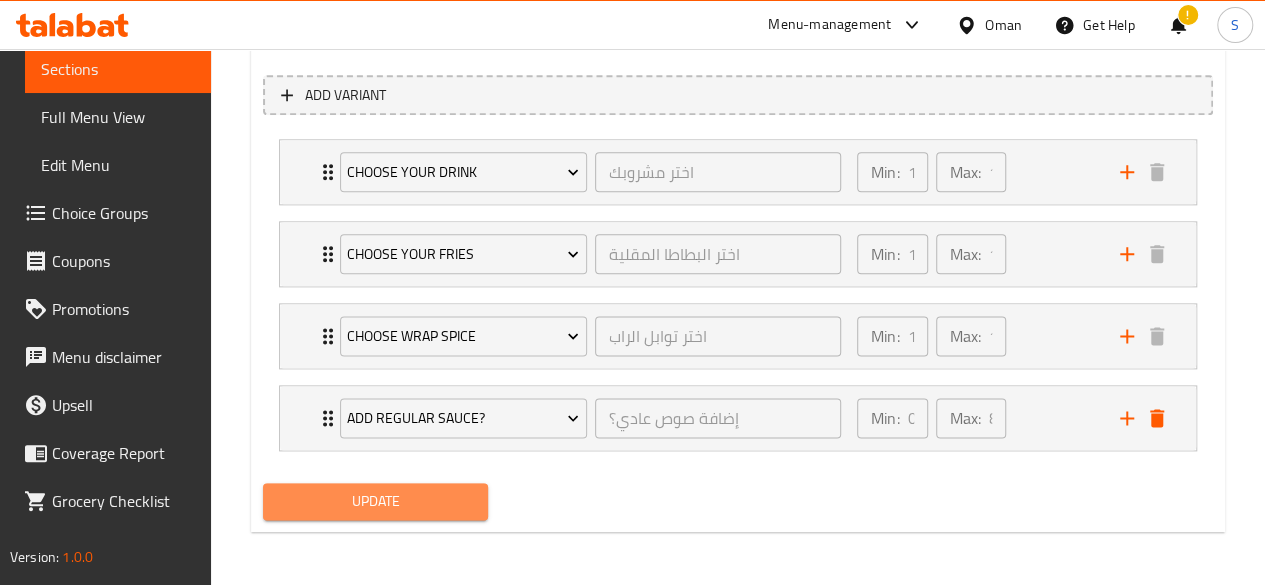 click on "Update" at bounding box center [376, 501] 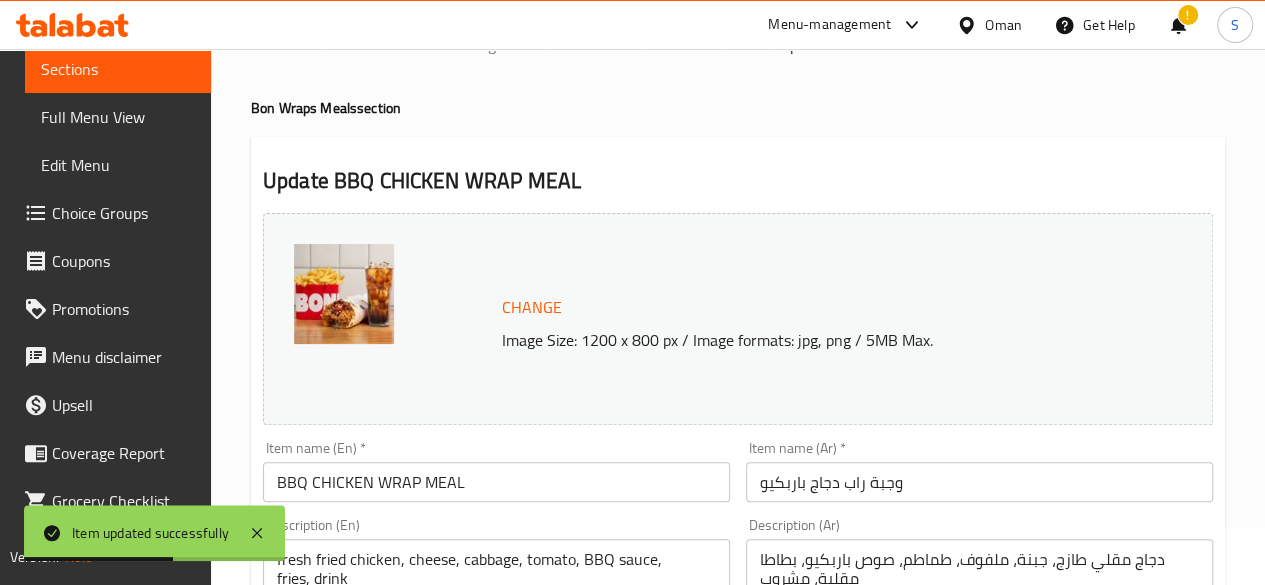scroll, scrollTop: 0, scrollLeft: 0, axis: both 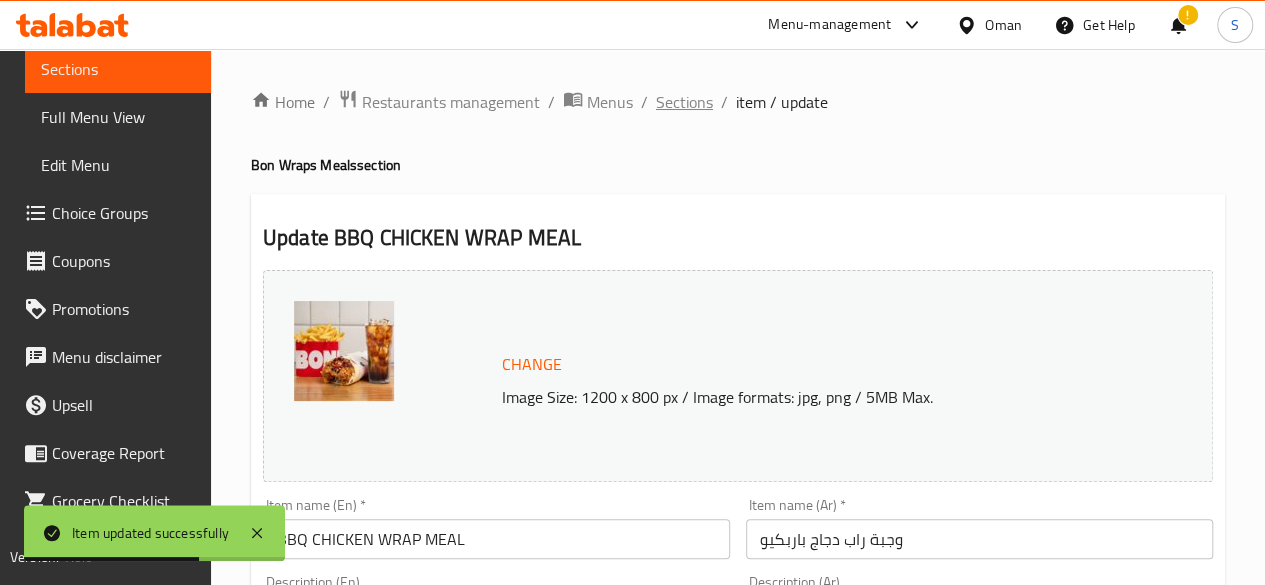 click on "Sections" at bounding box center (684, 102) 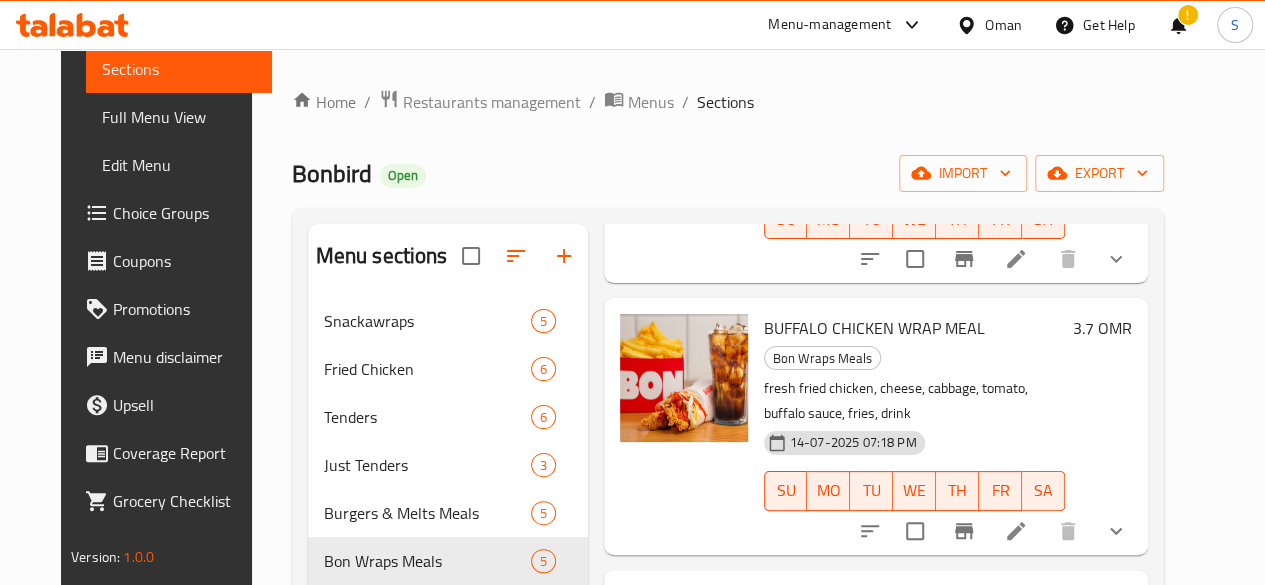 scroll, scrollTop: 396, scrollLeft: 0, axis: vertical 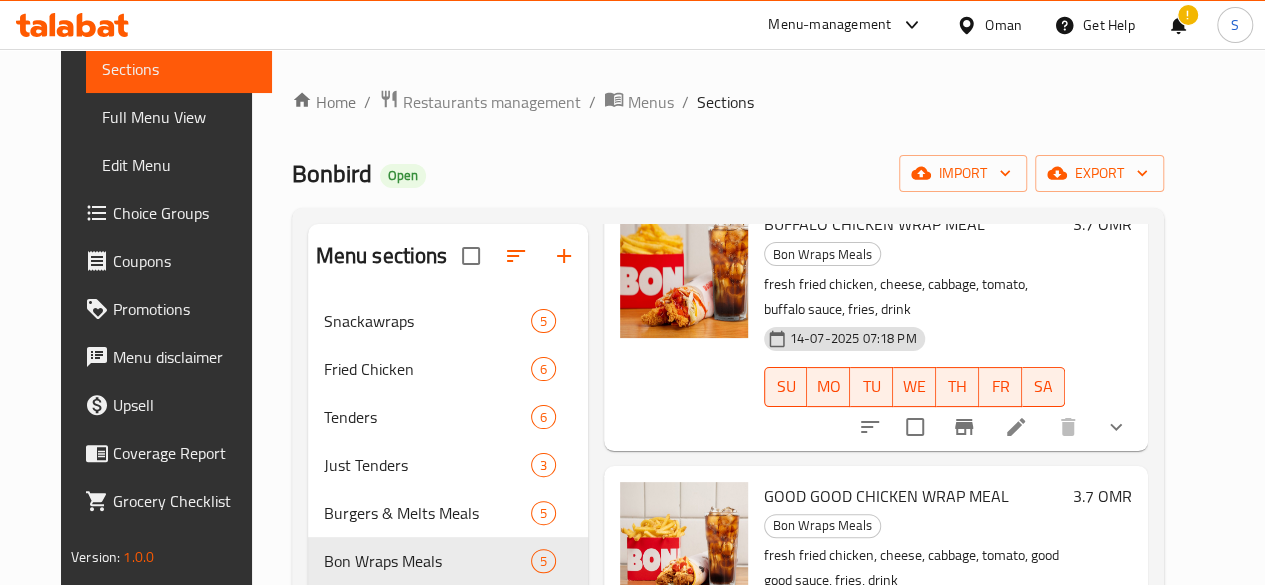 click at bounding box center [1016, 427] 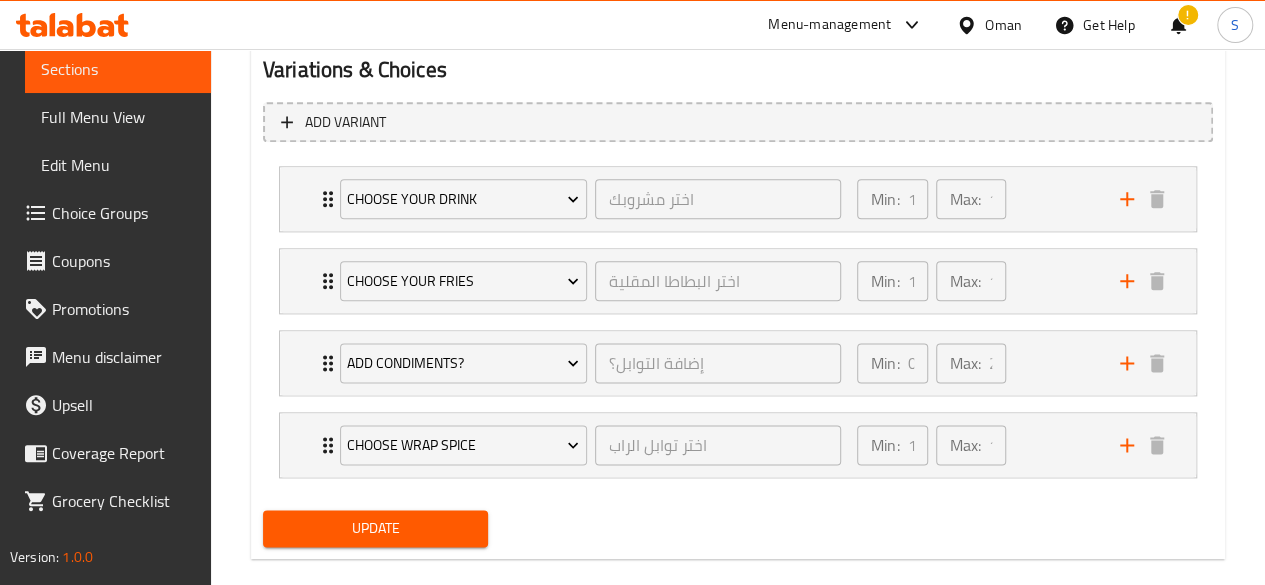 scroll, scrollTop: 1133, scrollLeft: 0, axis: vertical 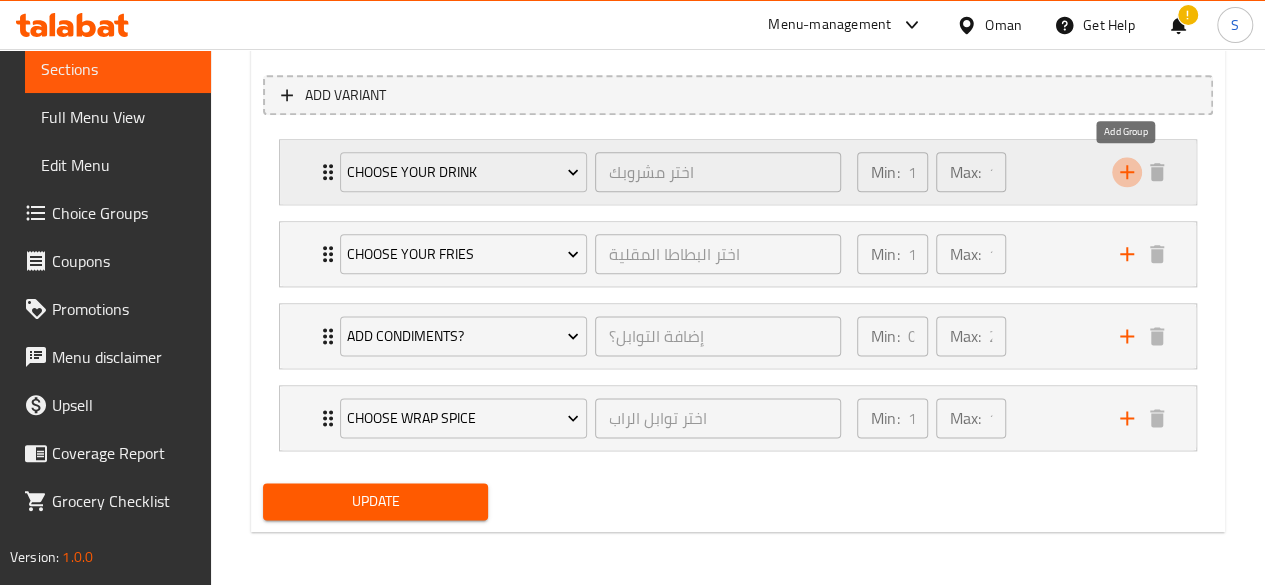 click 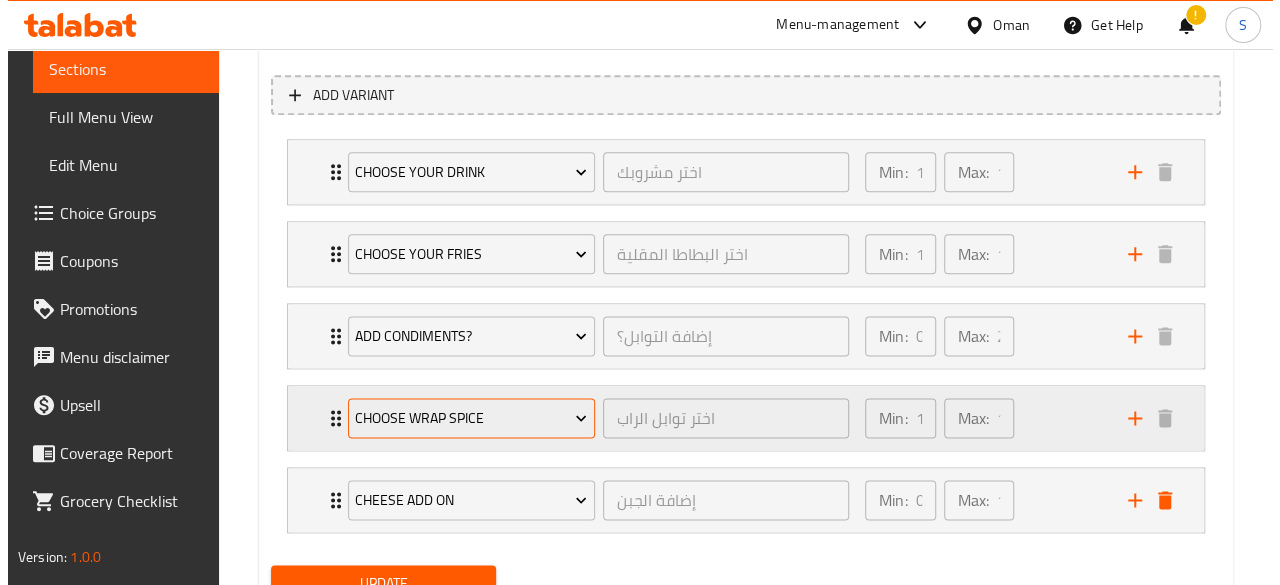 scroll, scrollTop: 1214, scrollLeft: 0, axis: vertical 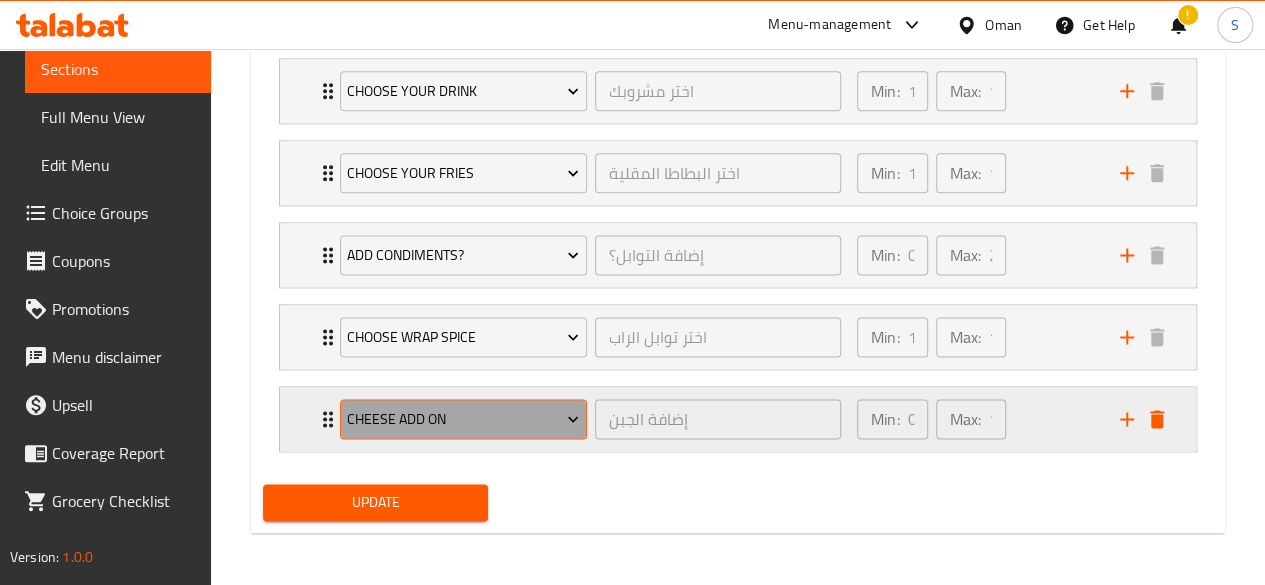 click on "Cheese add on" at bounding box center (463, 419) 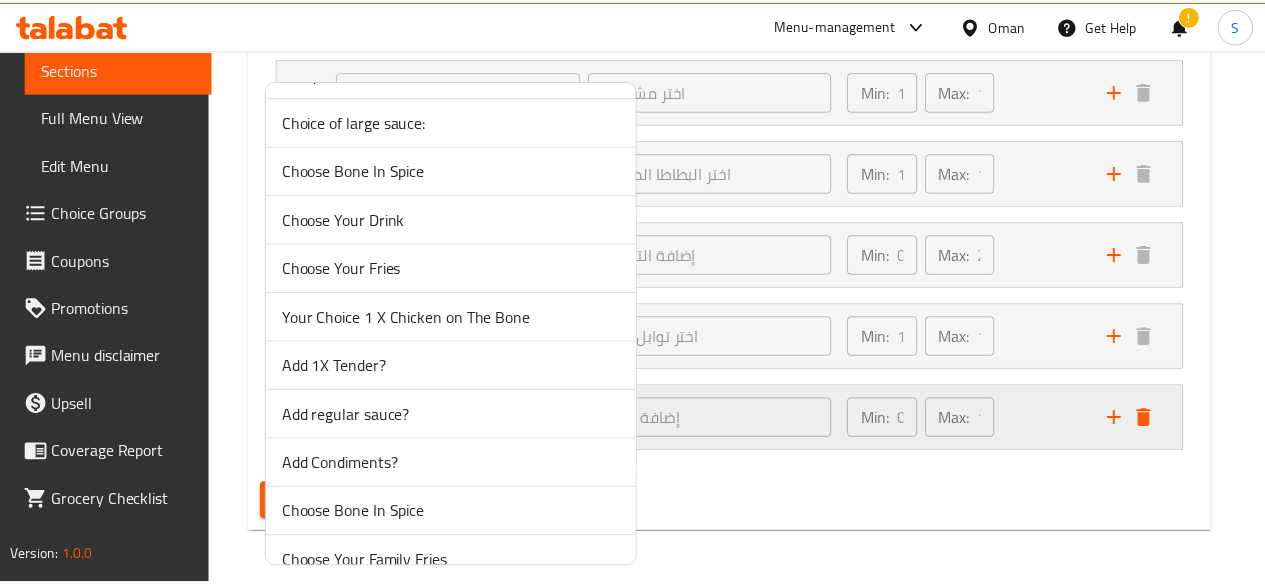 scroll, scrollTop: 385, scrollLeft: 0, axis: vertical 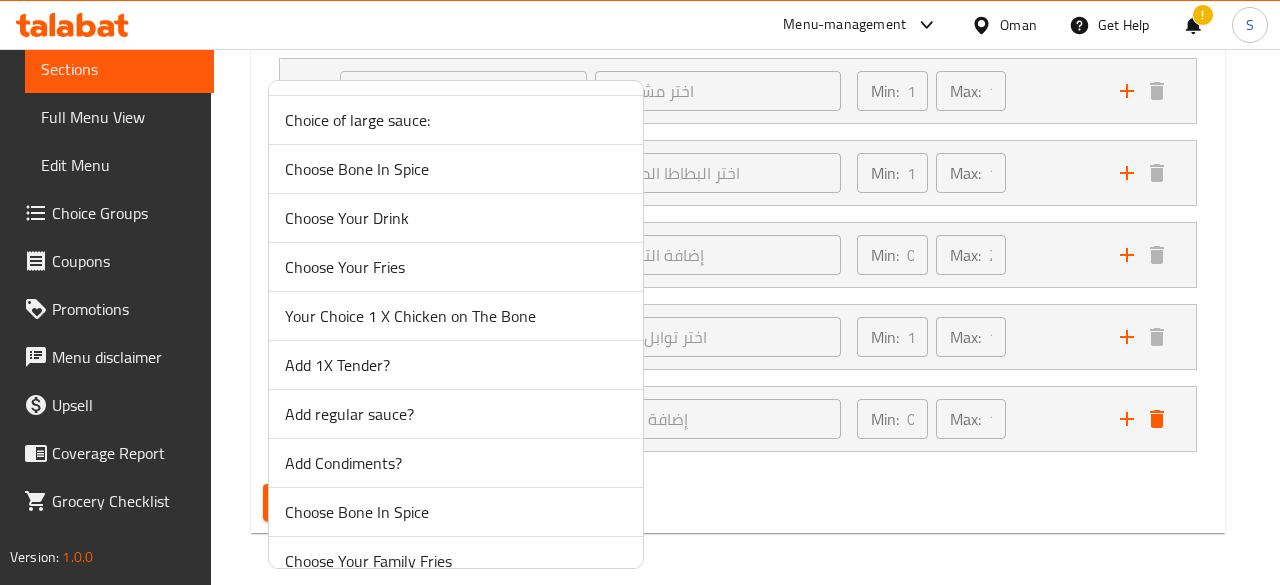 click on "Add regular sauce?" at bounding box center (456, 414) 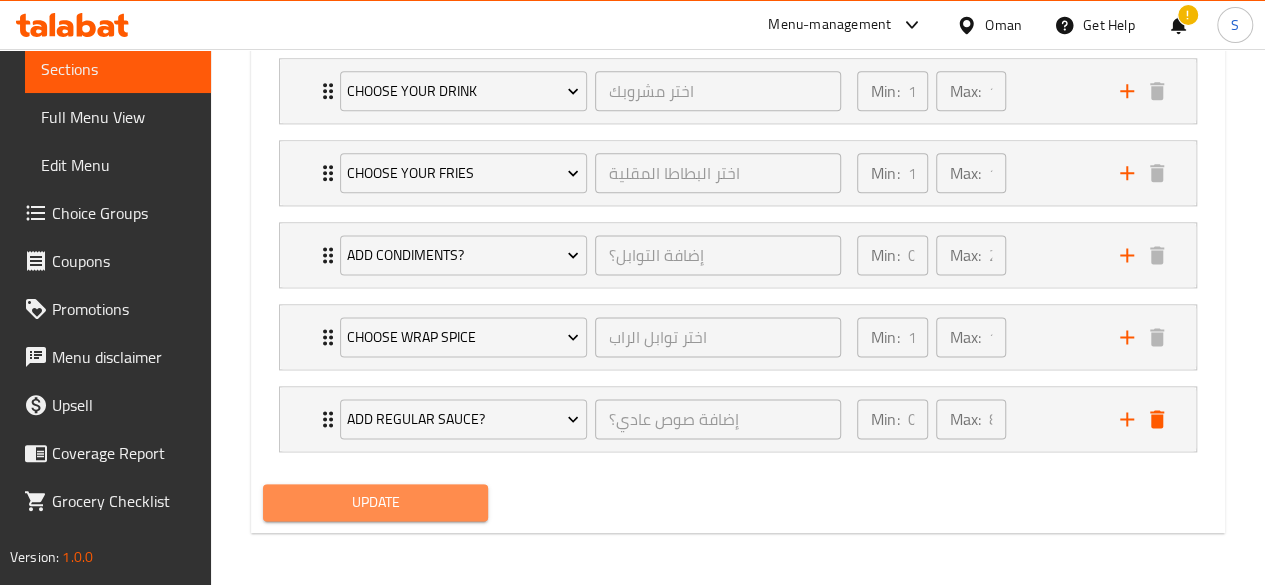 click on "Update" at bounding box center [376, 502] 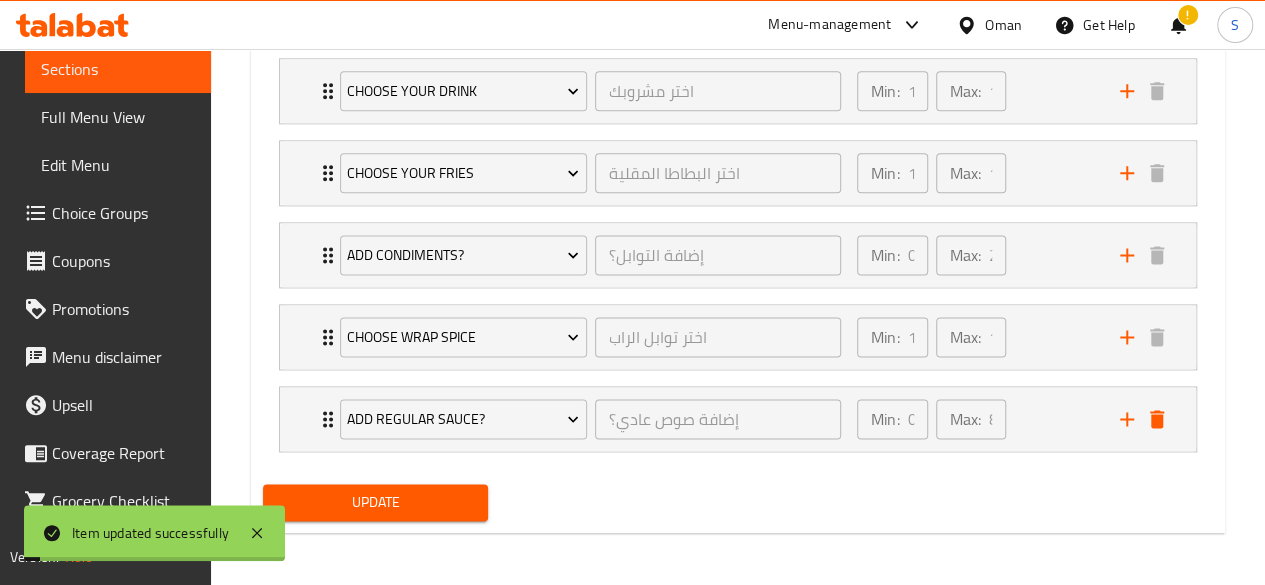 scroll, scrollTop: 0, scrollLeft: 0, axis: both 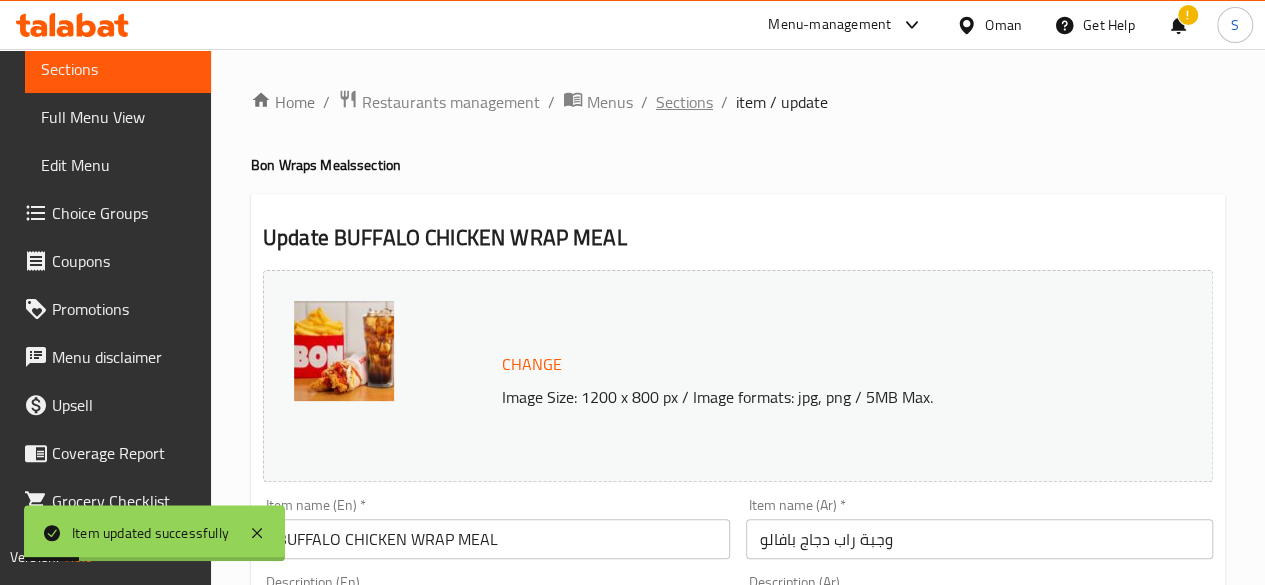 click on "Sections" at bounding box center [684, 102] 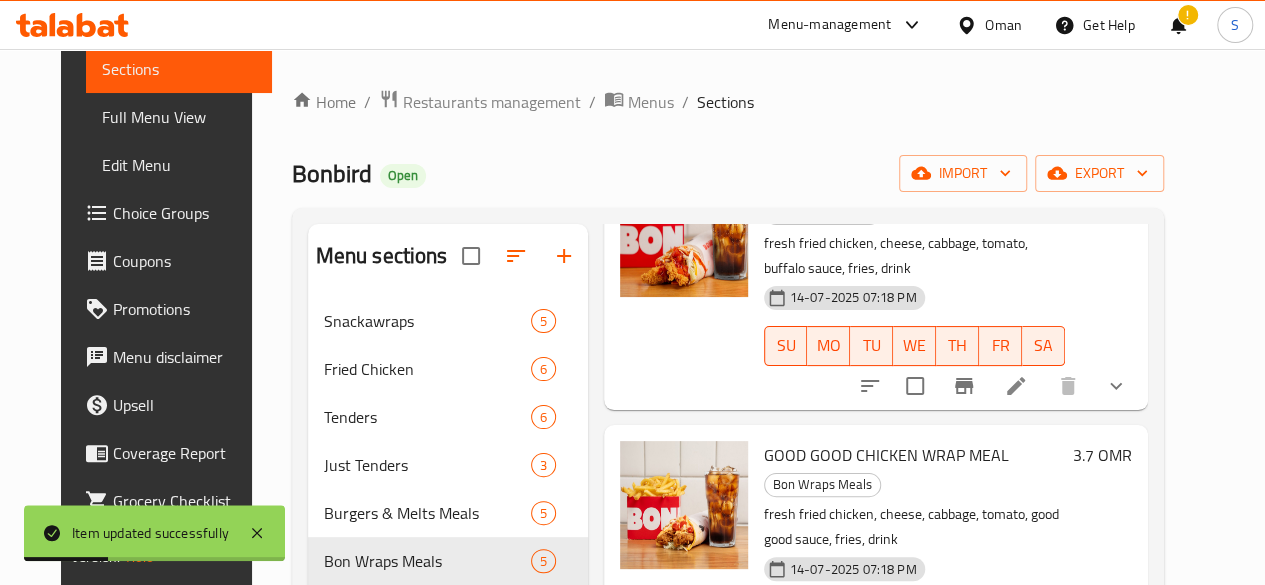 scroll, scrollTop: 438, scrollLeft: 0, axis: vertical 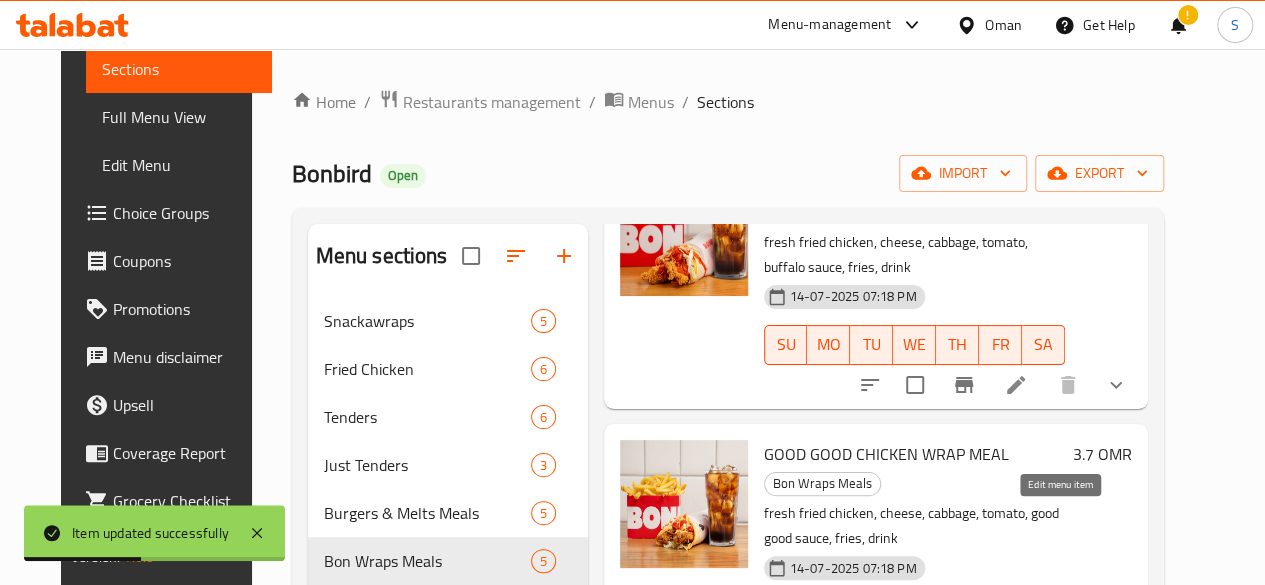click 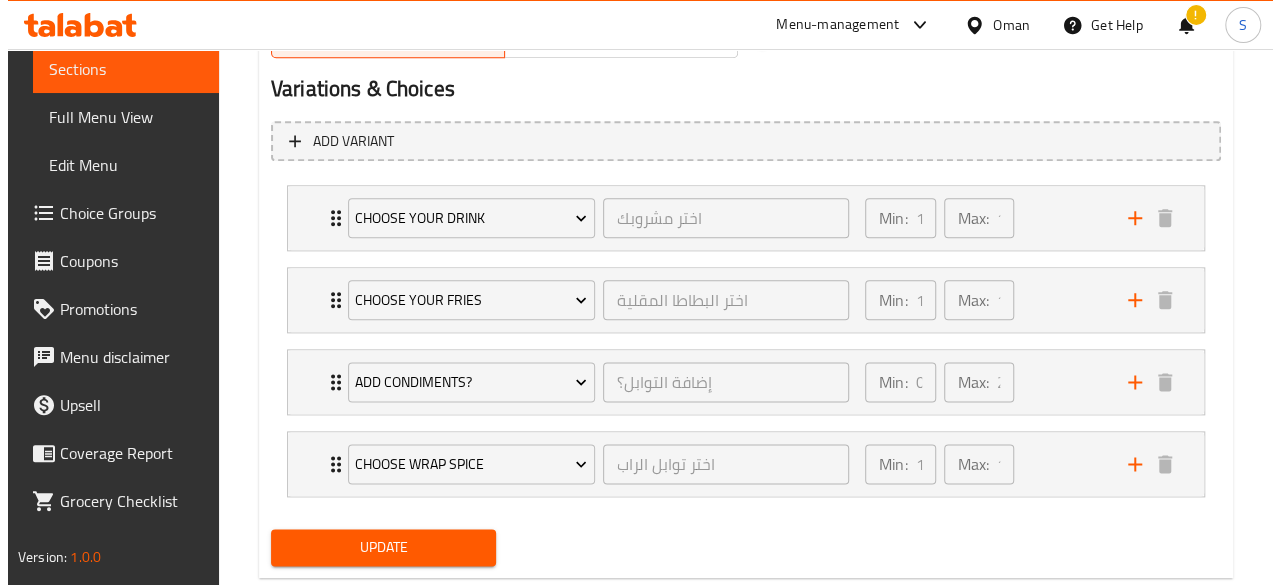scroll, scrollTop: 1133, scrollLeft: 0, axis: vertical 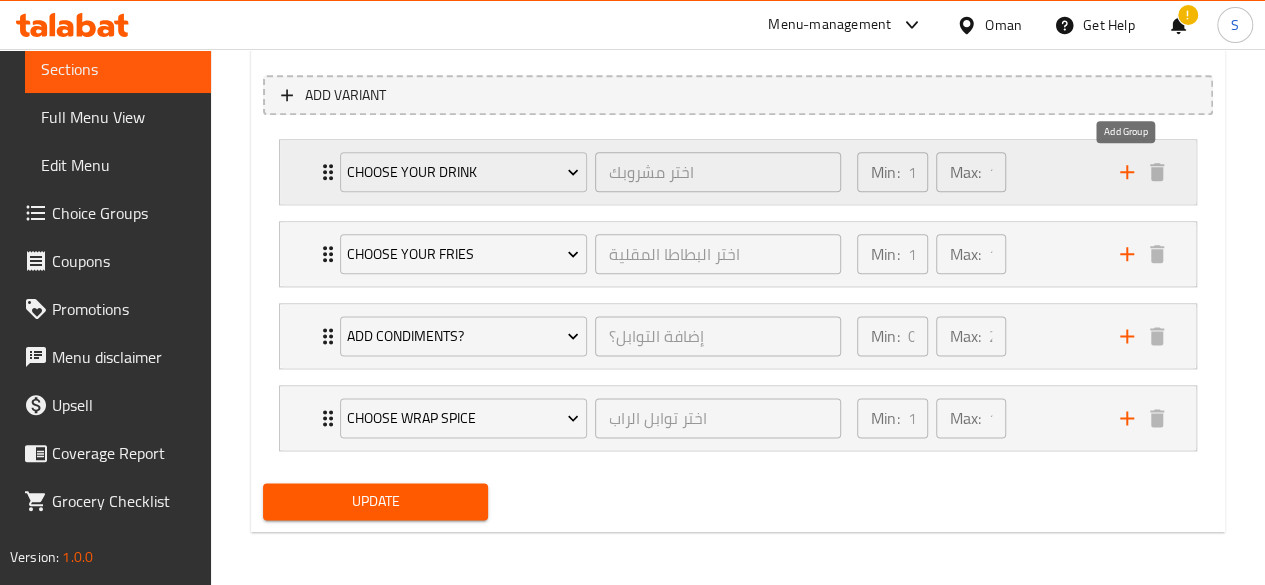 click 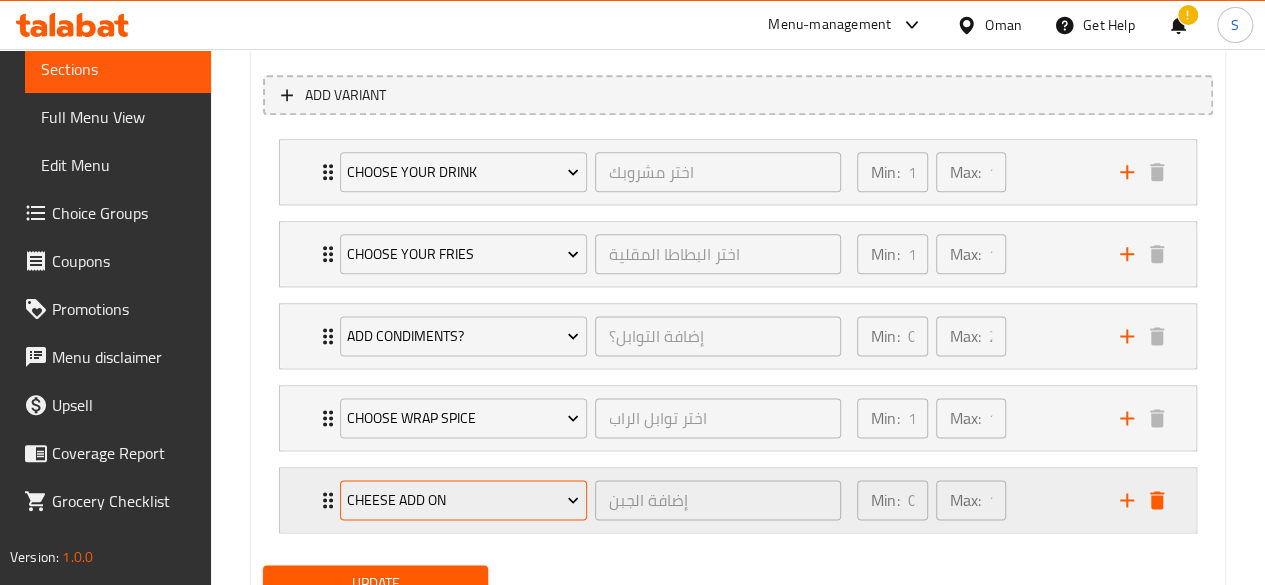 click on "Cheese add on" at bounding box center (463, 500) 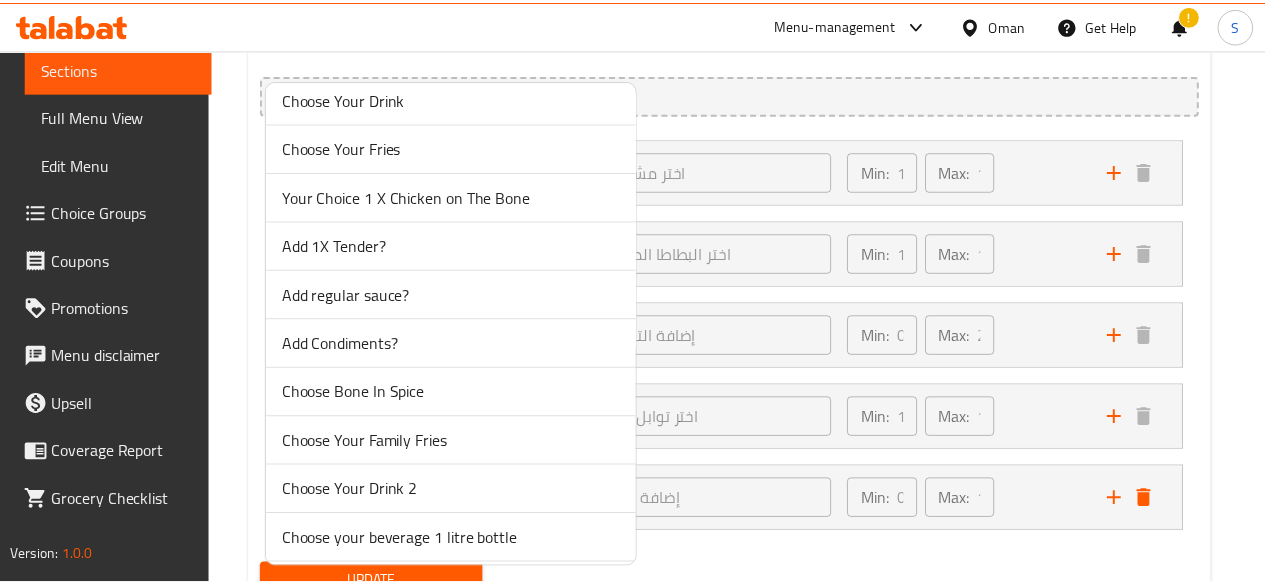 scroll, scrollTop: 505, scrollLeft: 0, axis: vertical 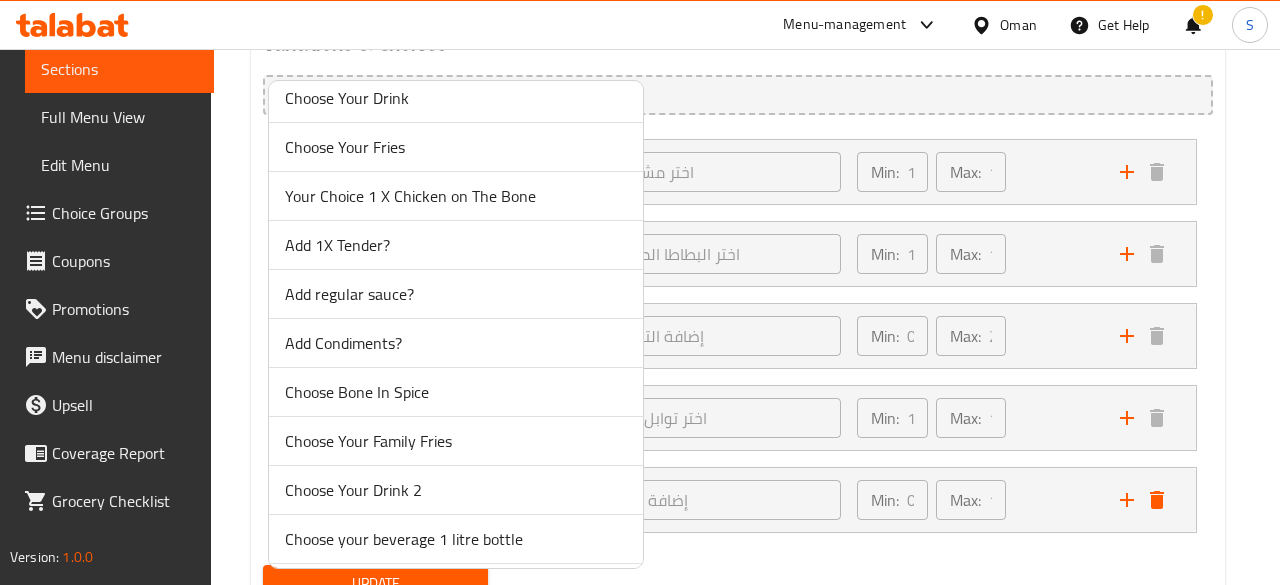 click on "Add regular sauce?" at bounding box center [456, 294] 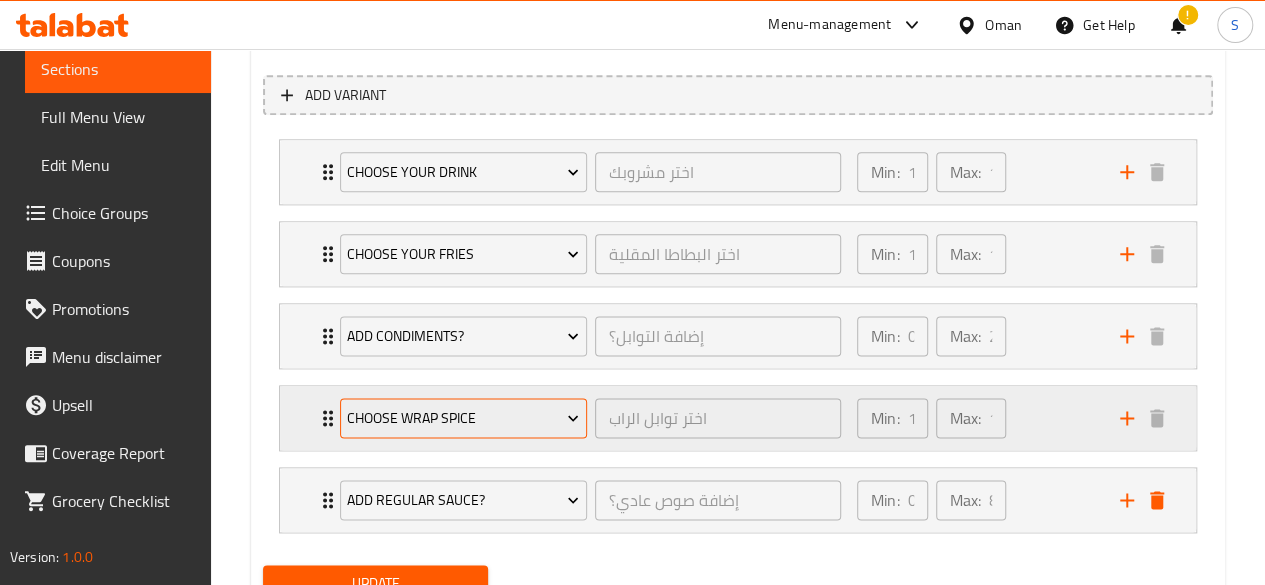 scroll, scrollTop: 1214, scrollLeft: 0, axis: vertical 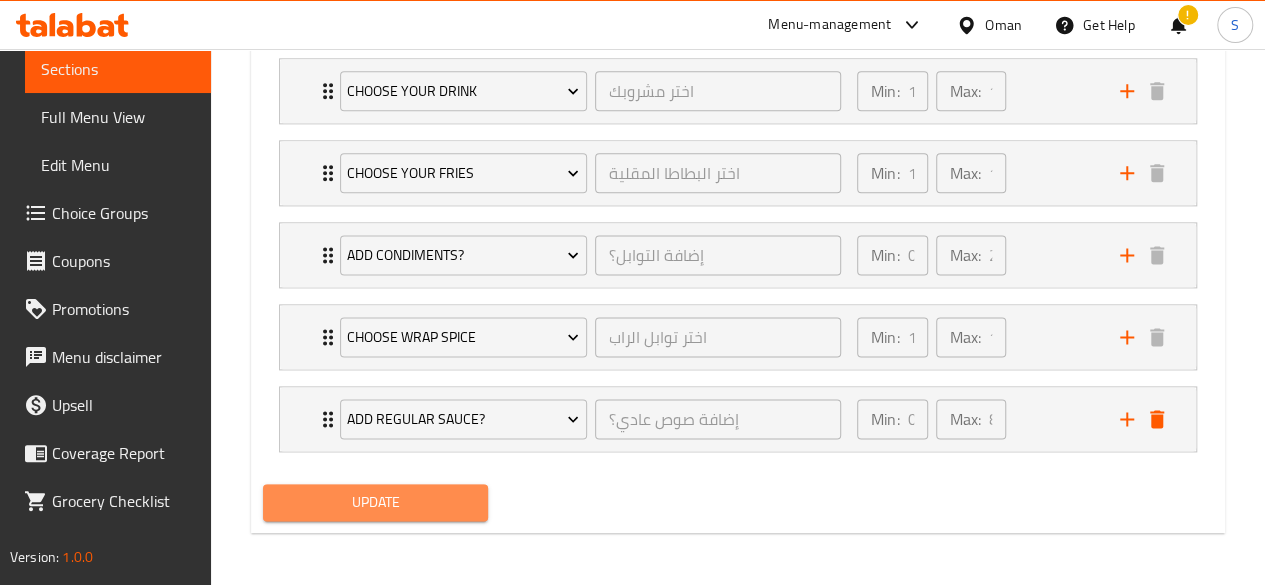 click on "Update" at bounding box center [376, 502] 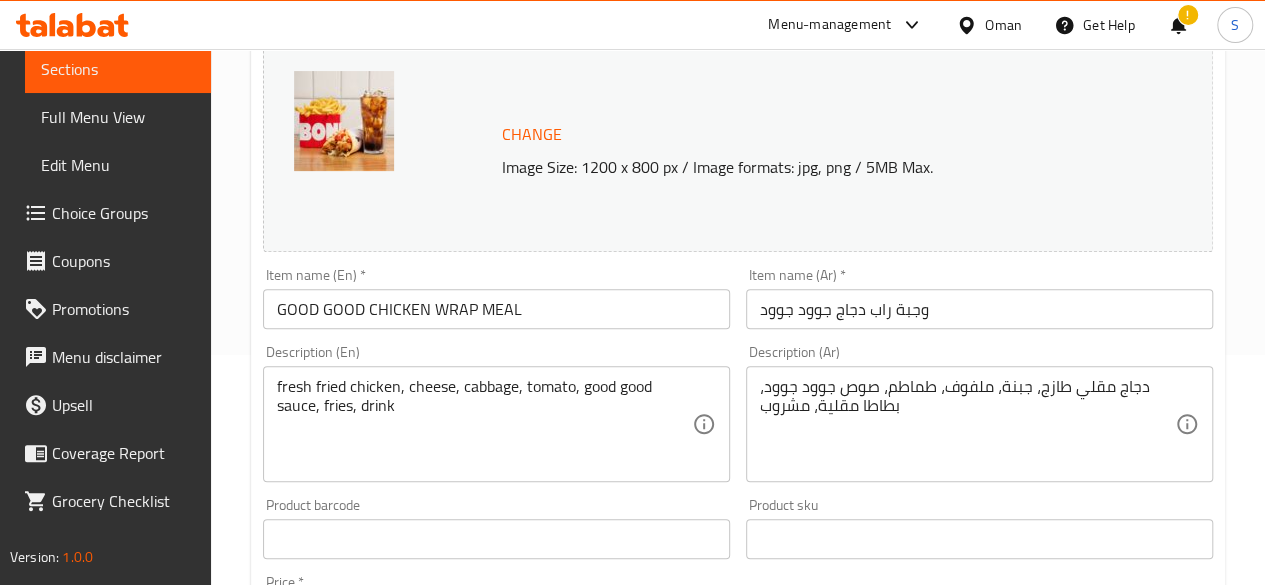 scroll, scrollTop: 0, scrollLeft: 0, axis: both 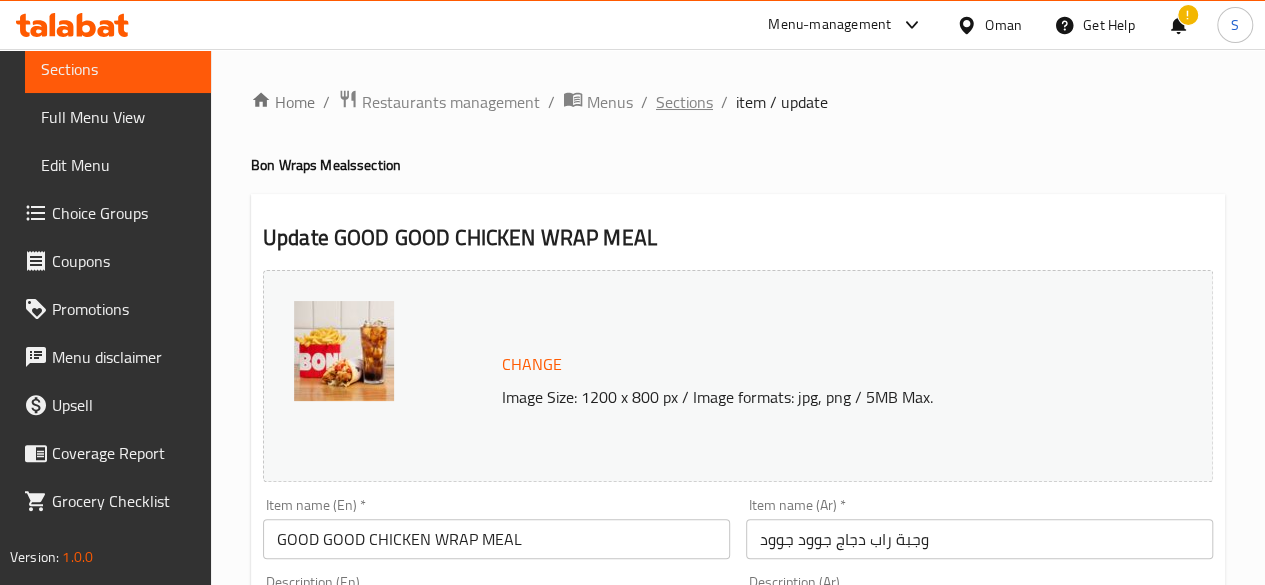 click on "Sections" at bounding box center [684, 102] 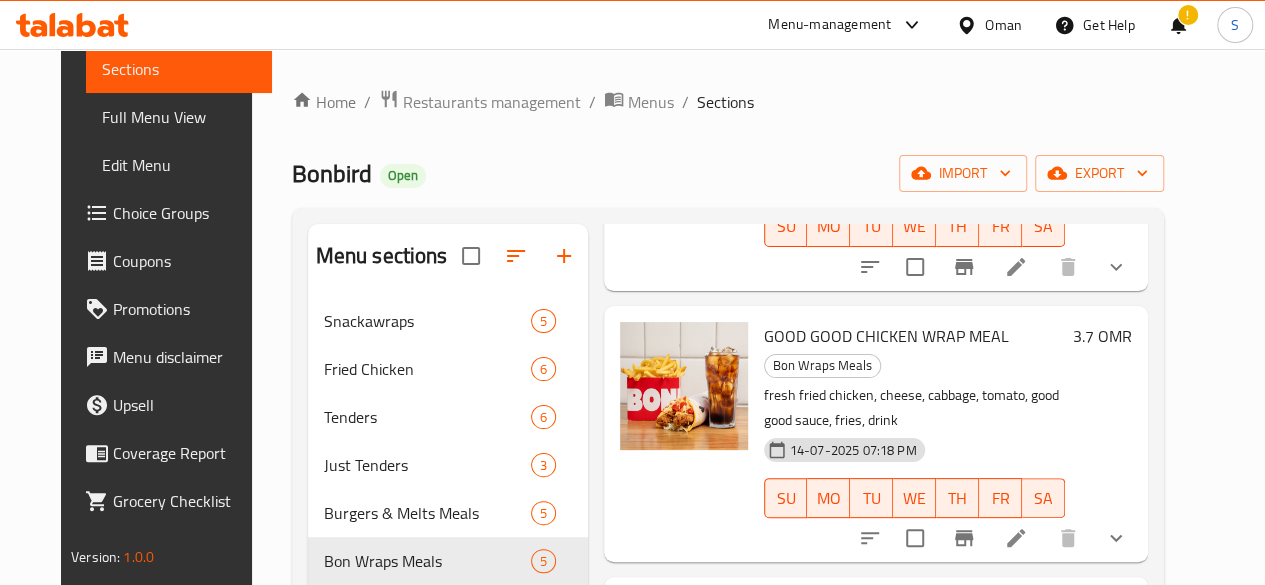 scroll, scrollTop: 583, scrollLeft: 0, axis: vertical 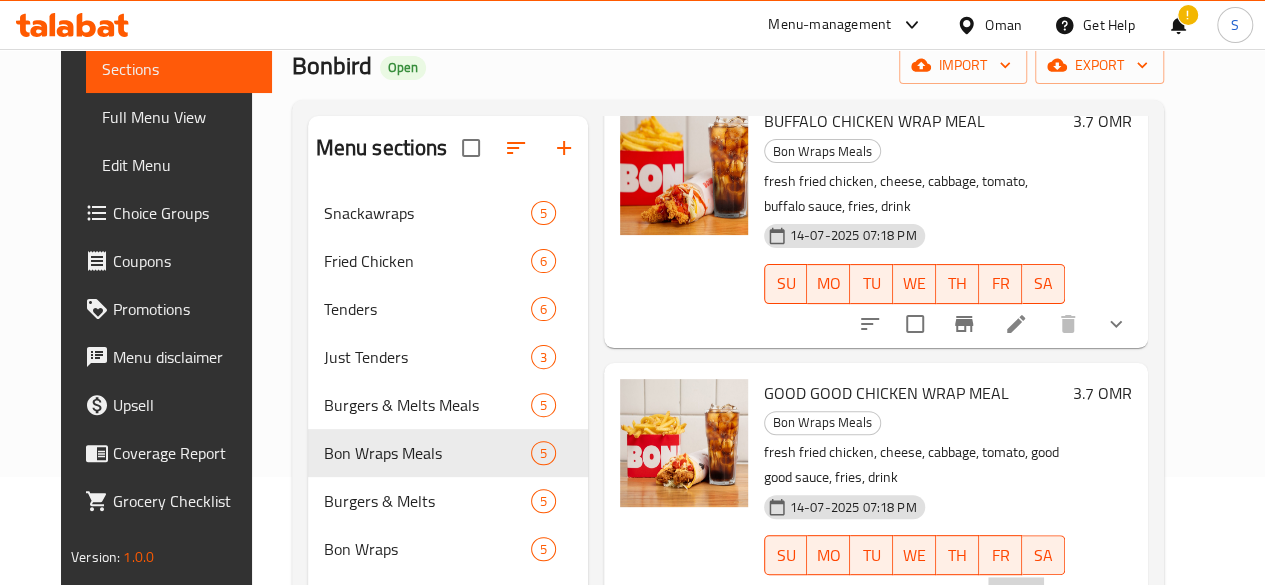 click at bounding box center (1016, 595) 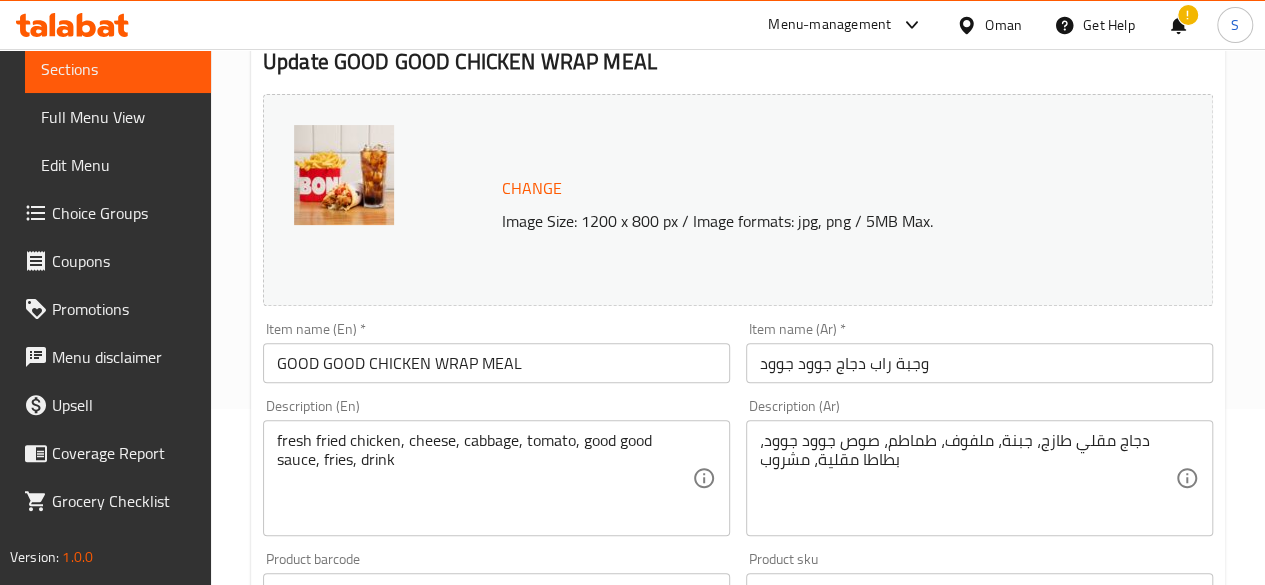 scroll, scrollTop: 0, scrollLeft: 0, axis: both 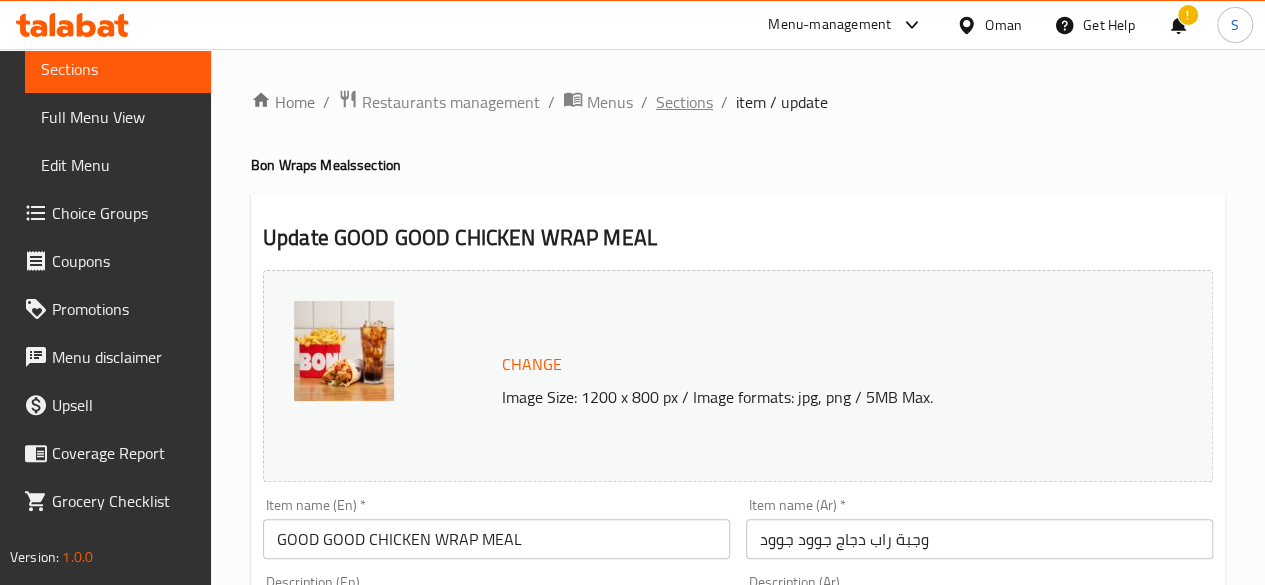 click on "Sections" at bounding box center [684, 102] 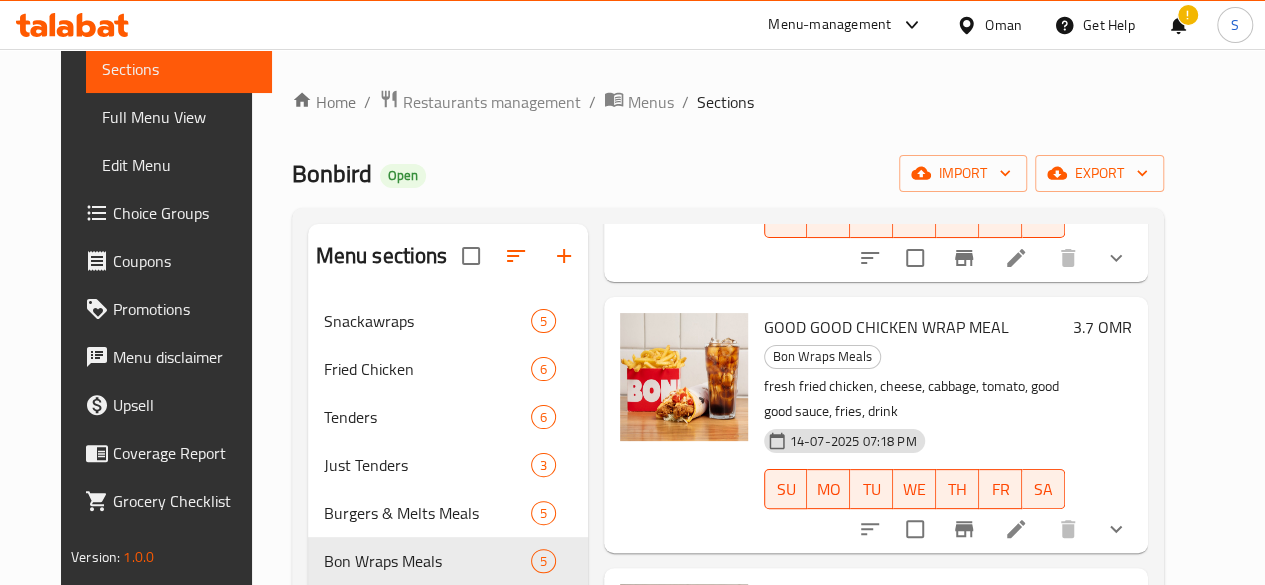 scroll, scrollTop: 583, scrollLeft: 0, axis: vertical 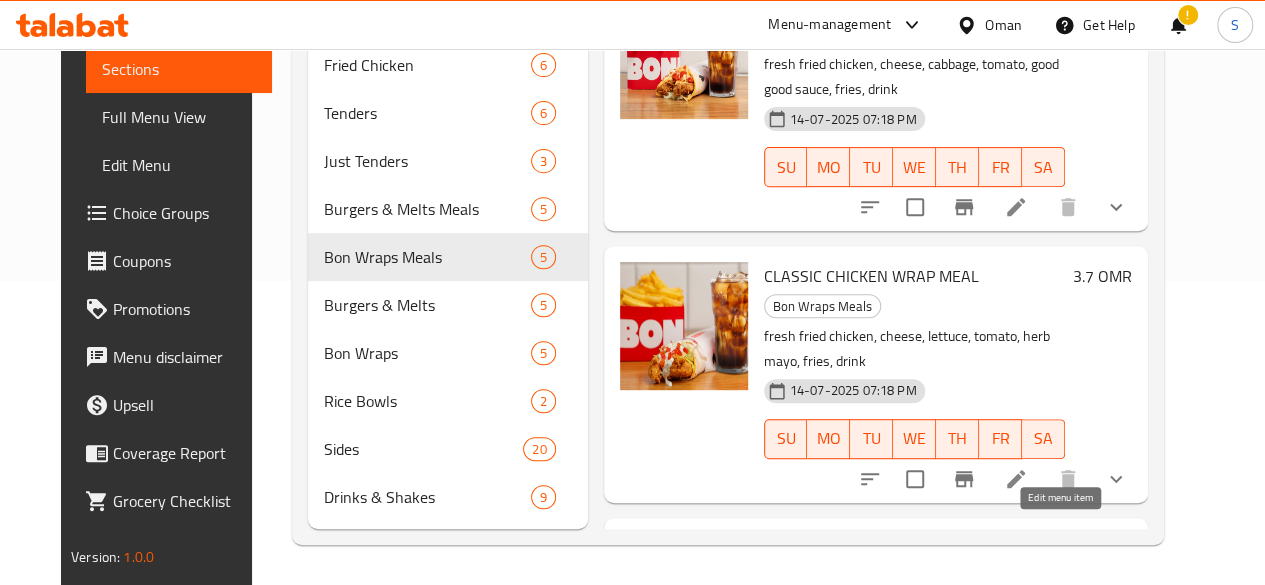 click 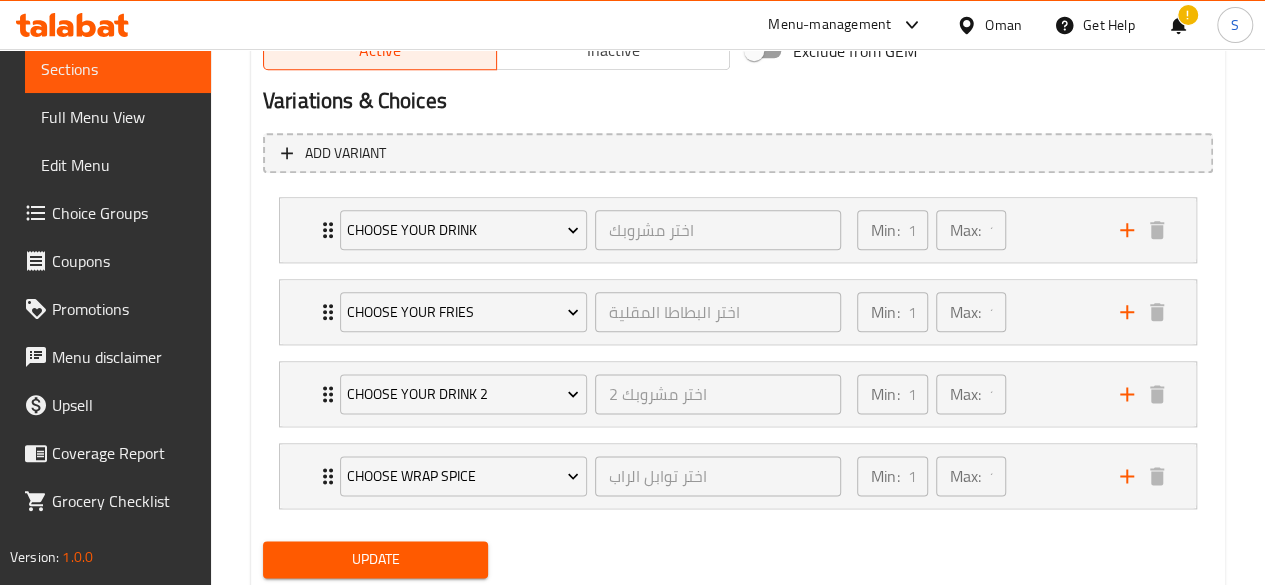 scroll, scrollTop: 1076, scrollLeft: 0, axis: vertical 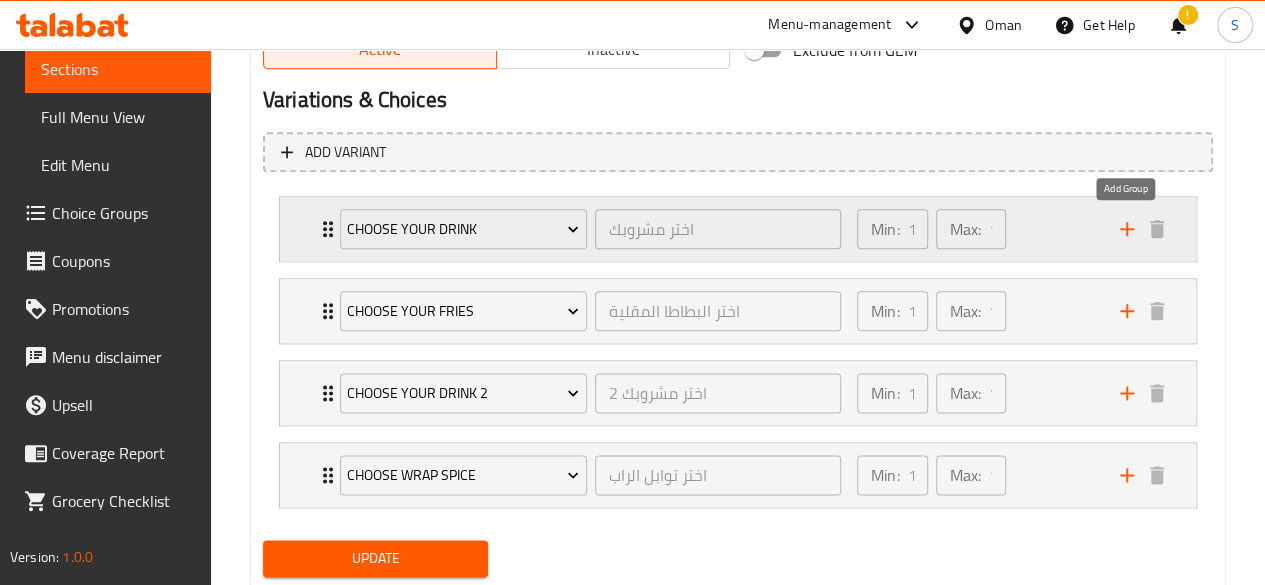 click 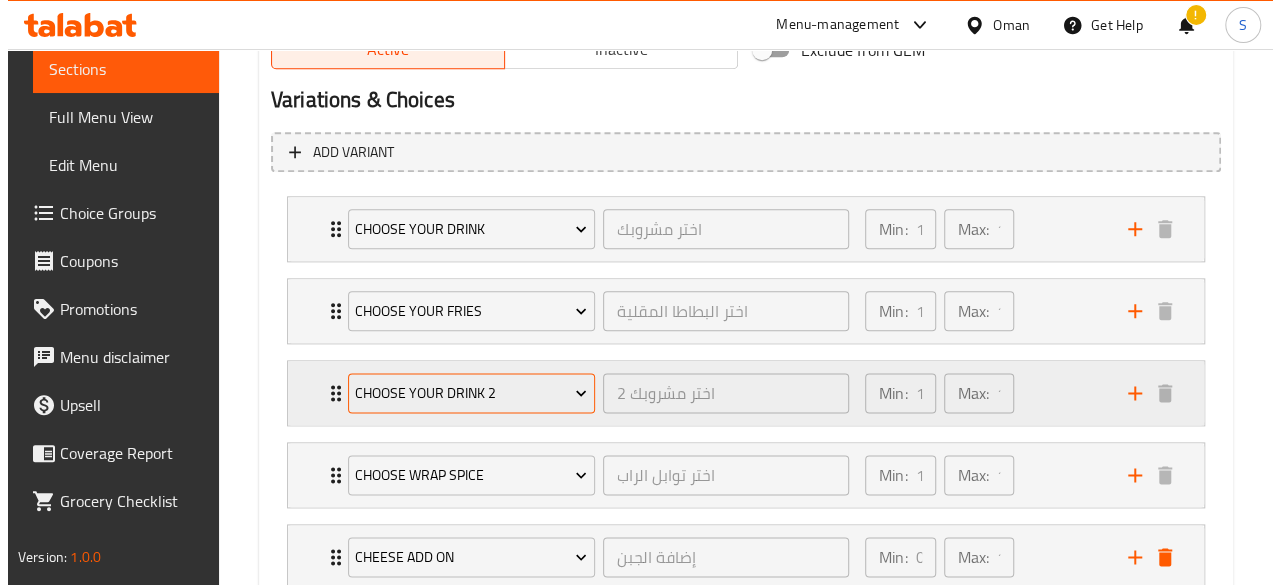 scroll, scrollTop: 1214, scrollLeft: 0, axis: vertical 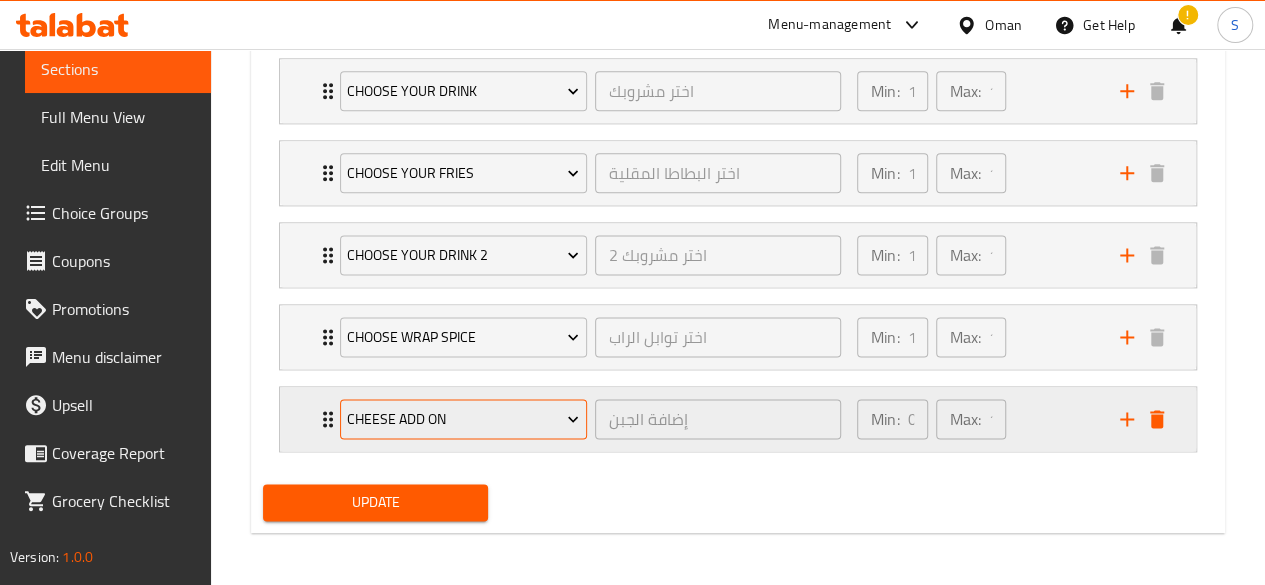 click on "Cheese add on" at bounding box center (463, 419) 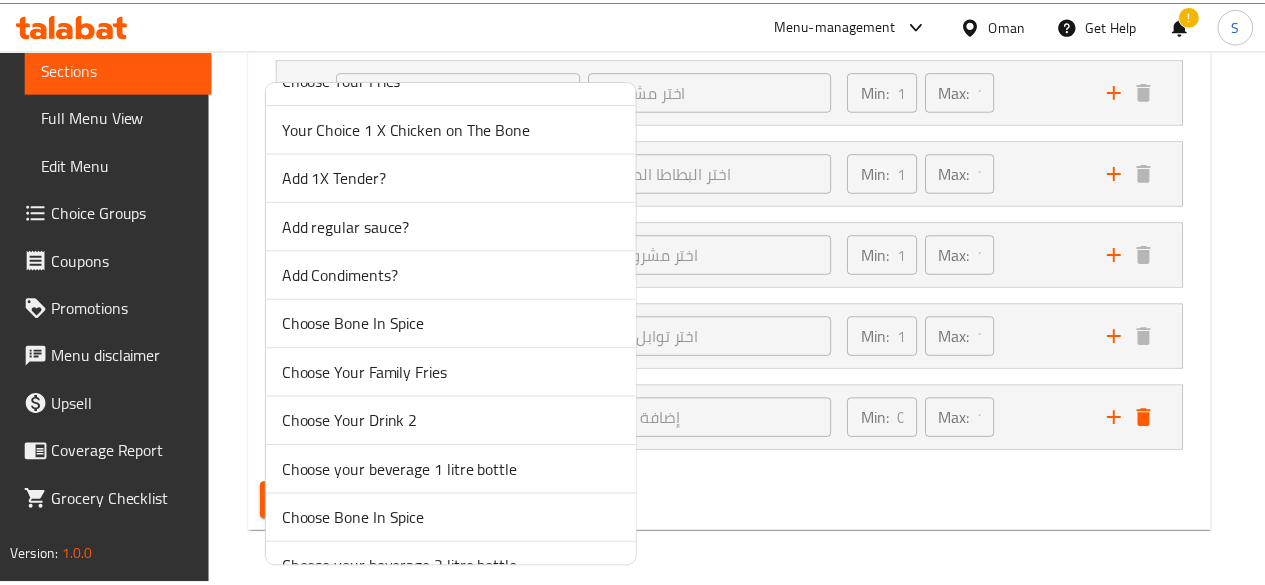 scroll, scrollTop: 574, scrollLeft: 0, axis: vertical 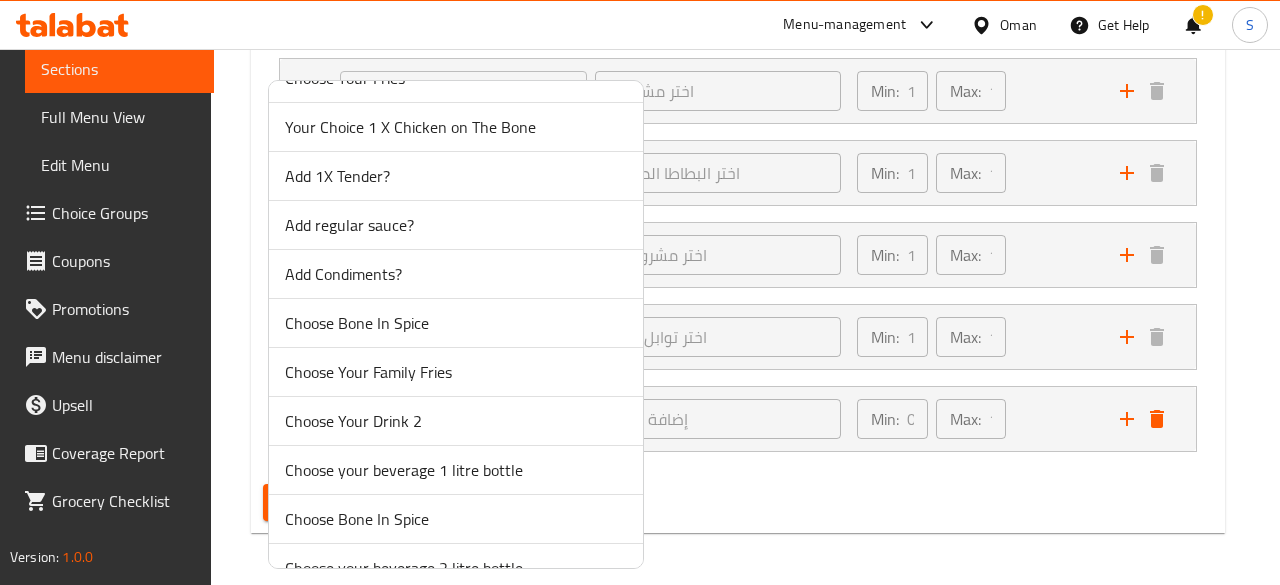 drag, startPoint x: 327, startPoint y: 209, endPoint x: 290, endPoint y: 223, distance: 39.56008 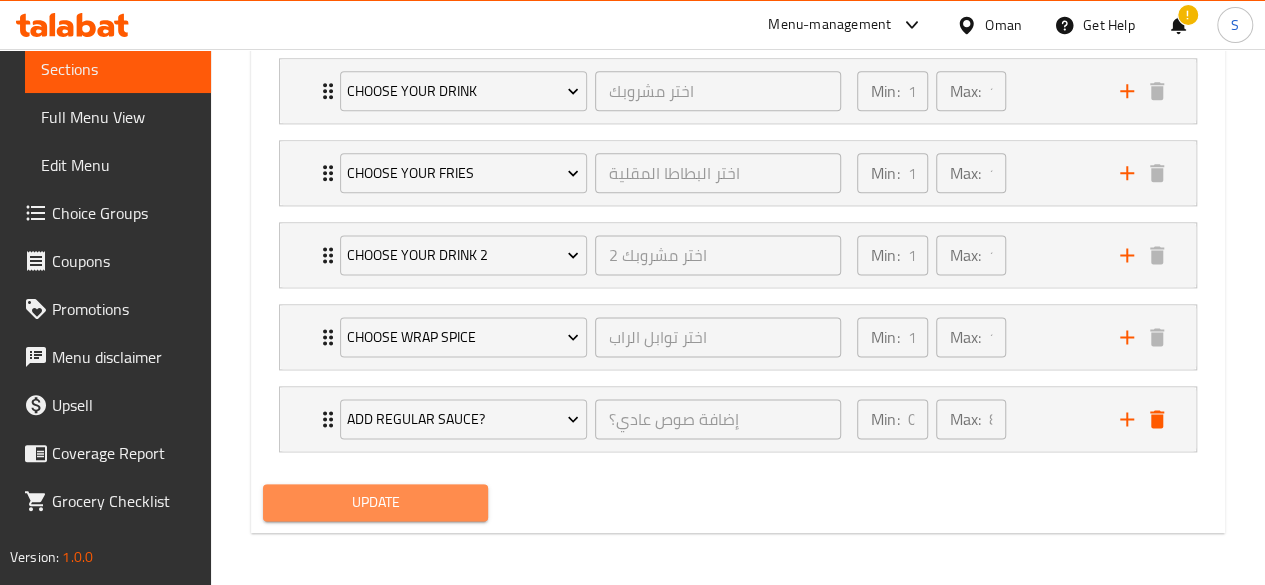 click on "Update" at bounding box center (376, 502) 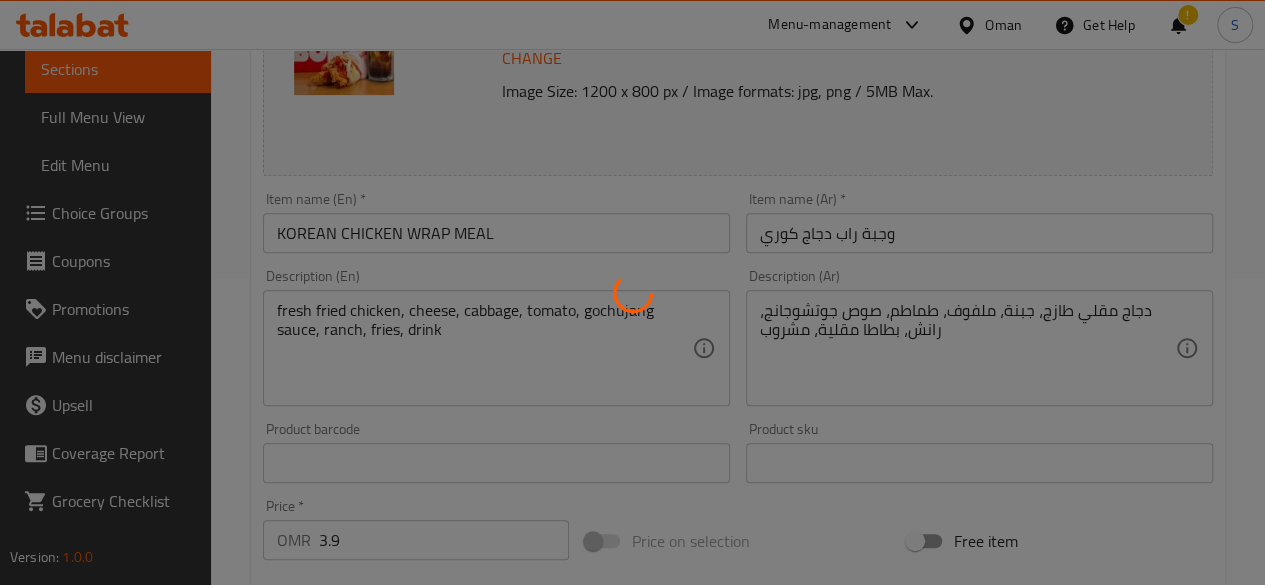 scroll, scrollTop: 0, scrollLeft: 0, axis: both 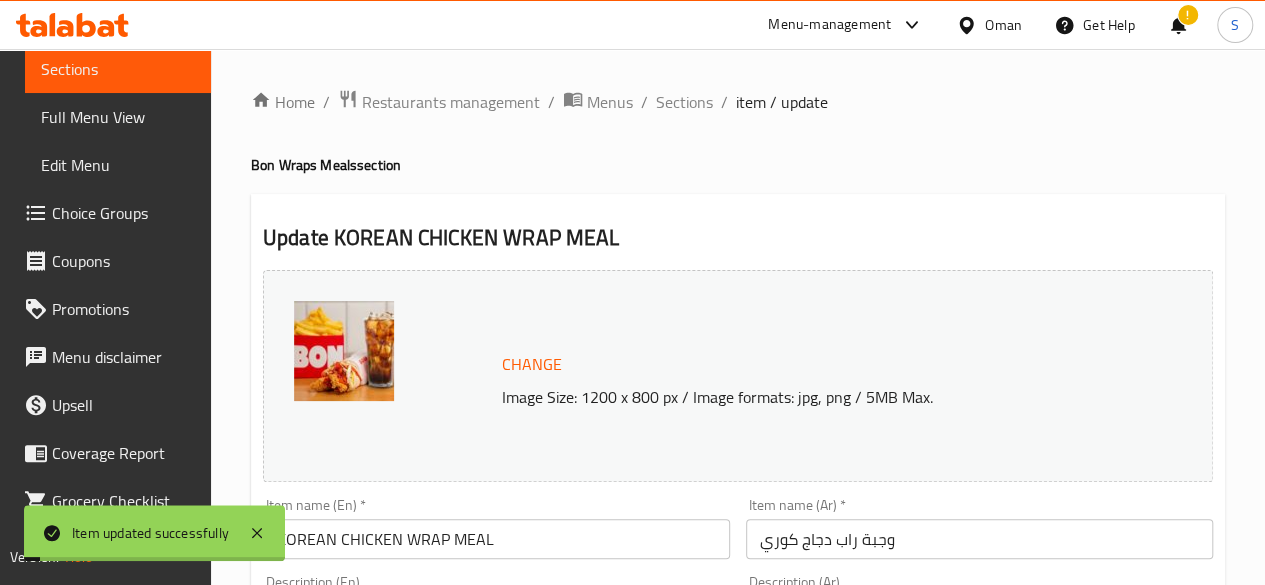 click on "Sections" at bounding box center (684, 102) 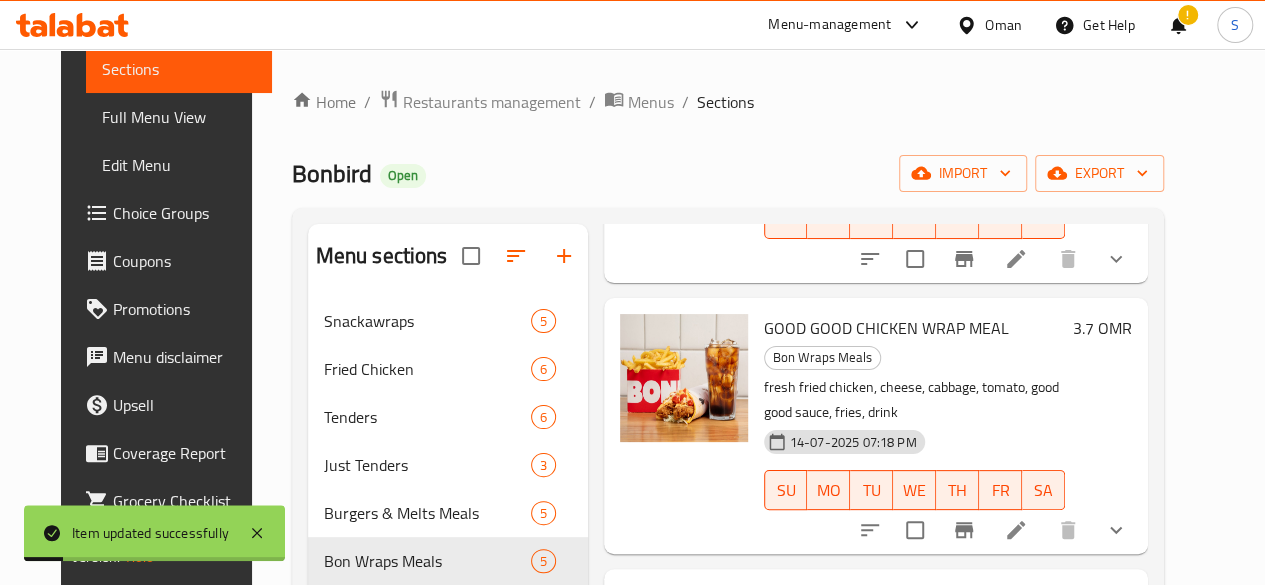 scroll, scrollTop: 583, scrollLeft: 0, axis: vertical 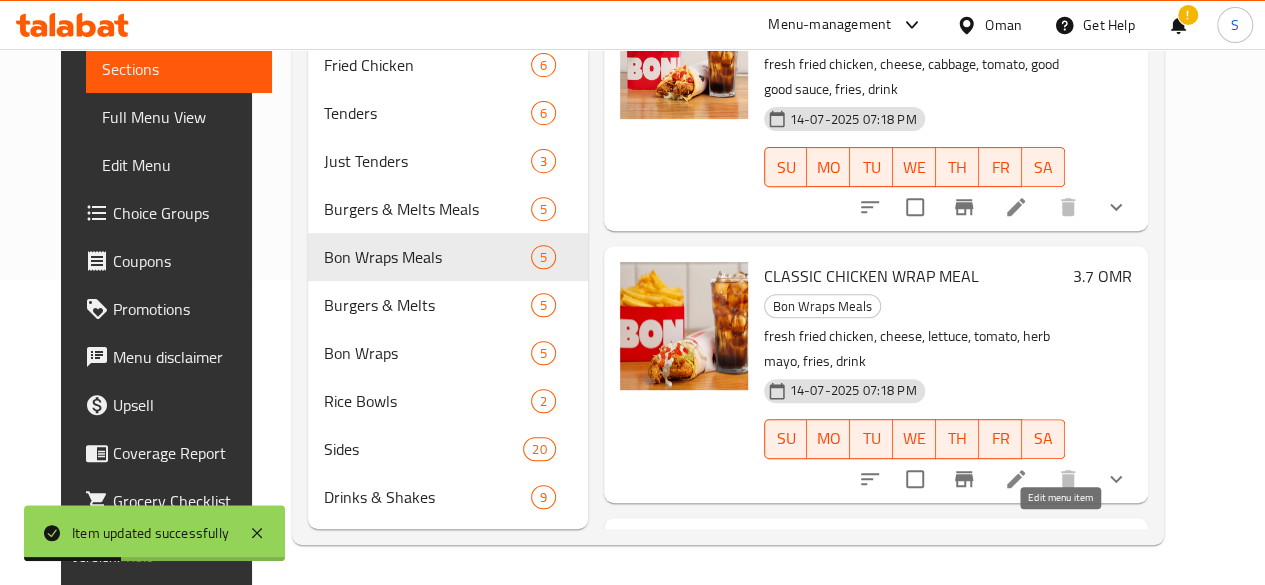 click 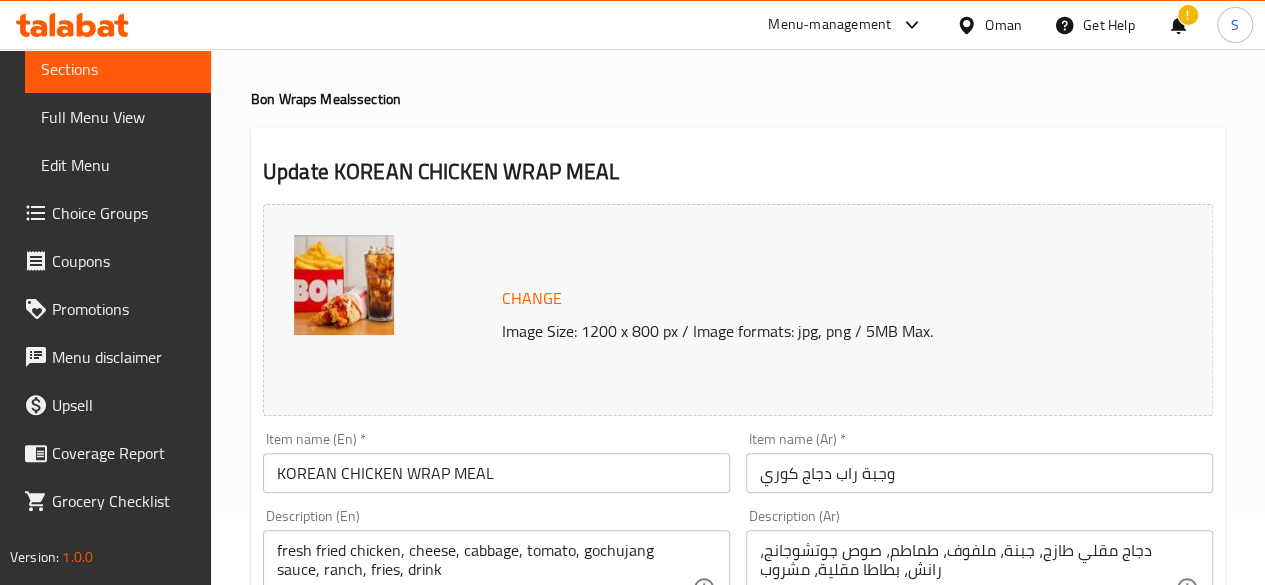 scroll, scrollTop: 0, scrollLeft: 0, axis: both 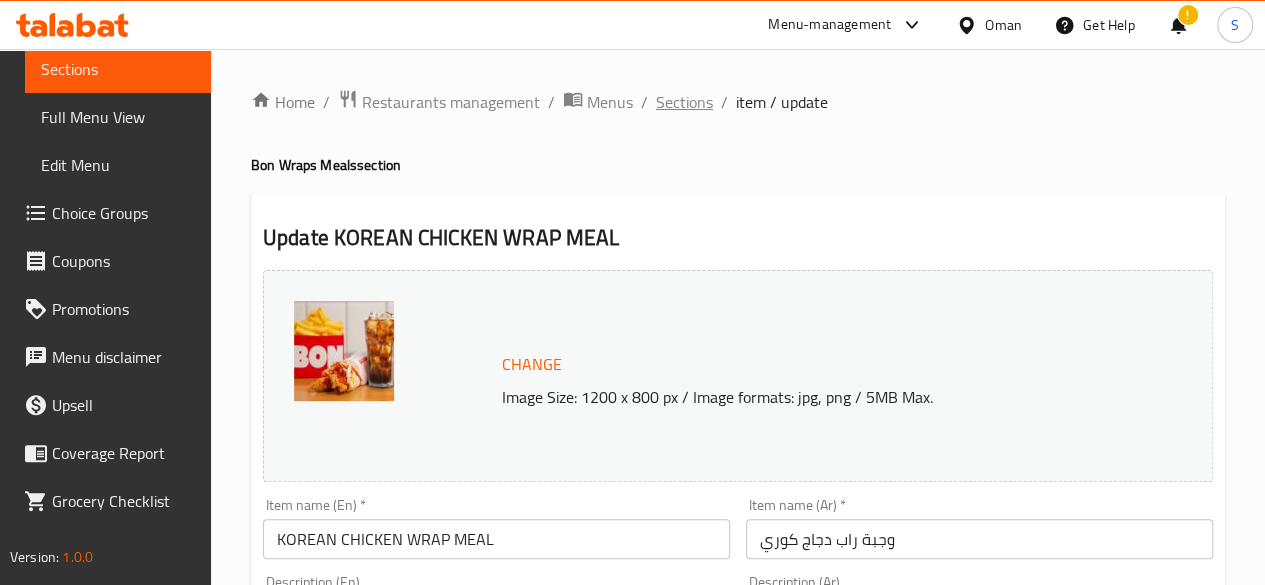 click on "Sections" at bounding box center [684, 102] 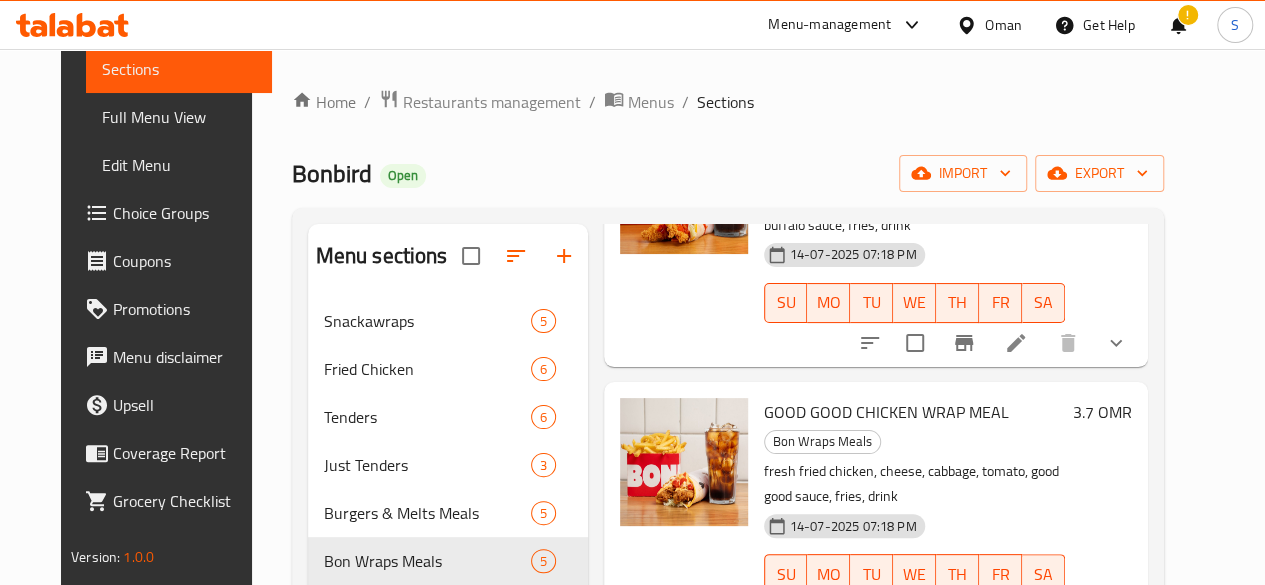 scroll, scrollTop: 583, scrollLeft: 0, axis: vertical 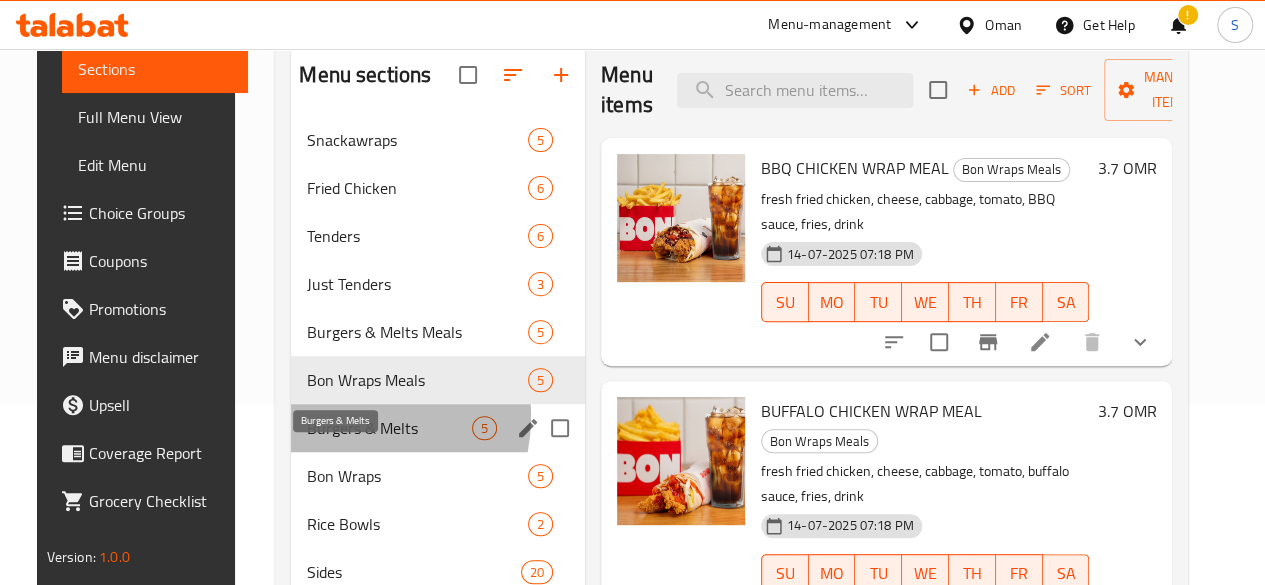 click on "Burgers & Melts" at bounding box center (389, 428) 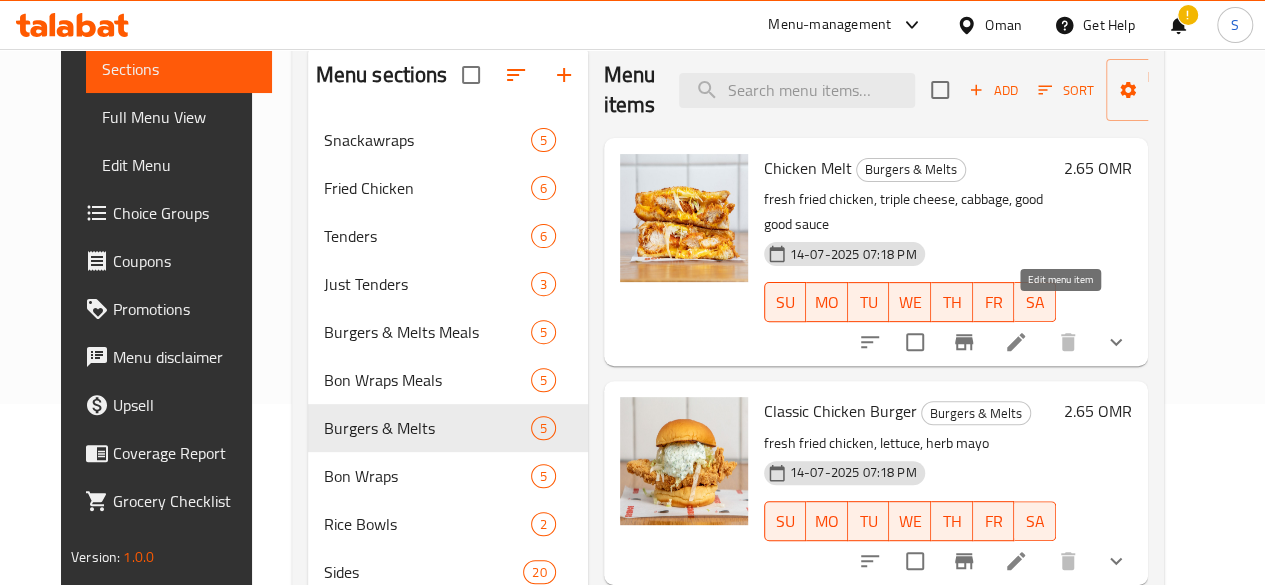 click 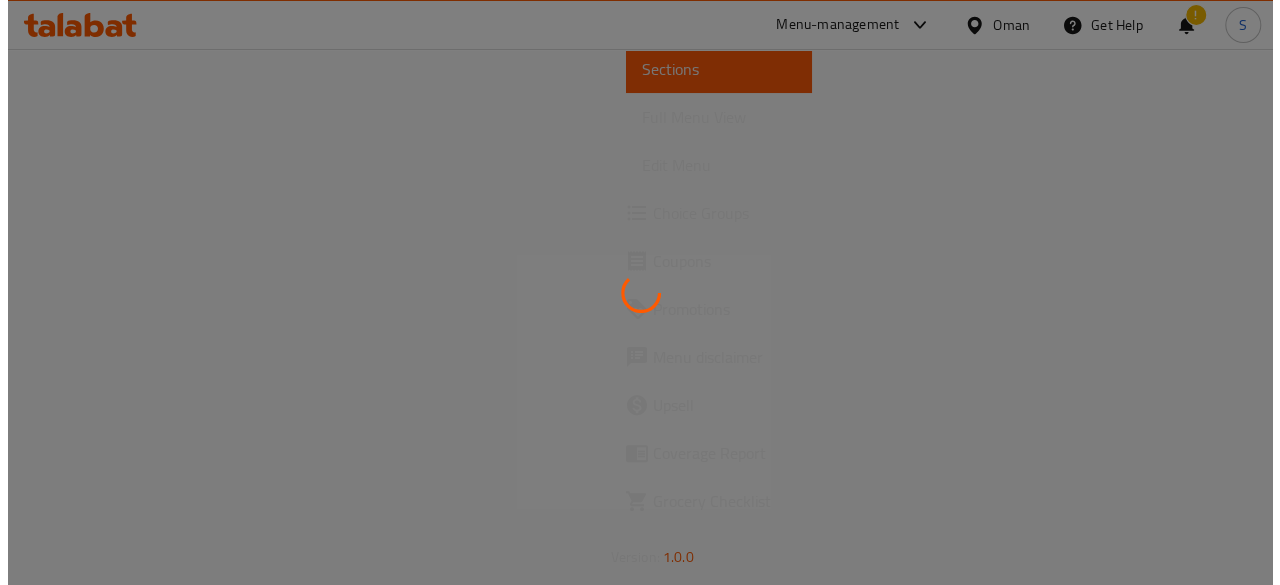 scroll, scrollTop: 0, scrollLeft: 0, axis: both 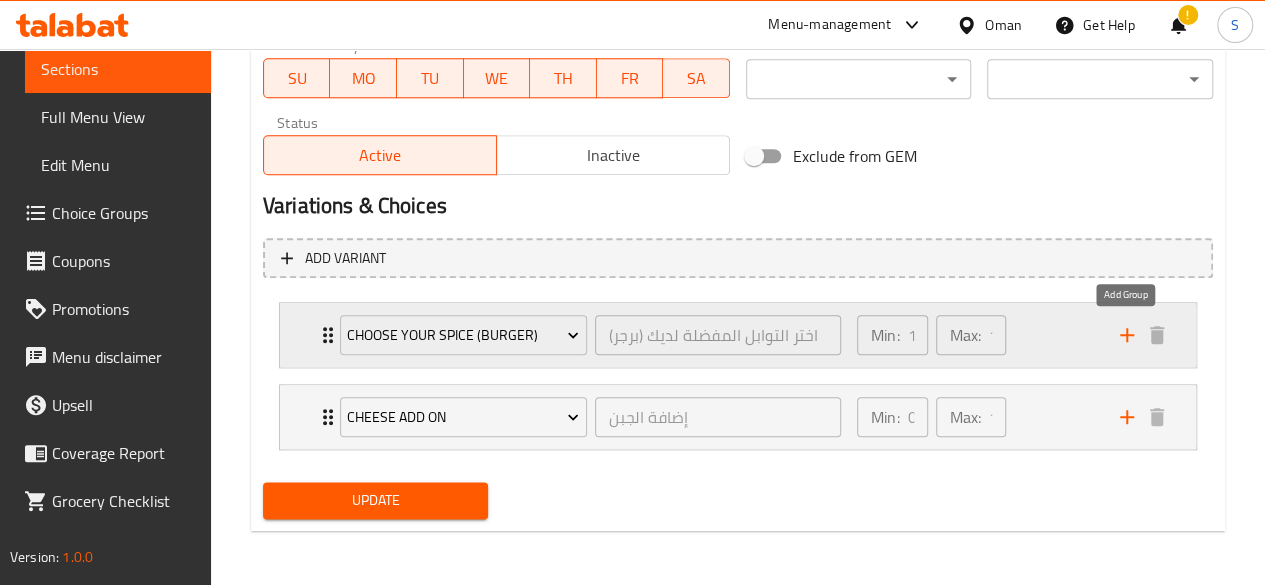 click 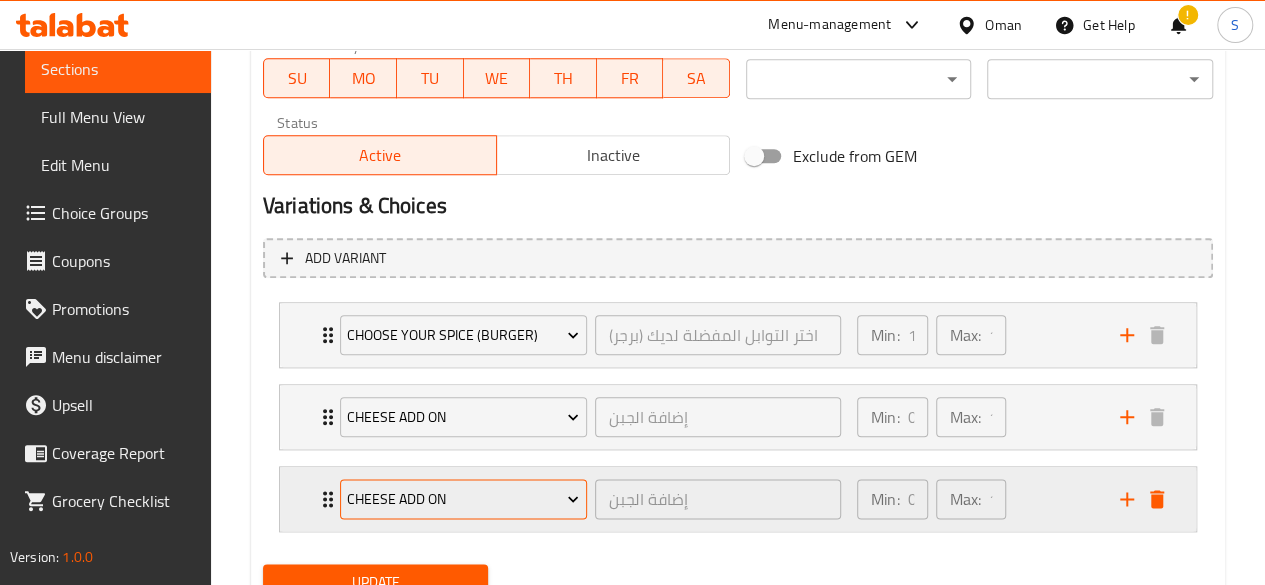 click on "Cheese add on" at bounding box center (463, 499) 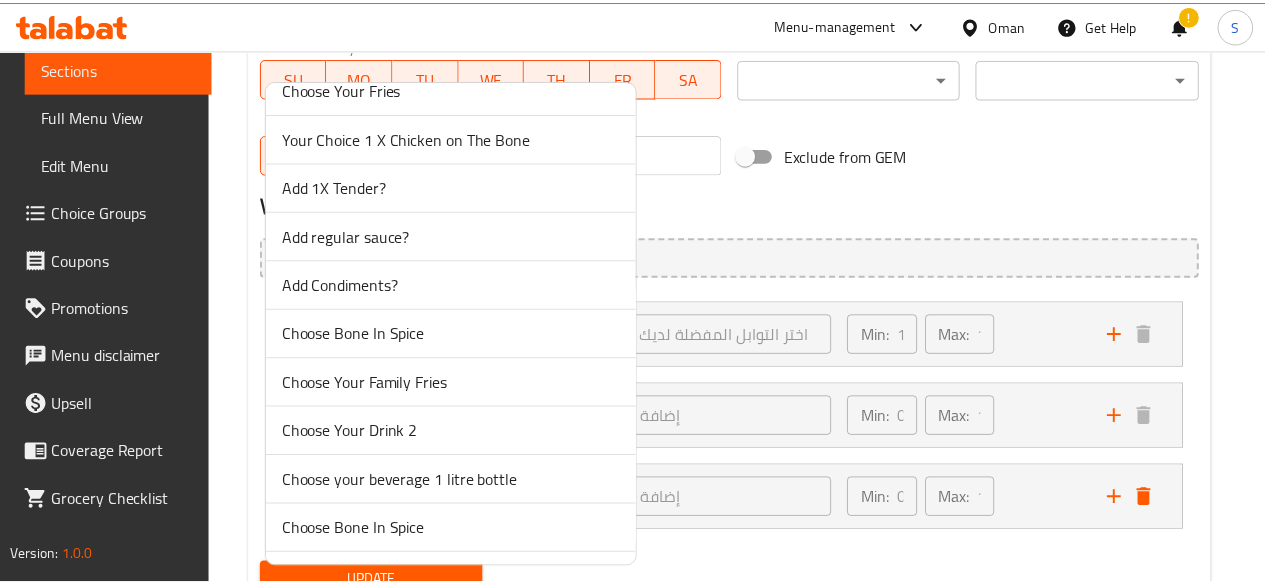 scroll, scrollTop: 545, scrollLeft: 0, axis: vertical 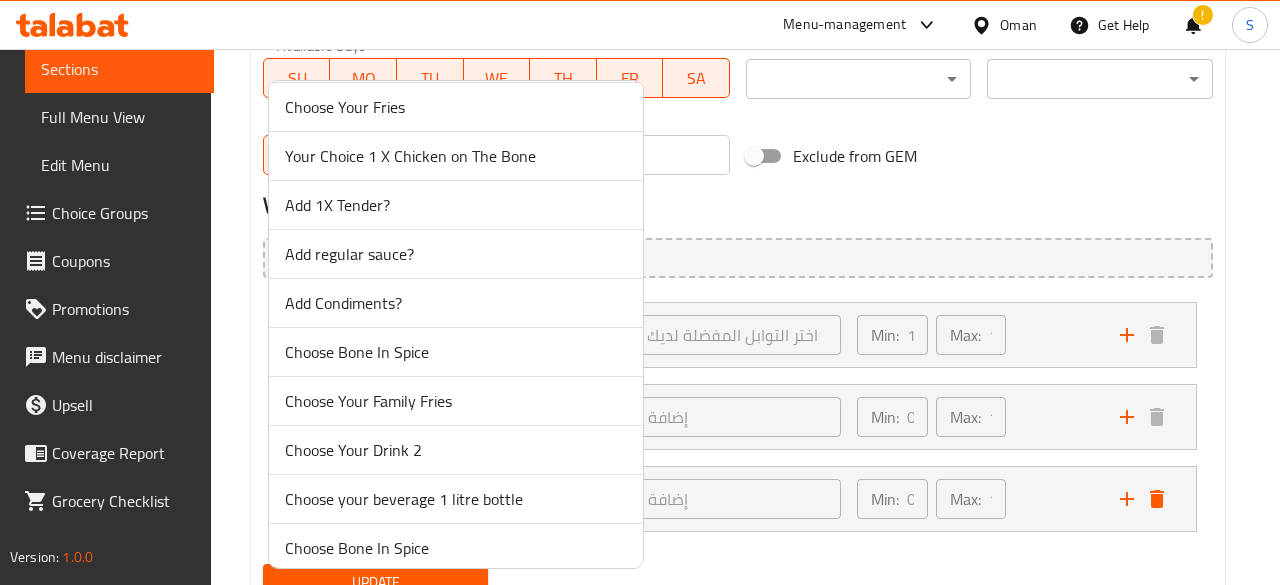 click on "Add regular sauce?" at bounding box center [456, 254] 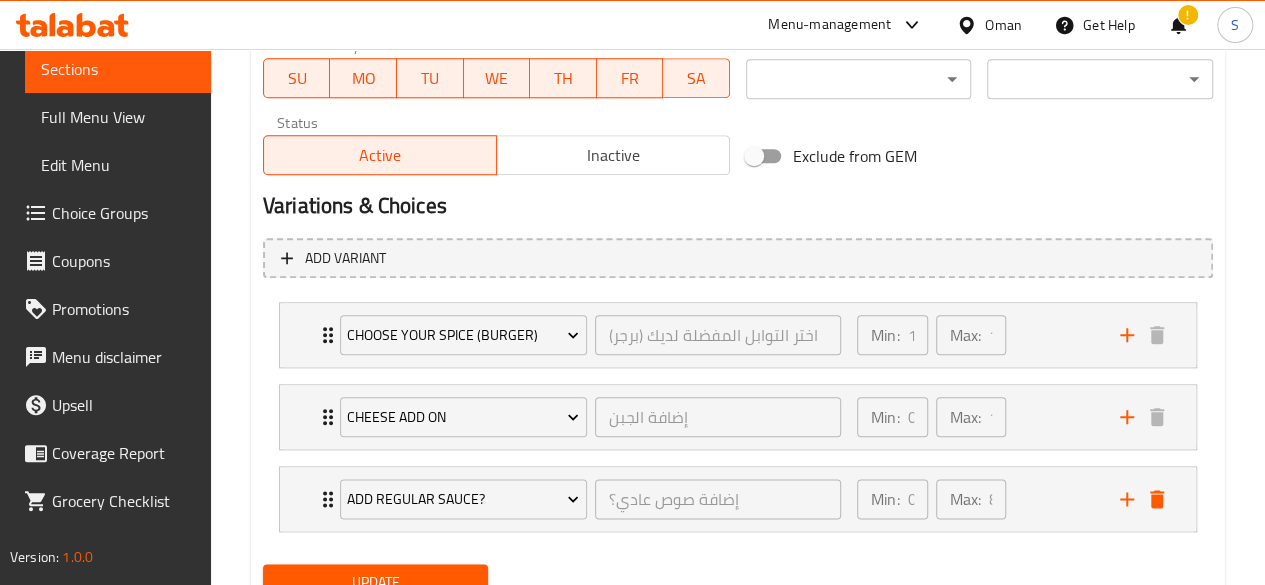 scroll, scrollTop: 1052, scrollLeft: 0, axis: vertical 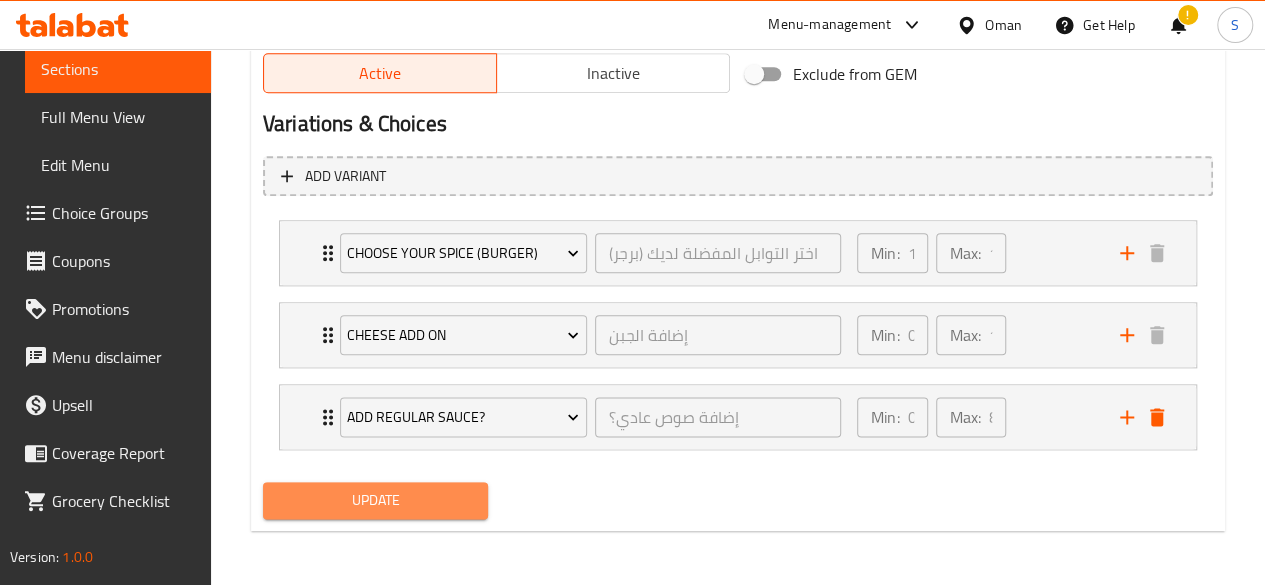 click on "Update" at bounding box center (376, 500) 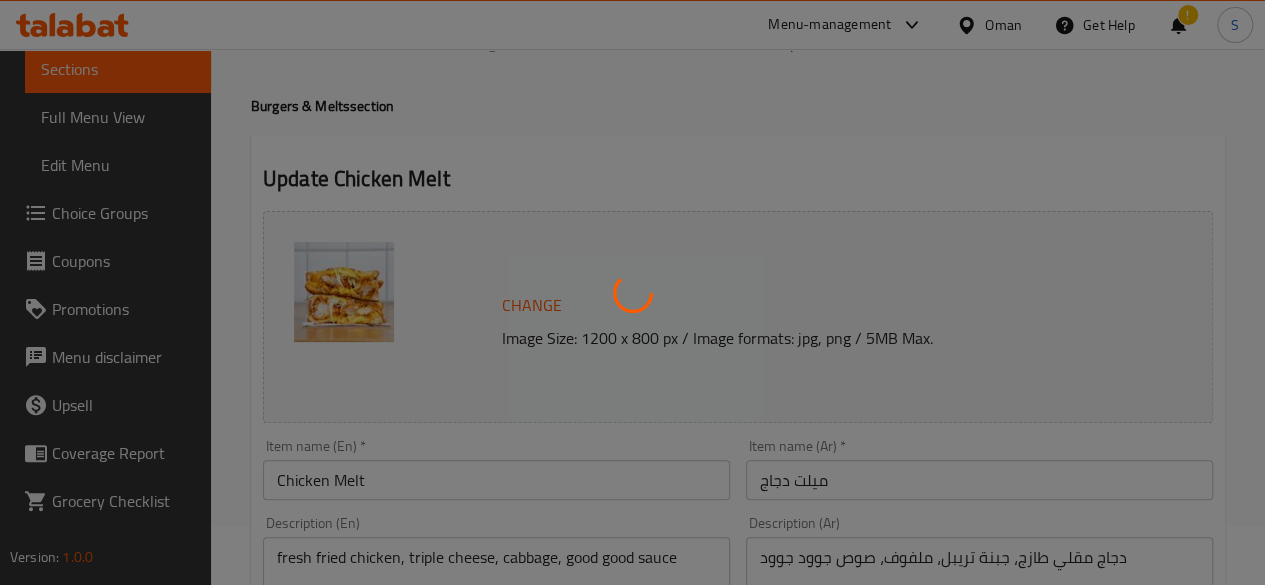 scroll, scrollTop: 0, scrollLeft: 0, axis: both 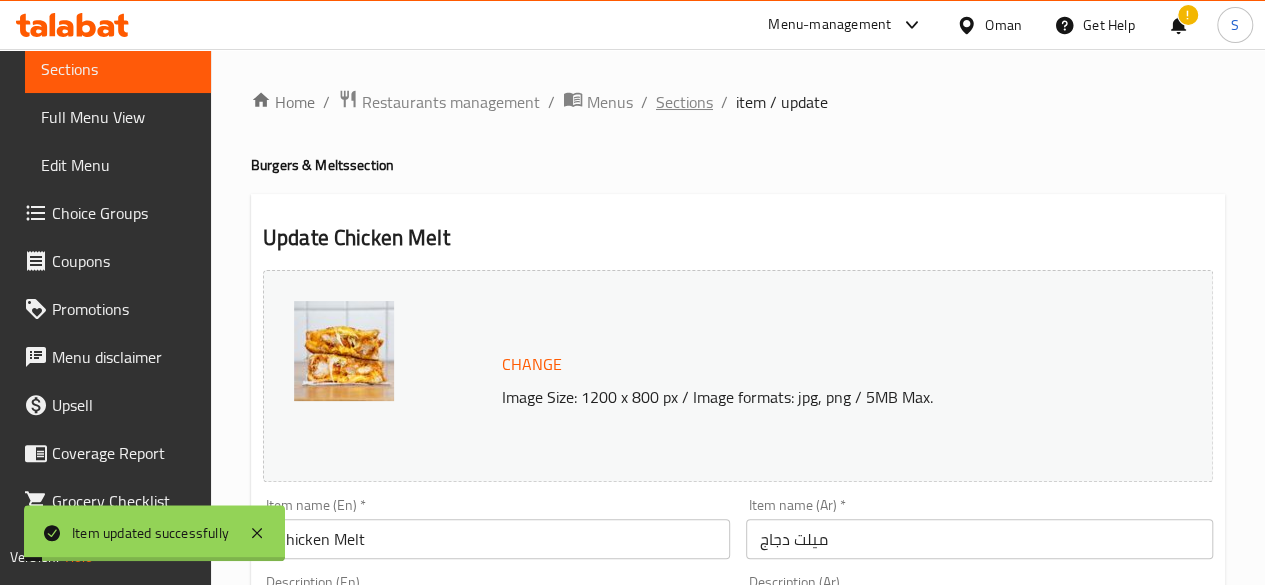 click on "Sections" at bounding box center (684, 102) 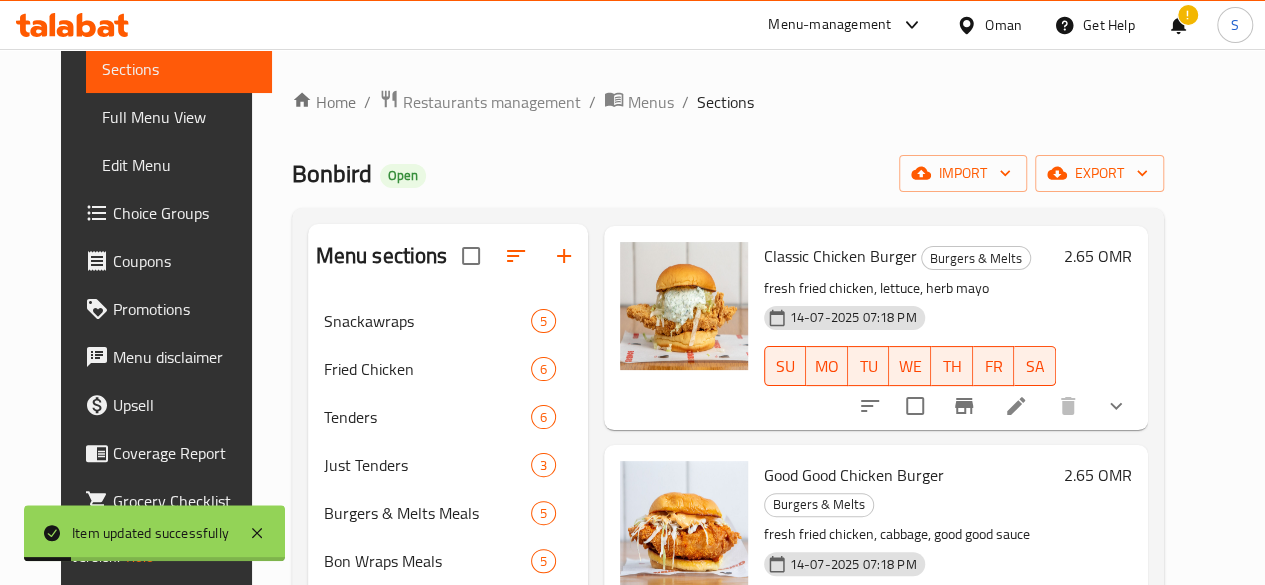 scroll, scrollTop: 339, scrollLeft: 0, axis: vertical 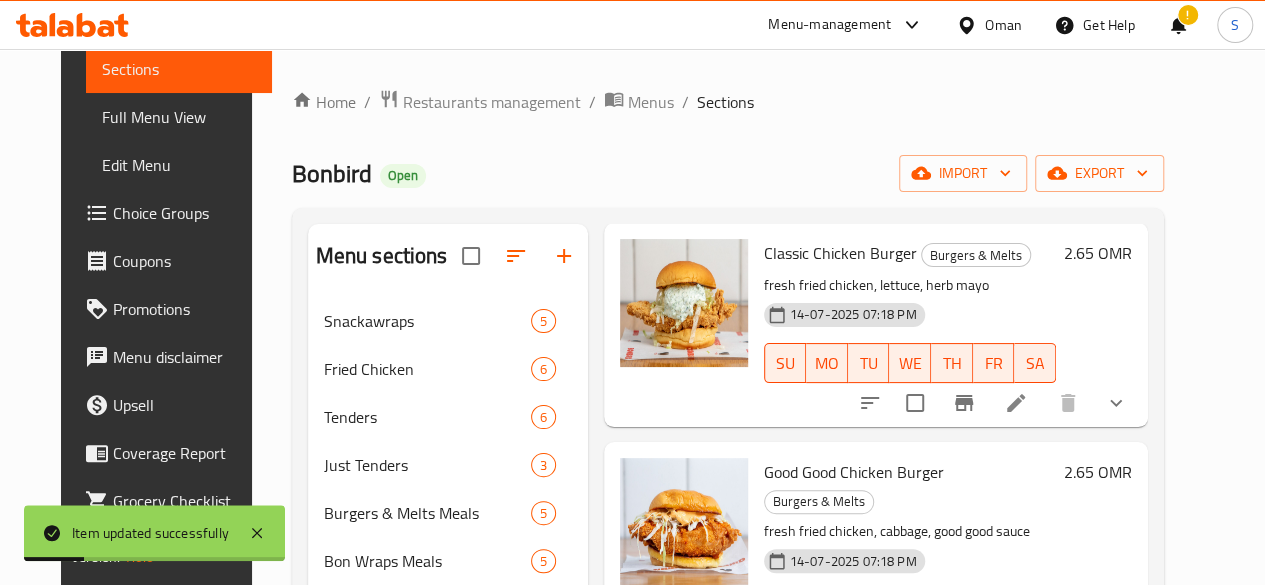 click 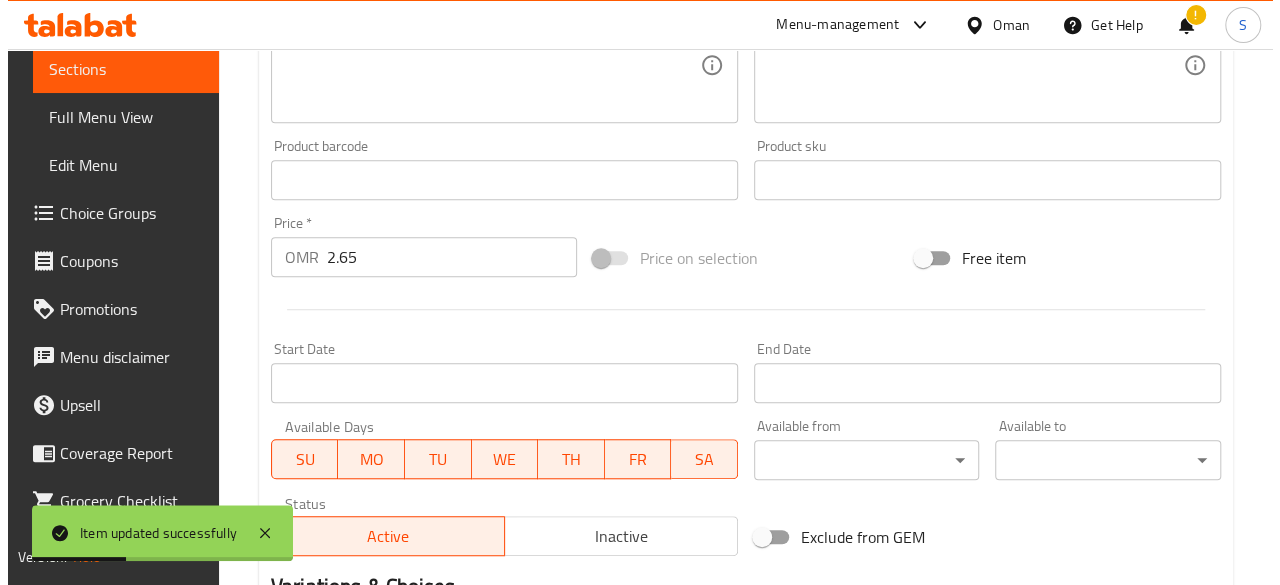 scroll, scrollTop: 970, scrollLeft: 0, axis: vertical 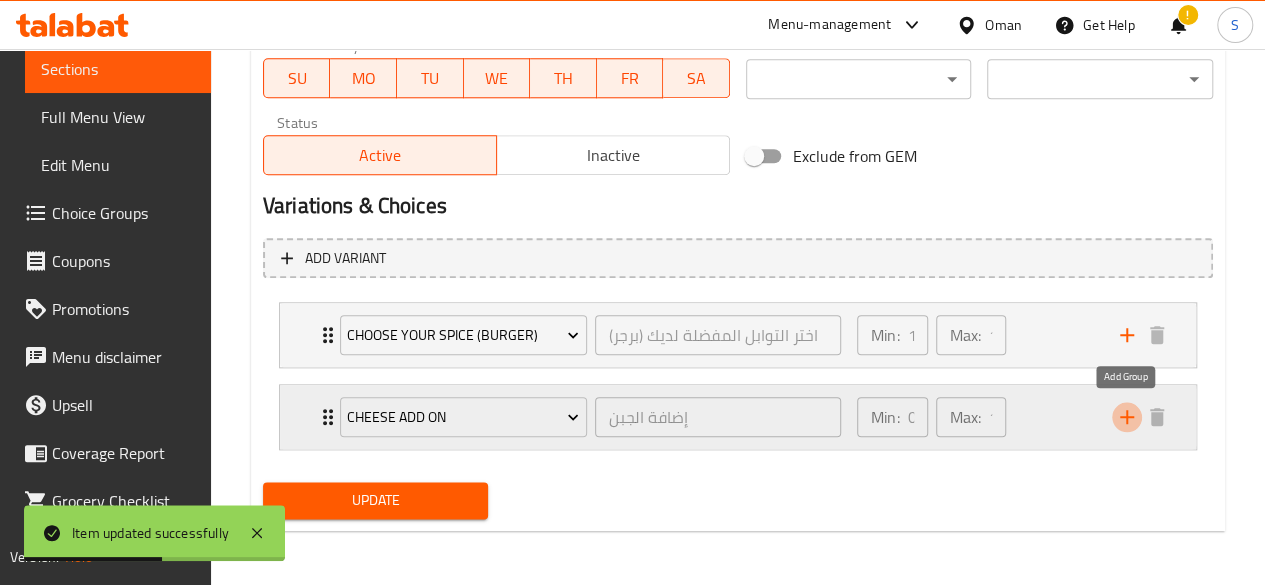 click 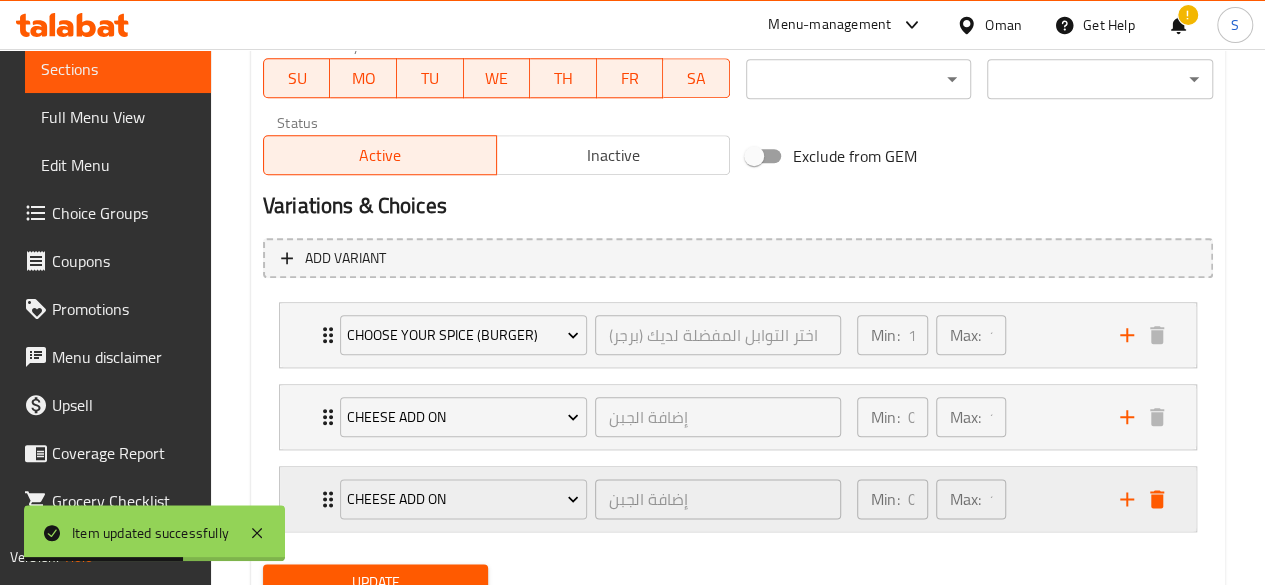 click on "Cheese add on" at bounding box center (463, 499) 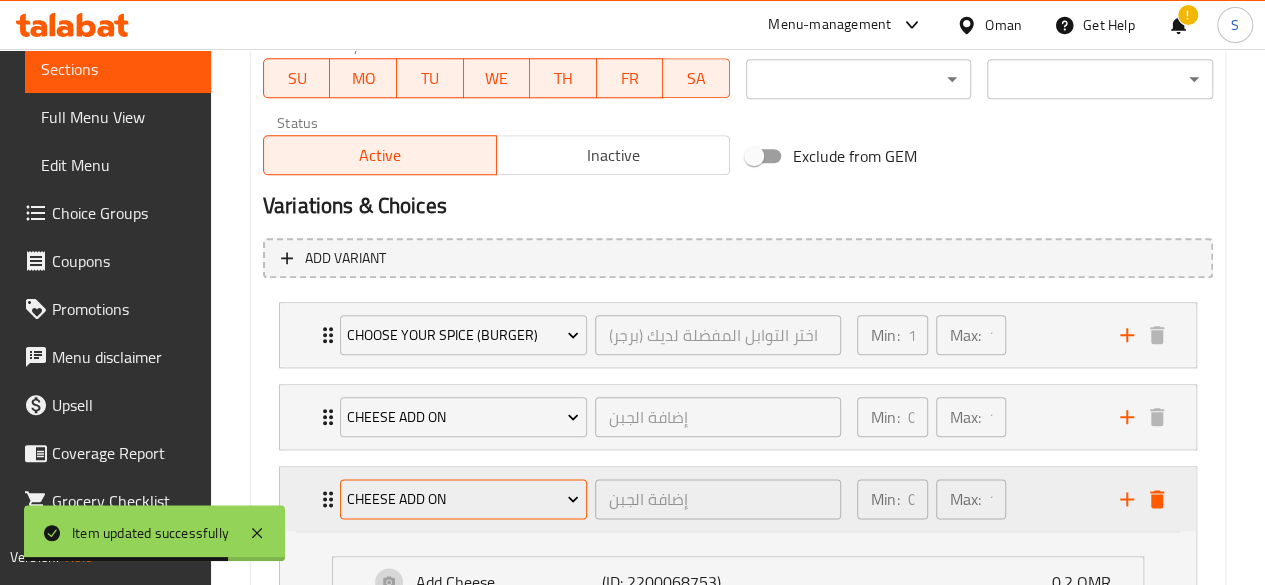 click on "Cheese add on" at bounding box center (463, 499) 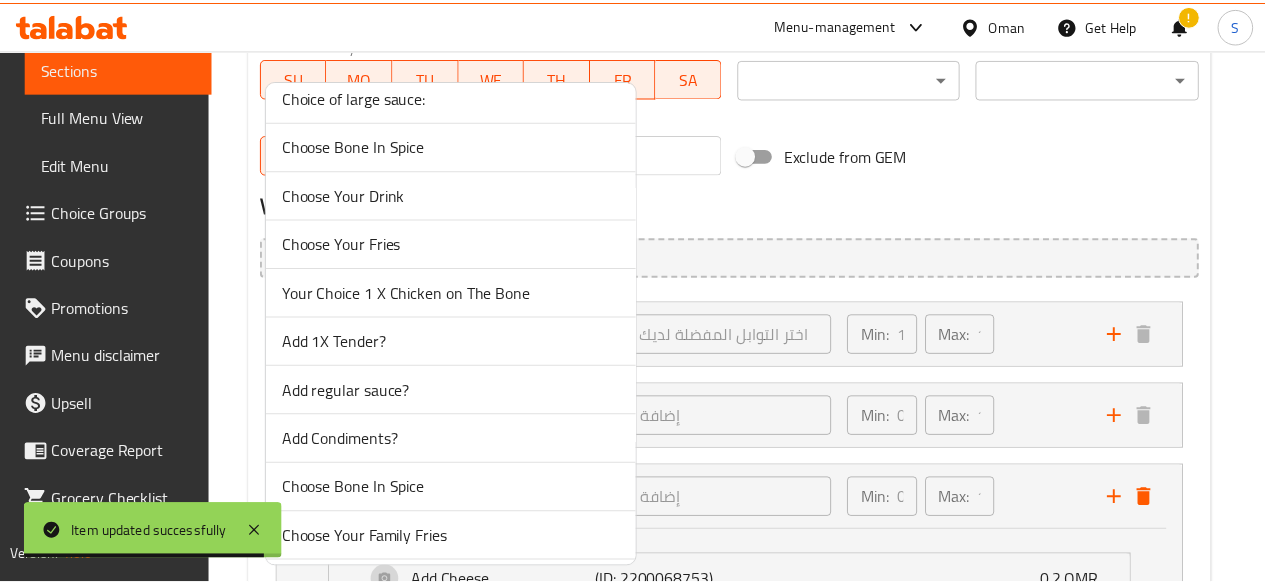 scroll, scrollTop: 409, scrollLeft: 0, axis: vertical 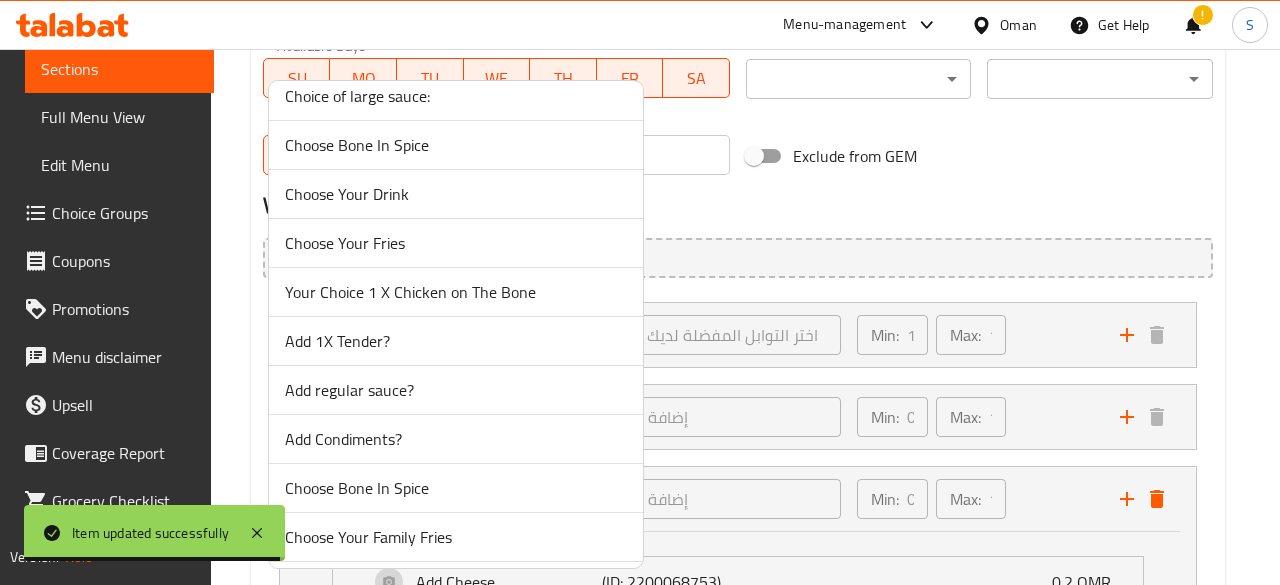 click on "Add regular sauce?" at bounding box center (456, 390) 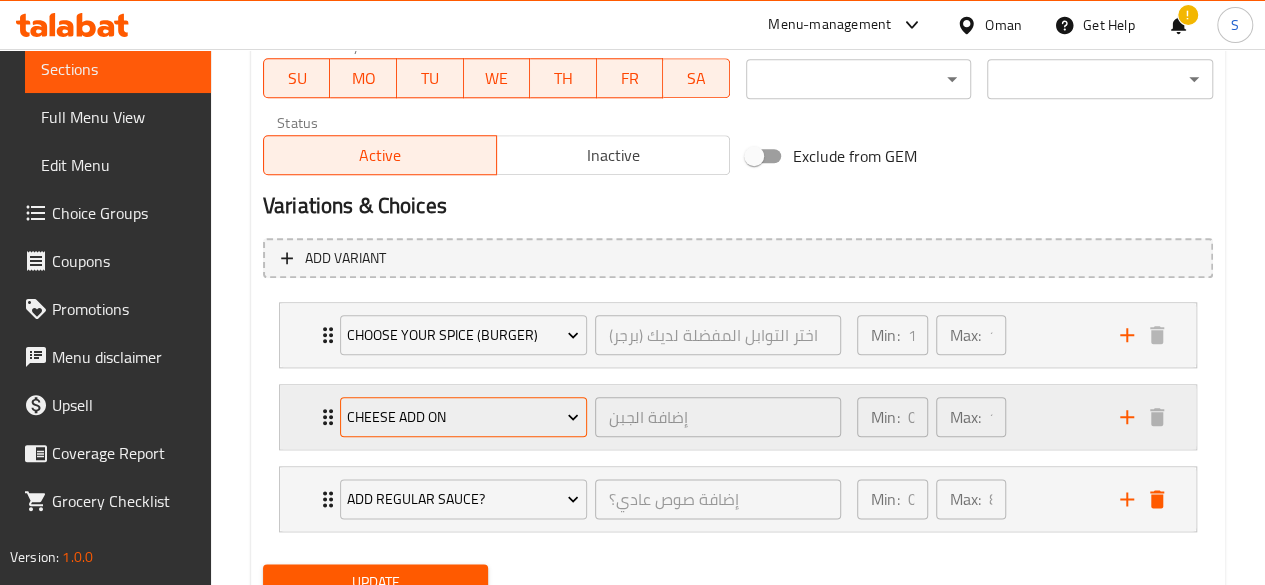 scroll, scrollTop: 1052, scrollLeft: 0, axis: vertical 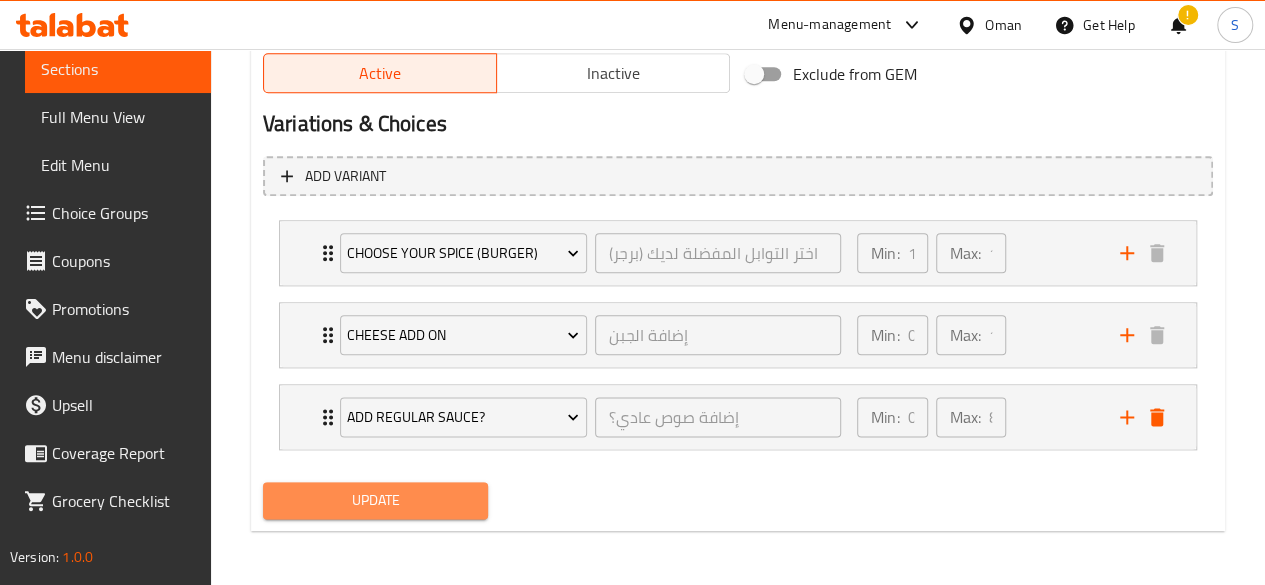 click on "Update" at bounding box center [376, 500] 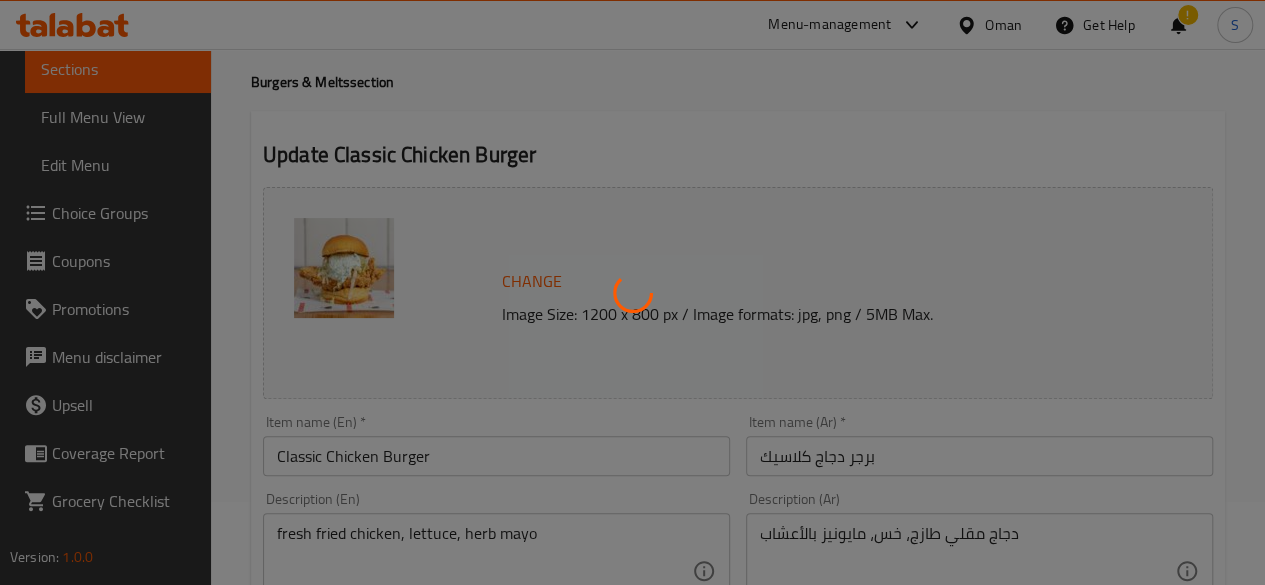 scroll, scrollTop: 0, scrollLeft: 0, axis: both 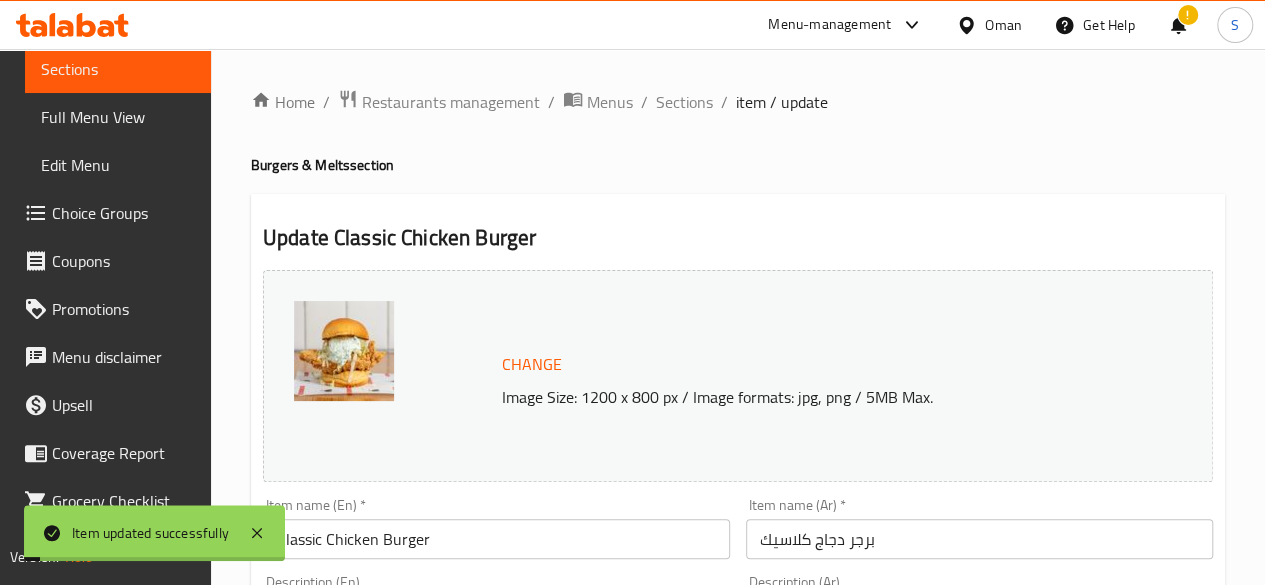 click on "Sections" at bounding box center [684, 102] 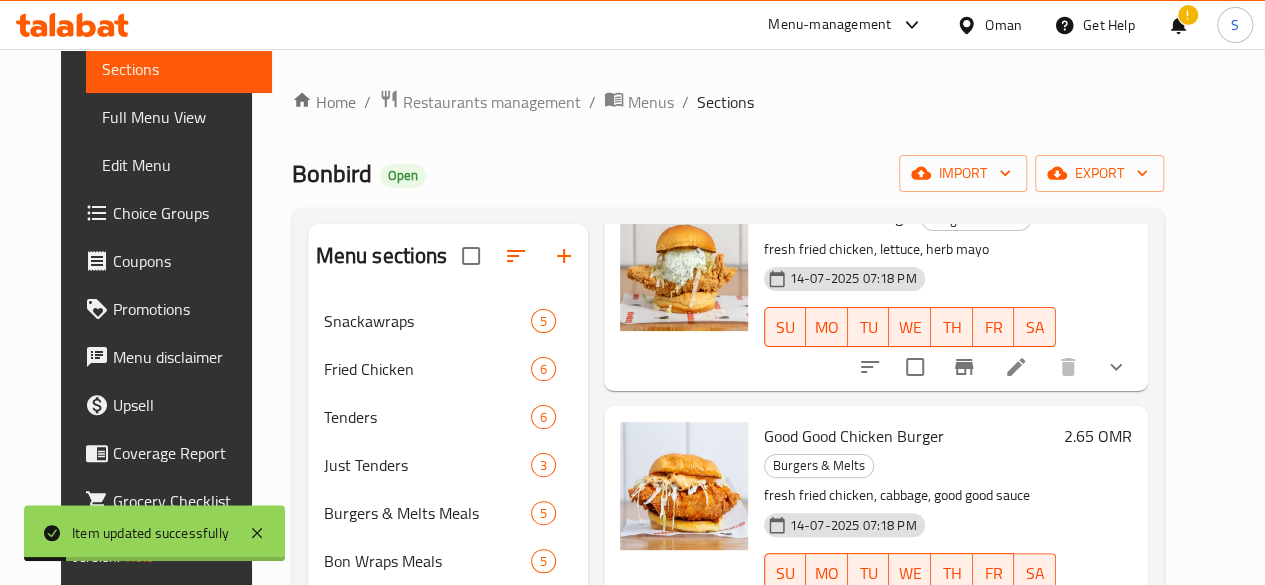 scroll, scrollTop: 533, scrollLeft: 0, axis: vertical 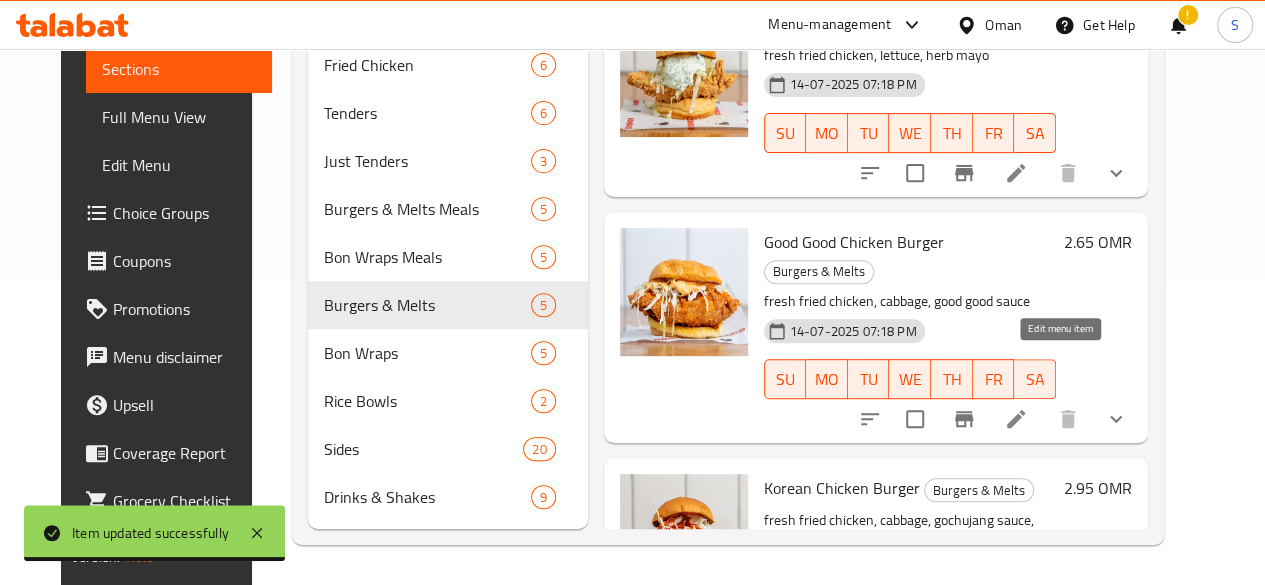 click 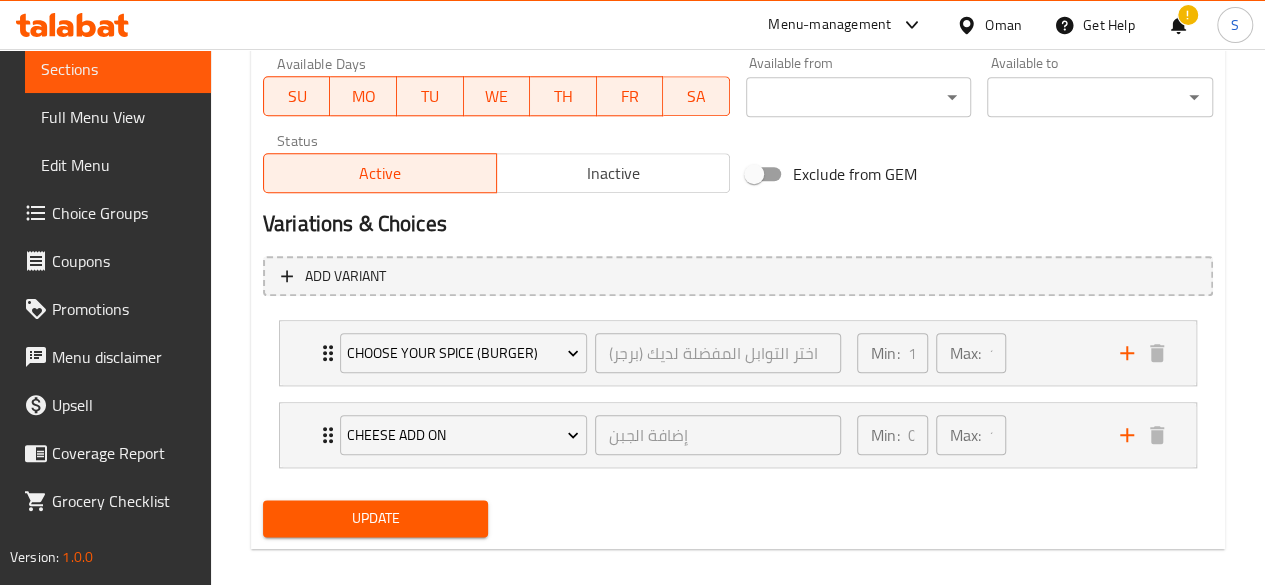 scroll, scrollTop: 970, scrollLeft: 0, axis: vertical 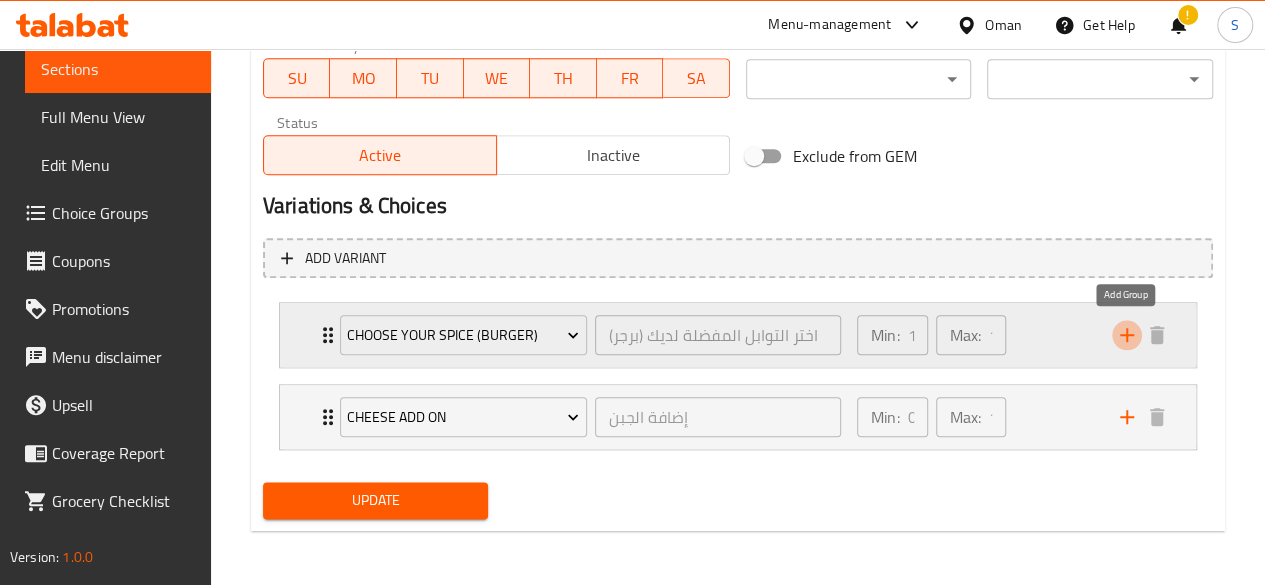 click 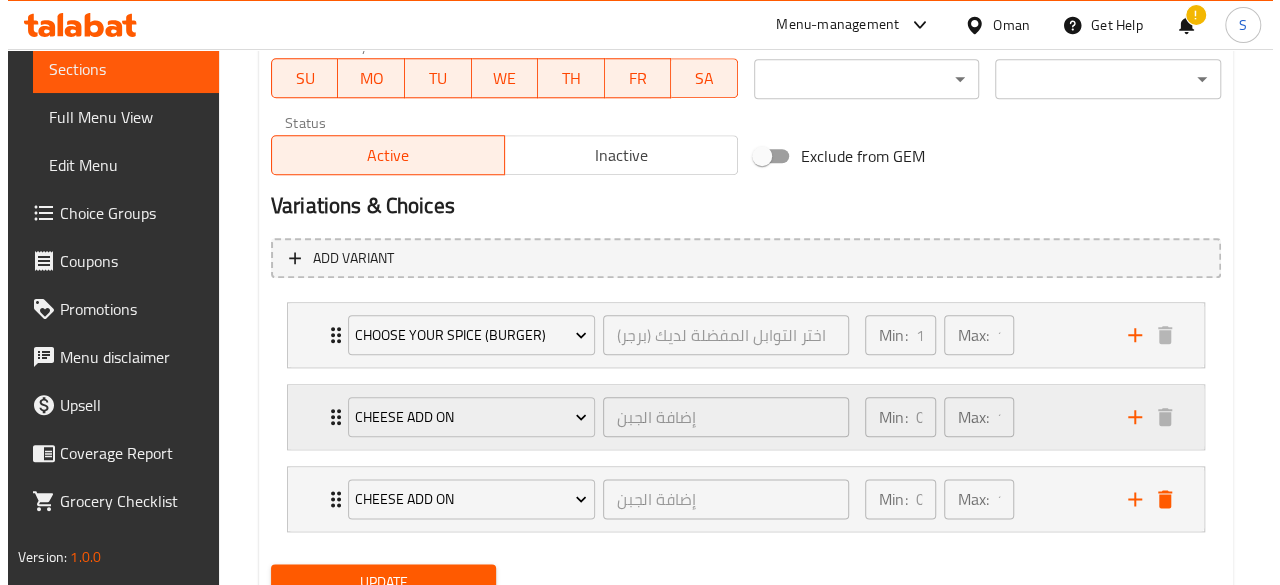 scroll, scrollTop: 1052, scrollLeft: 0, axis: vertical 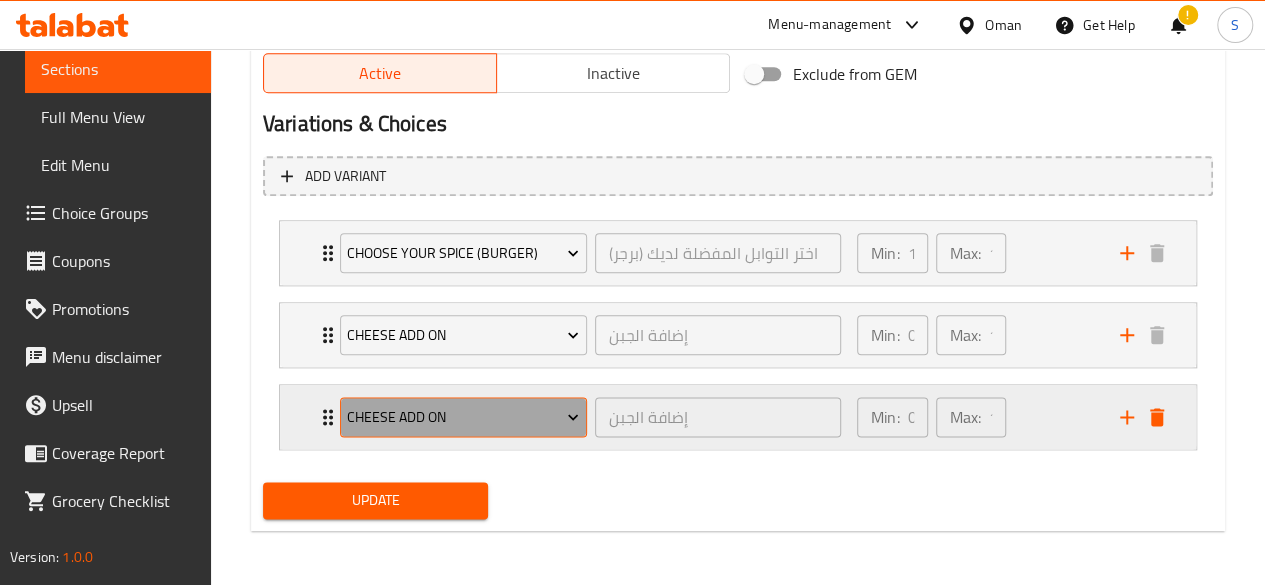 click on "Cheese add on" at bounding box center (463, 417) 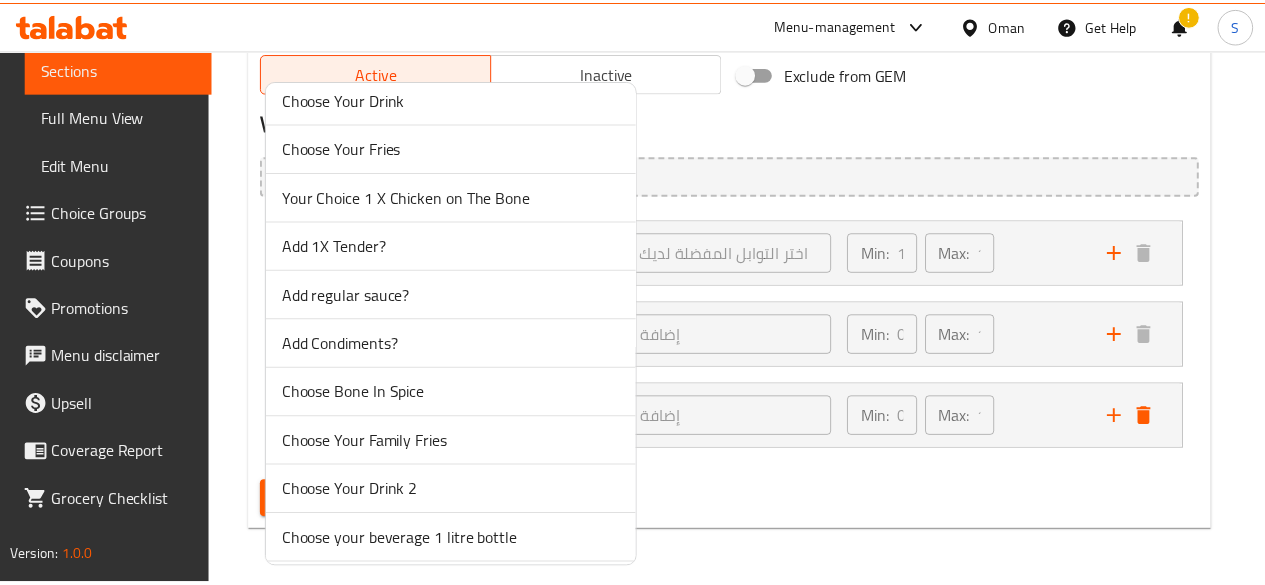 scroll, scrollTop: 508, scrollLeft: 0, axis: vertical 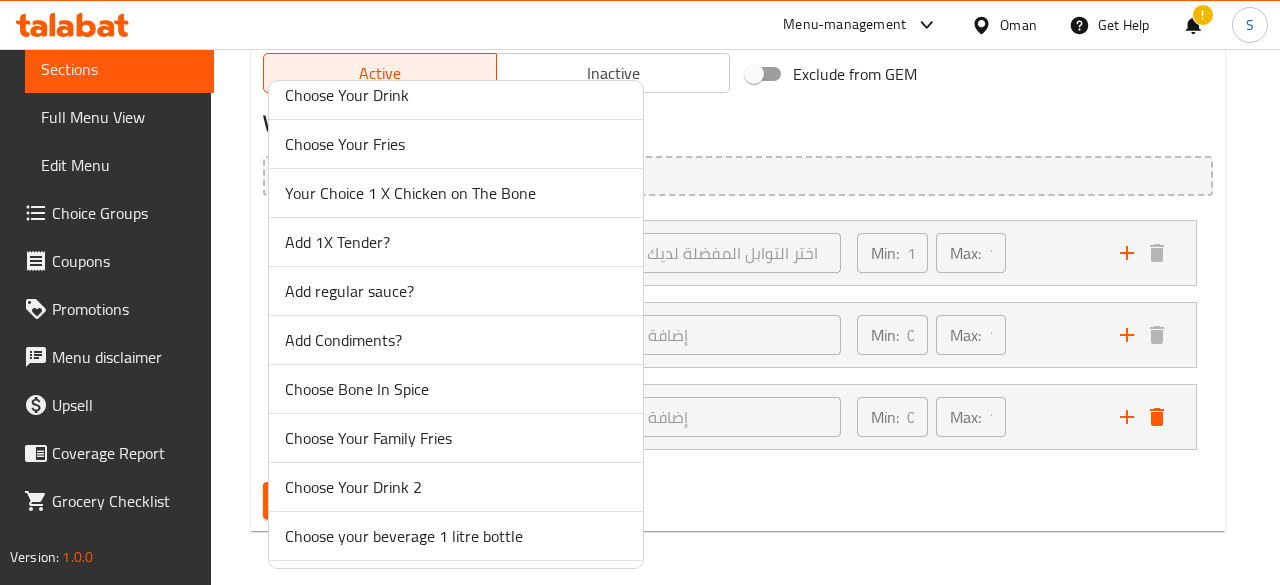 click on "Add regular sauce?" at bounding box center (456, 291) 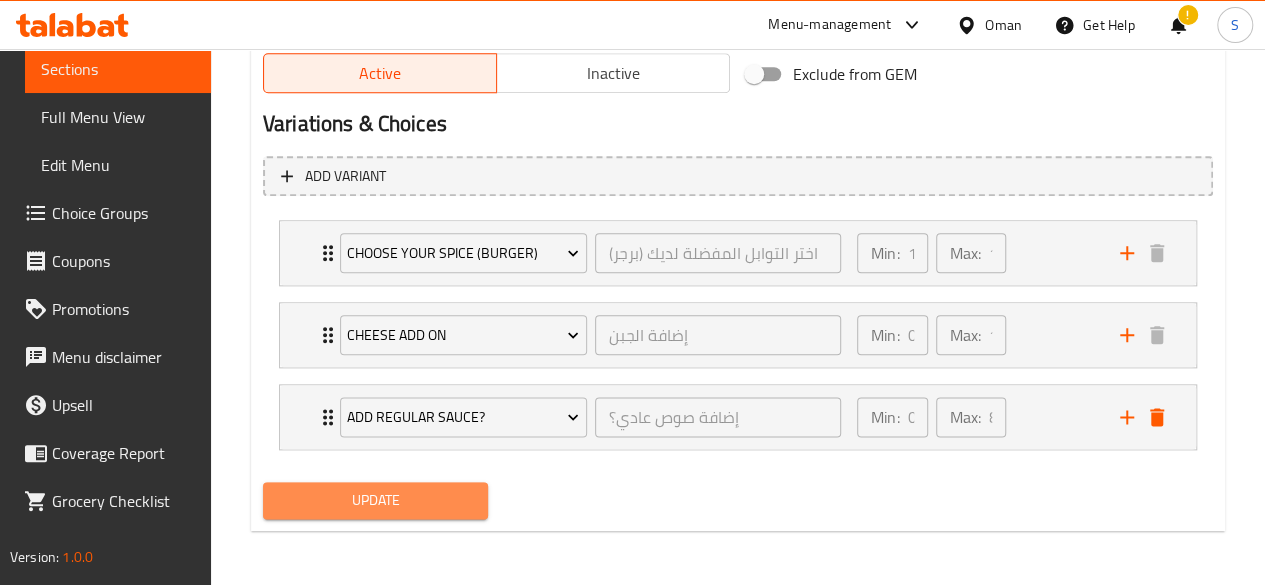 click on "Update" at bounding box center (376, 500) 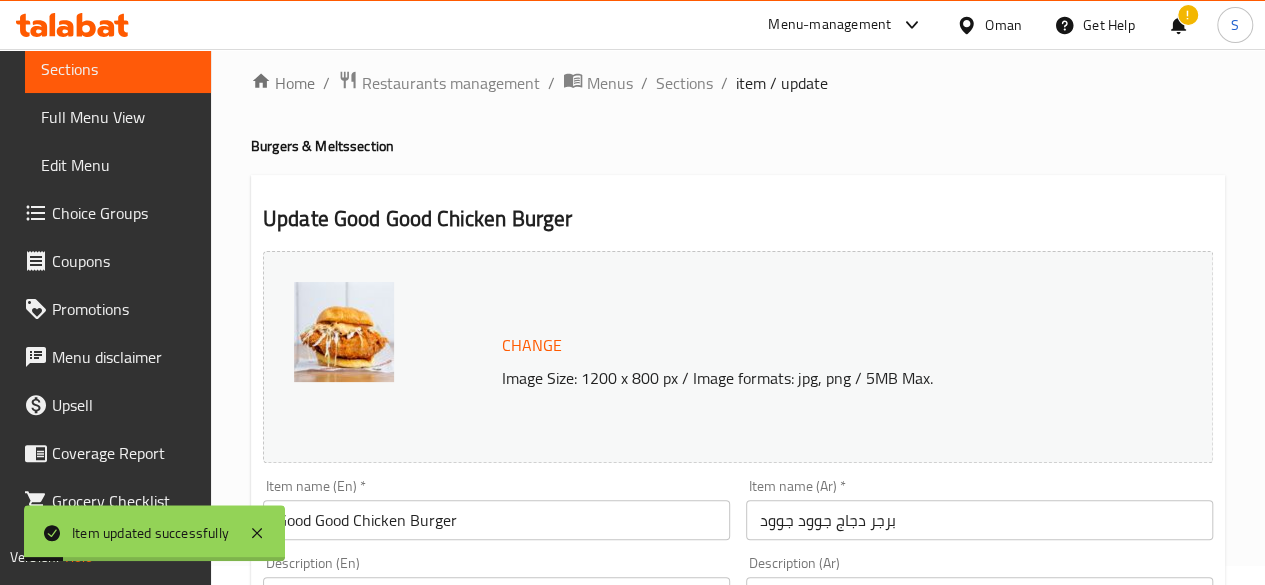 scroll, scrollTop: 0, scrollLeft: 0, axis: both 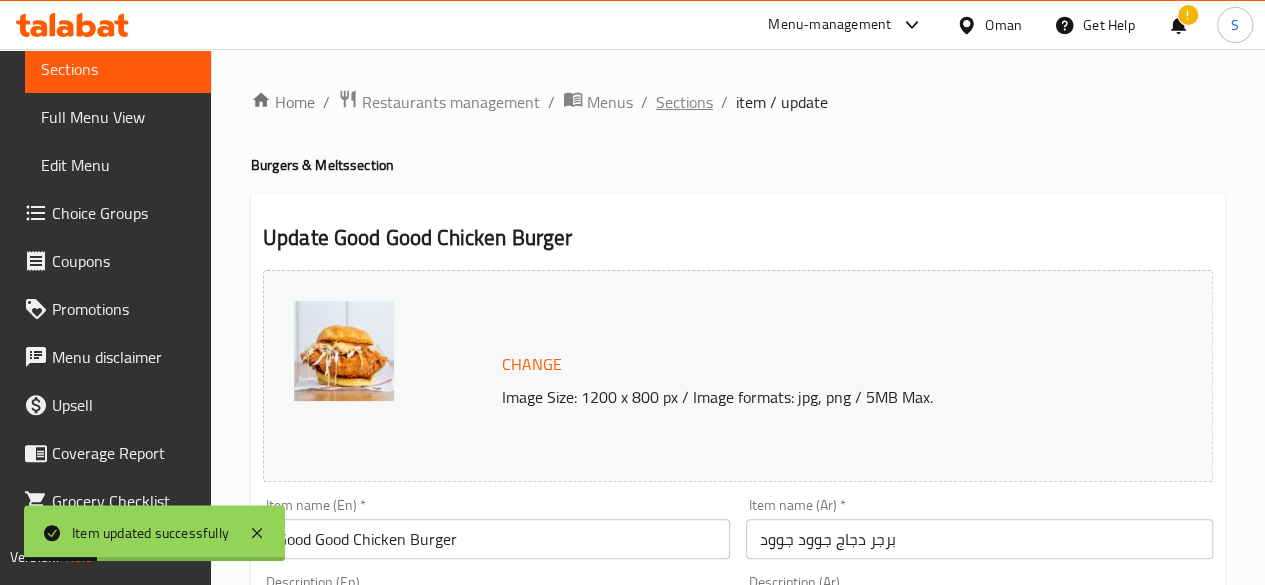 click on "Sections" at bounding box center [684, 102] 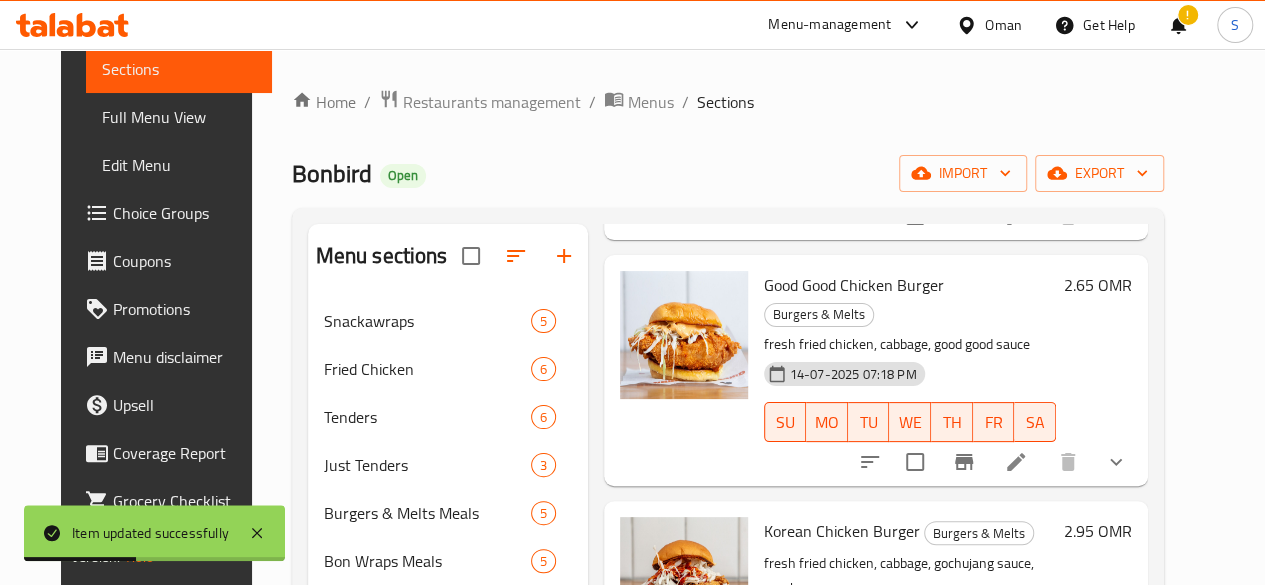 scroll, scrollTop: 533, scrollLeft: 0, axis: vertical 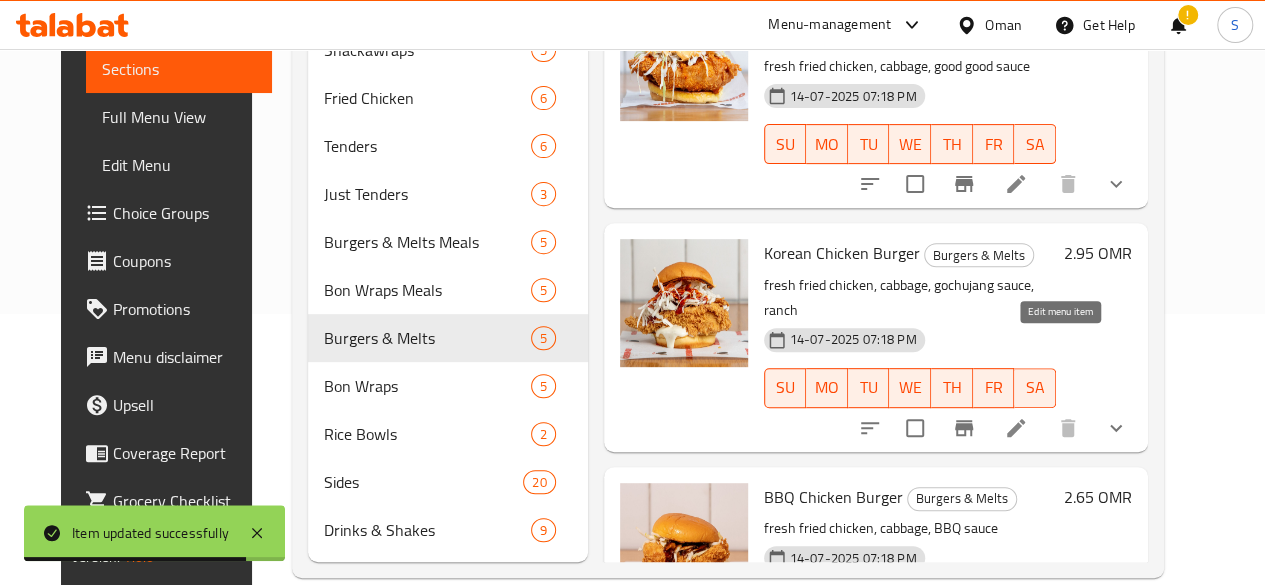 click 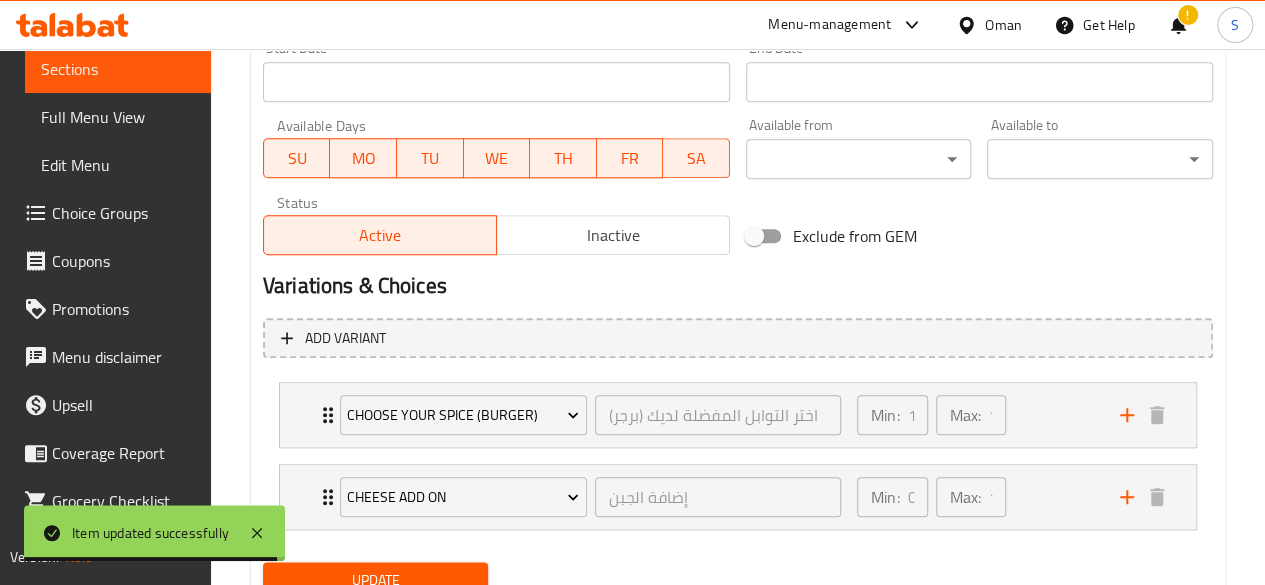 scroll, scrollTop: 970, scrollLeft: 0, axis: vertical 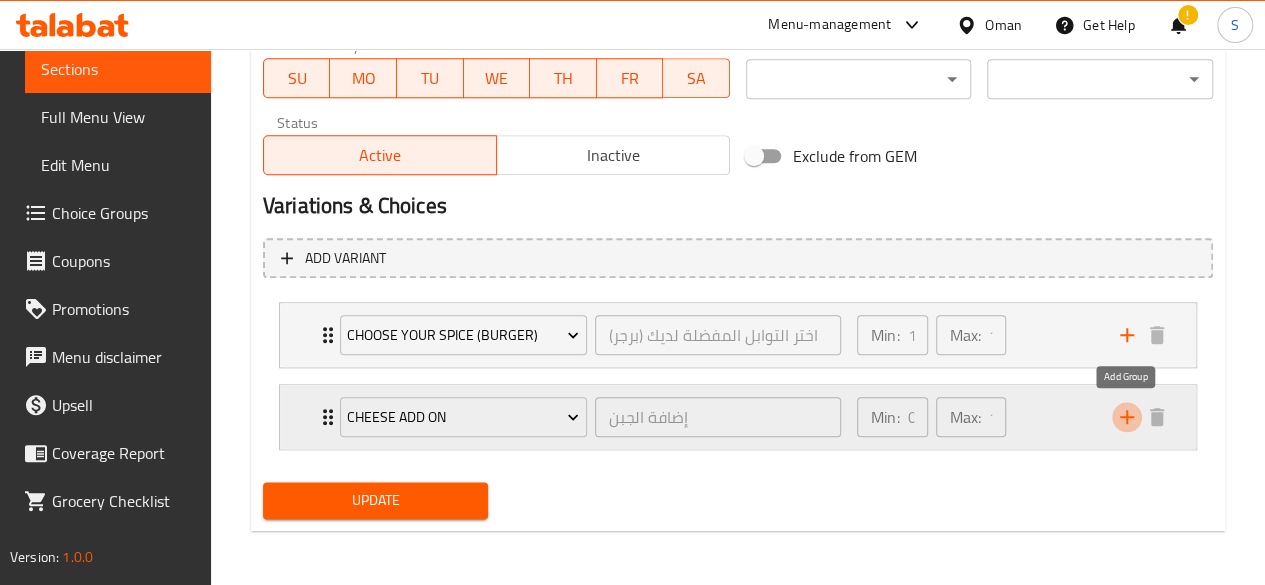 click 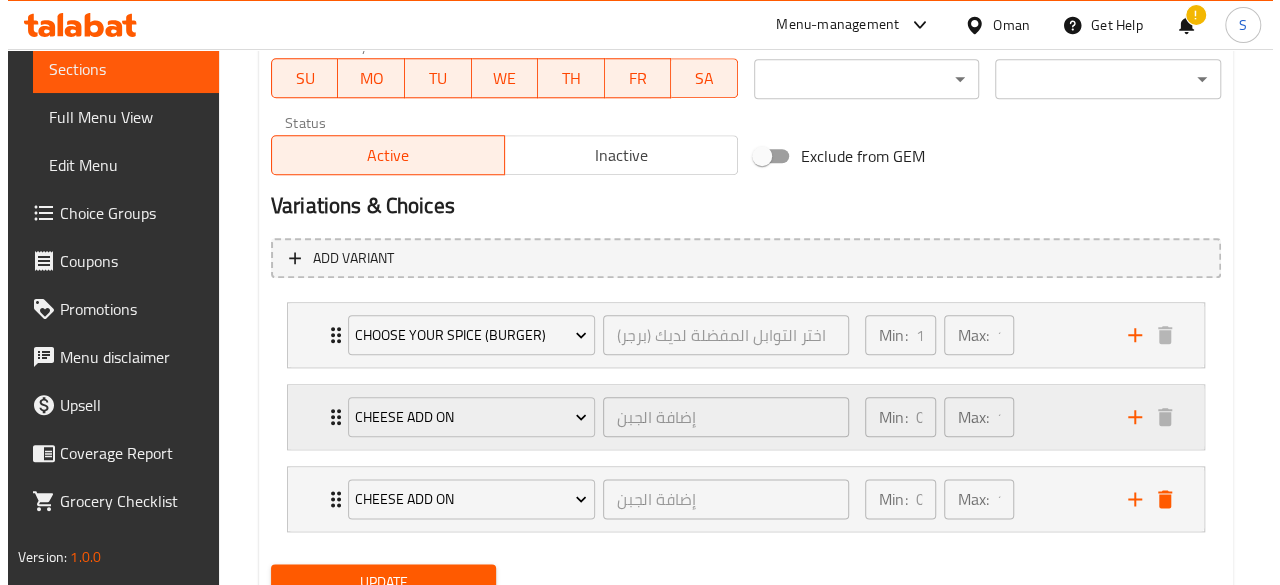 scroll, scrollTop: 1052, scrollLeft: 0, axis: vertical 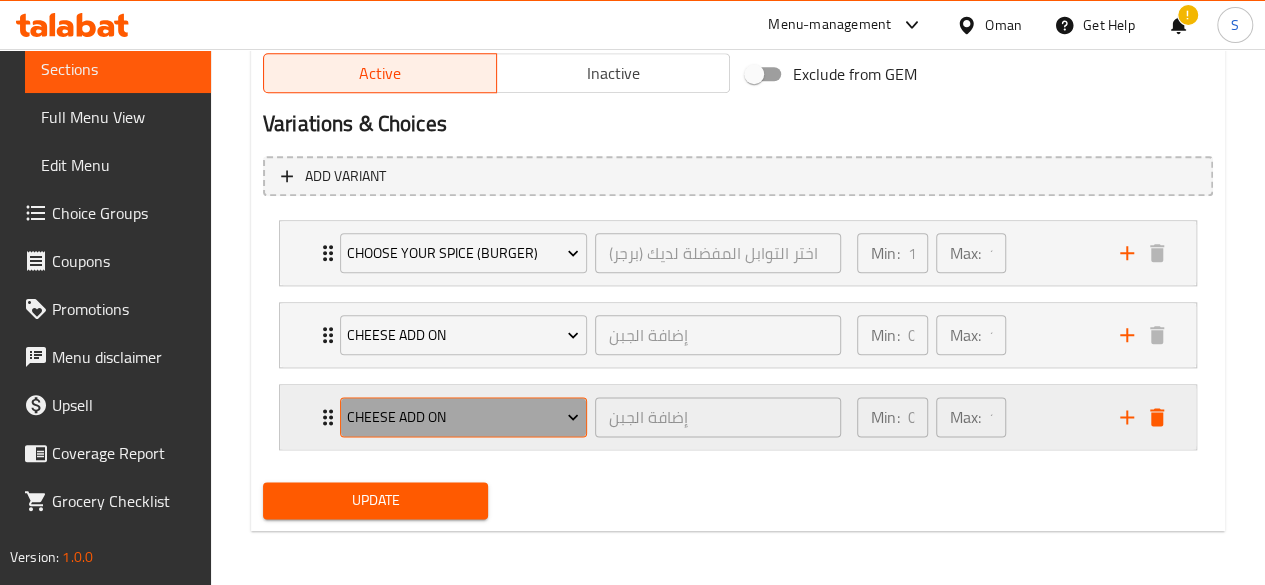 click on "Cheese add on" at bounding box center (463, 417) 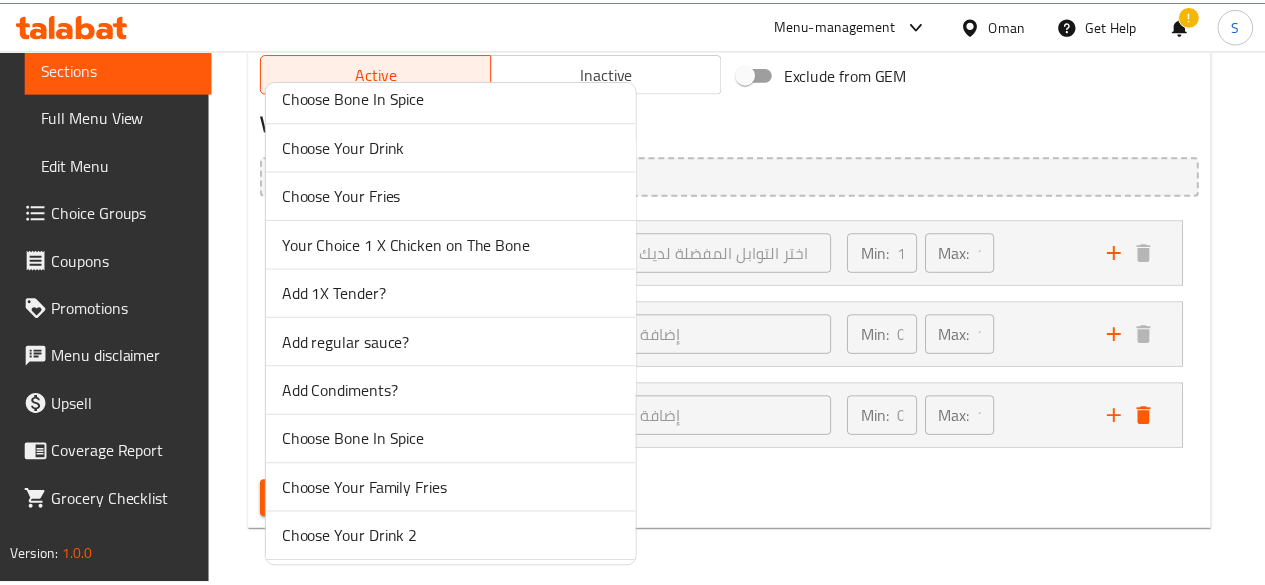 scroll, scrollTop: 544, scrollLeft: 0, axis: vertical 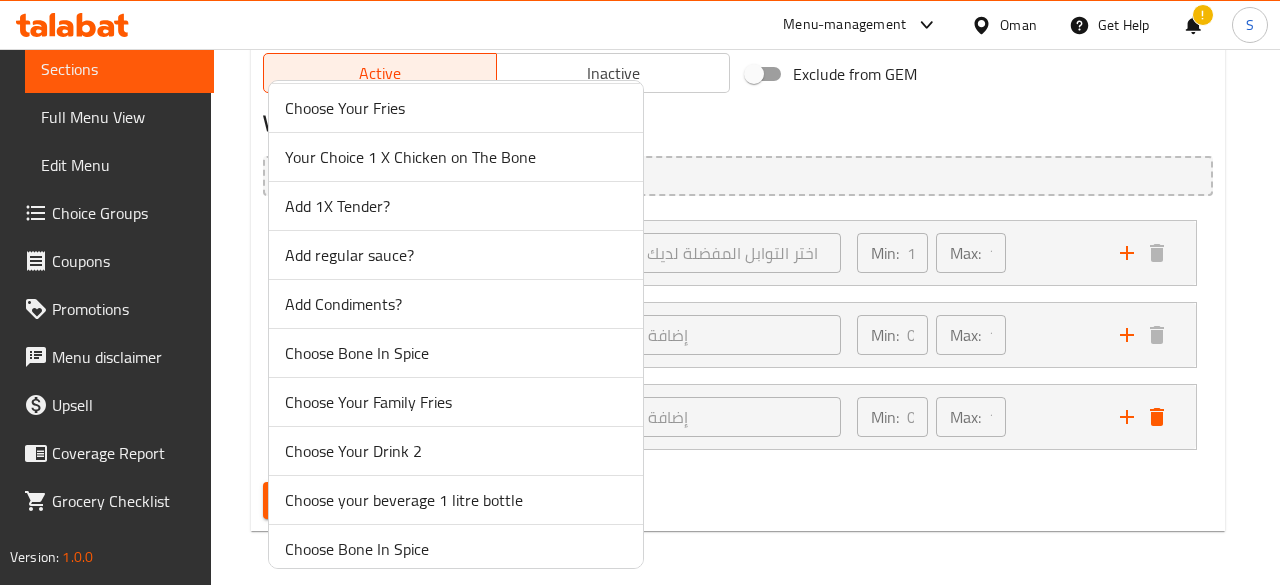 click on "Add regular sauce?" at bounding box center [456, 255] 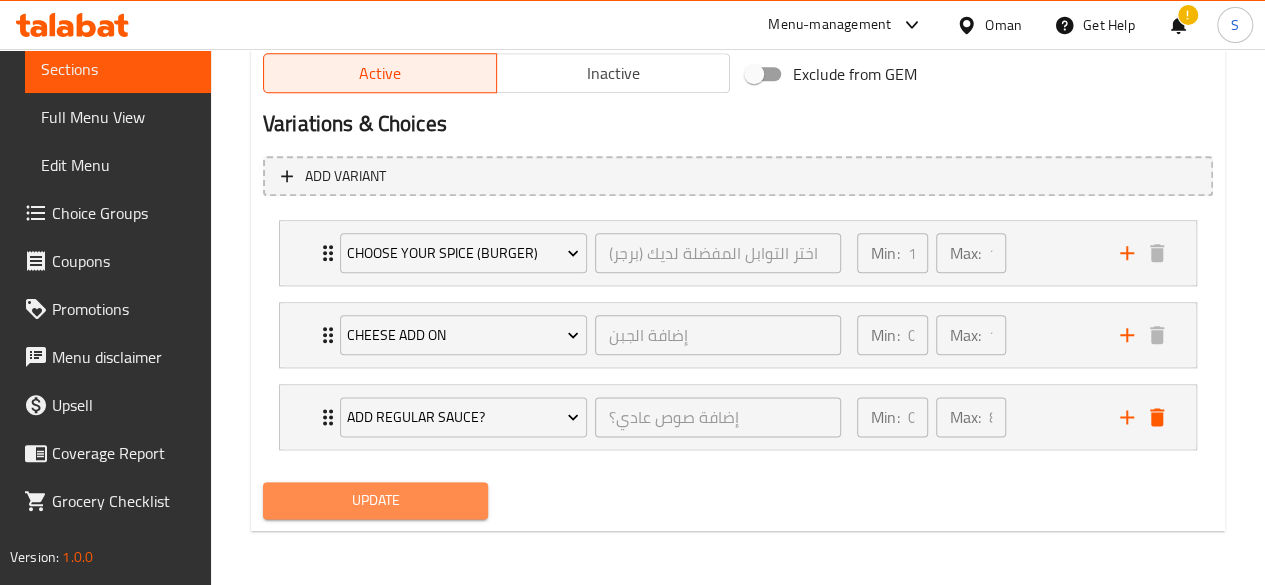 click on "Update" at bounding box center [376, 500] 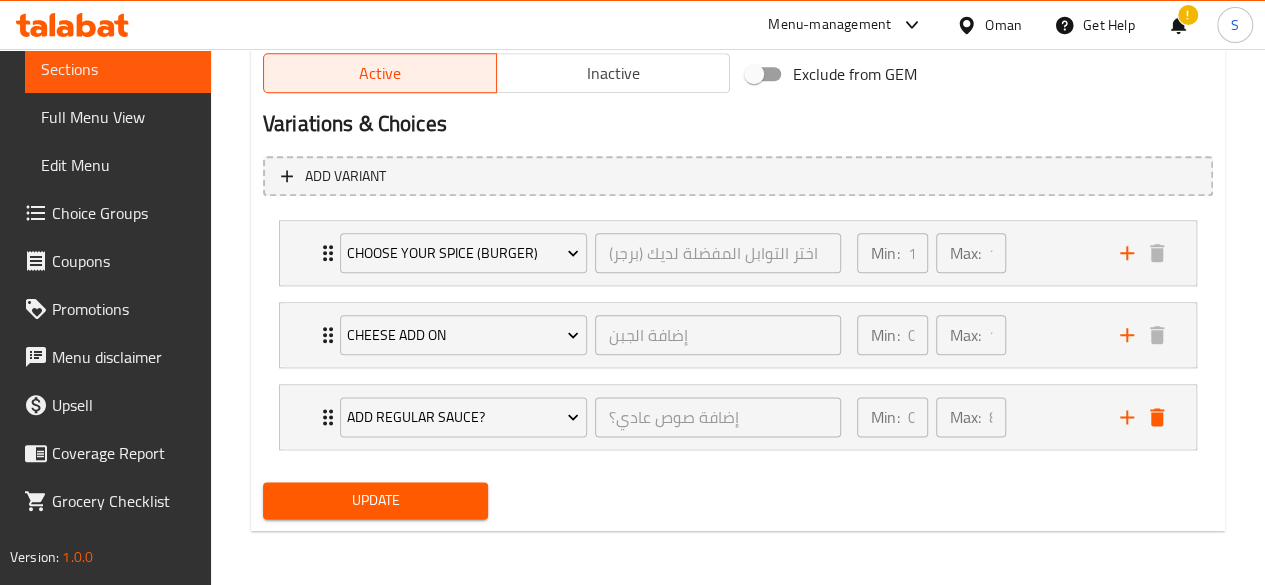 click on "Update" at bounding box center [376, 500] 